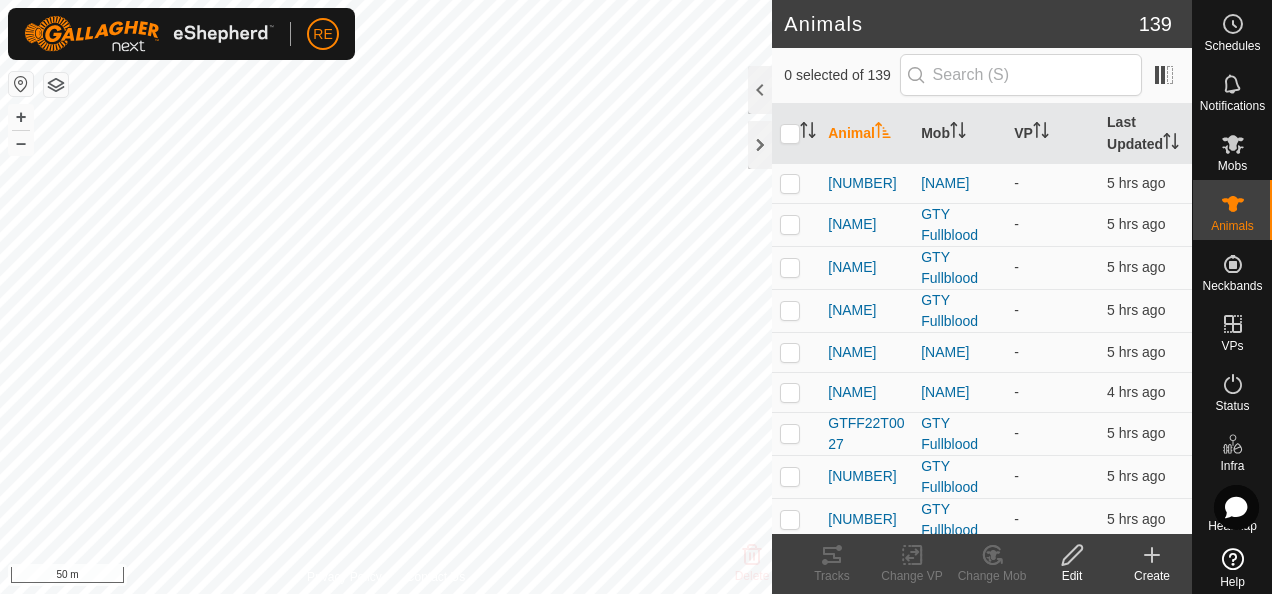 scroll, scrollTop: 0, scrollLeft: 0, axis: both 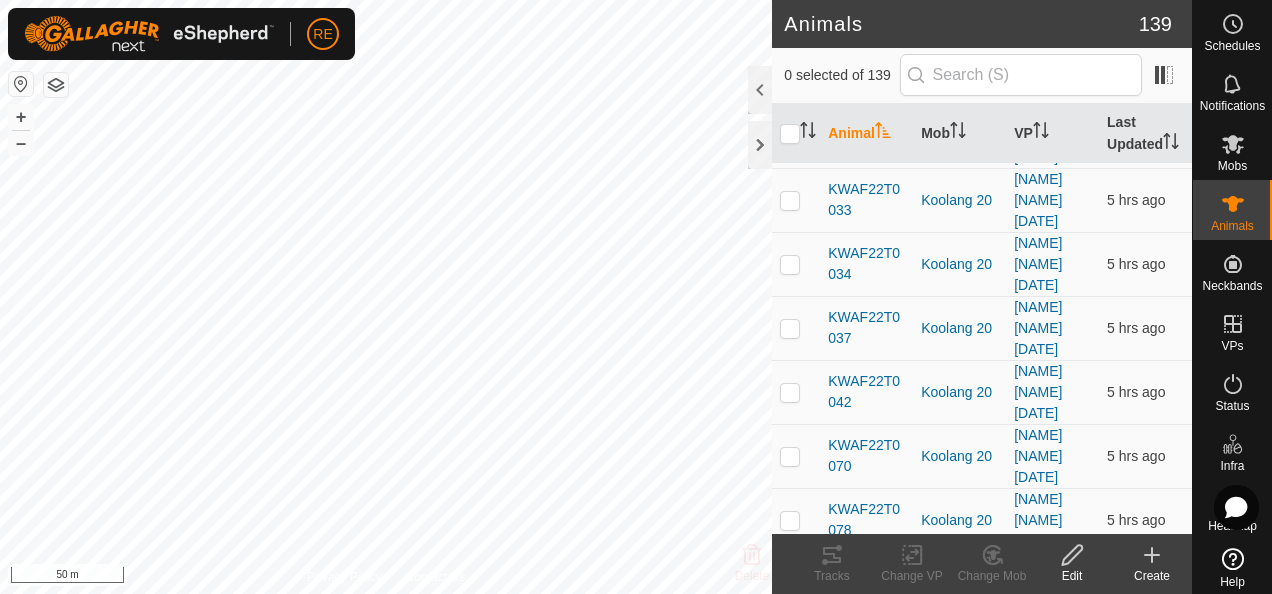 click 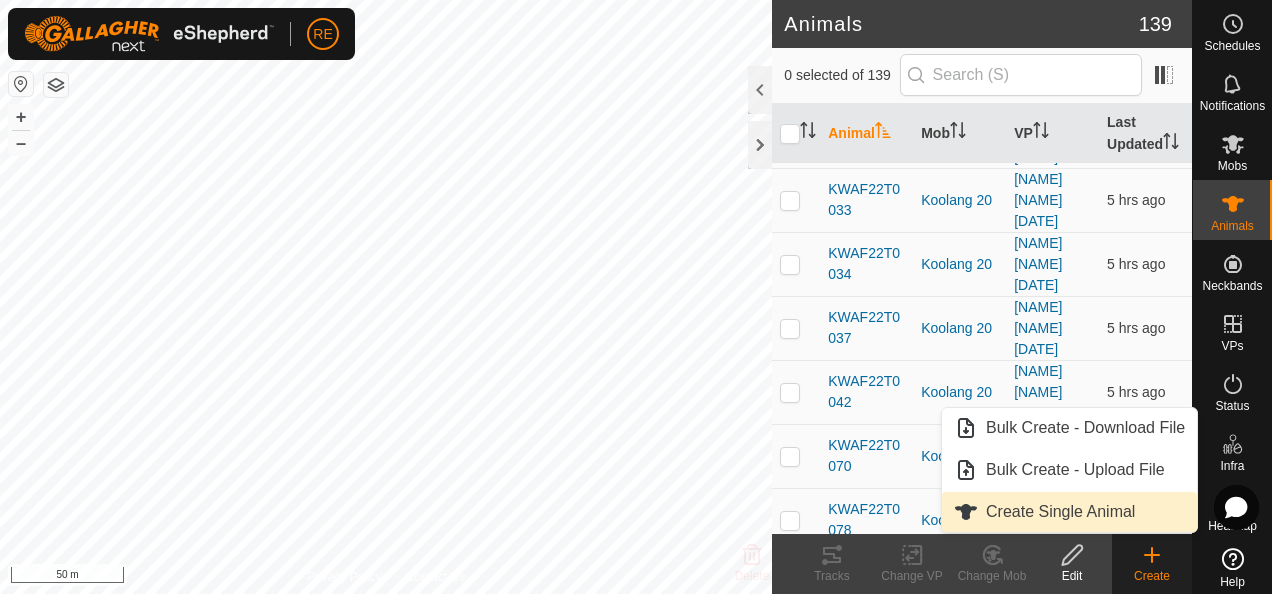 click on "Create Single Animal" at bounding box center (1069, 512) 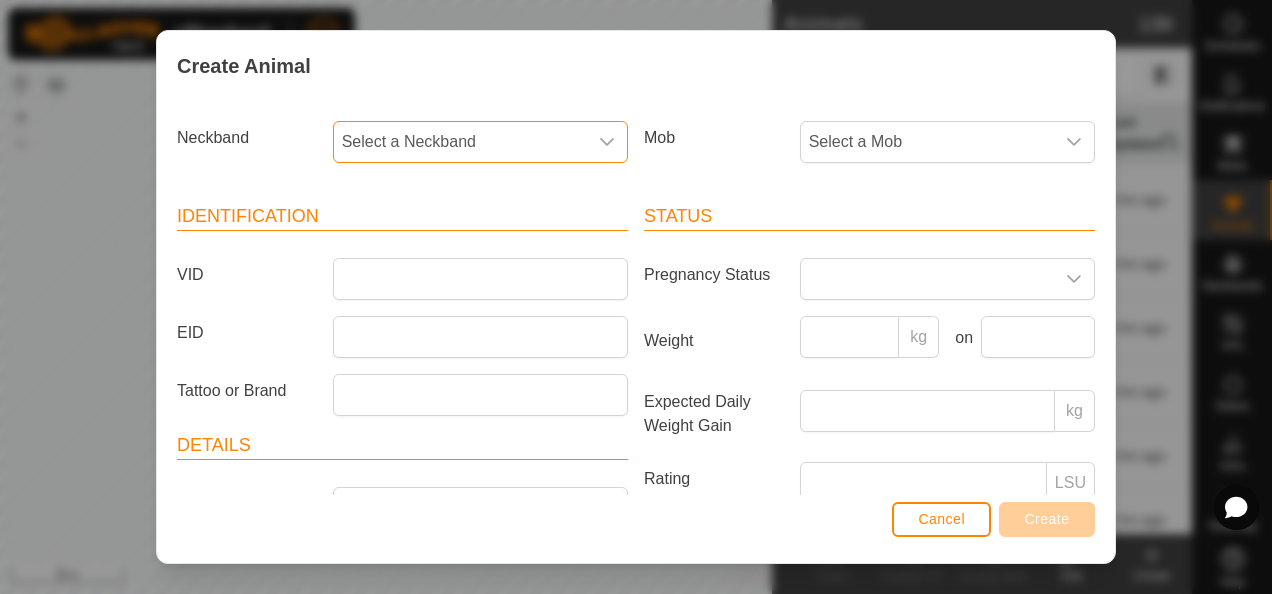 click on "Select a Neckband" at bounding box center [460, 142] 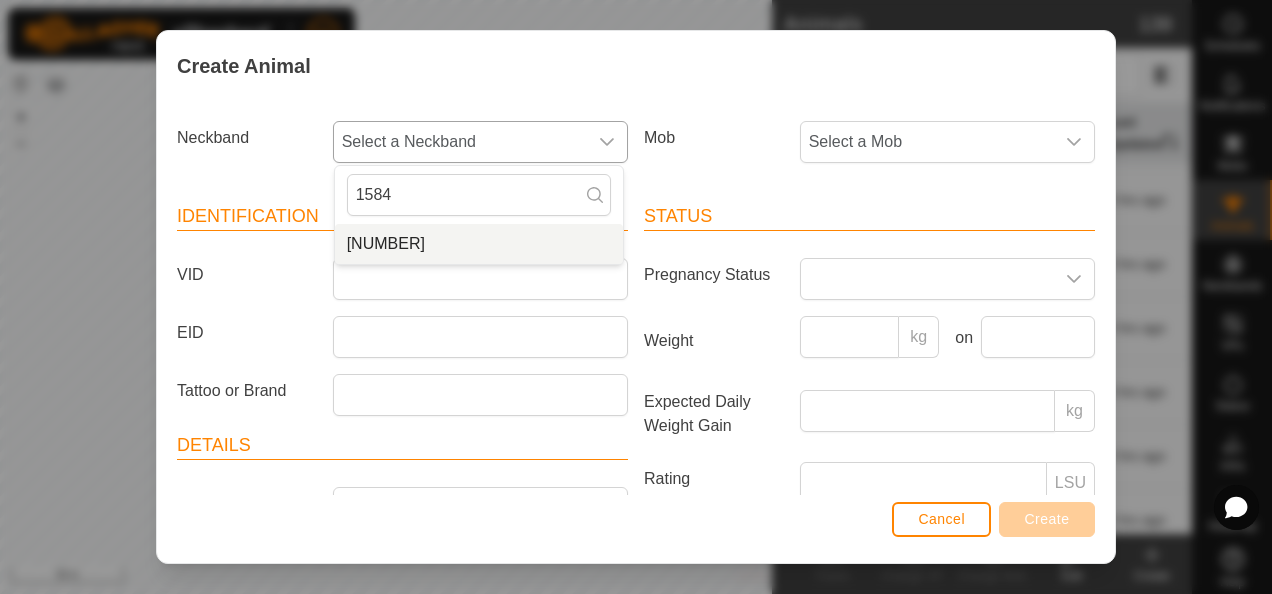 type on "1584" 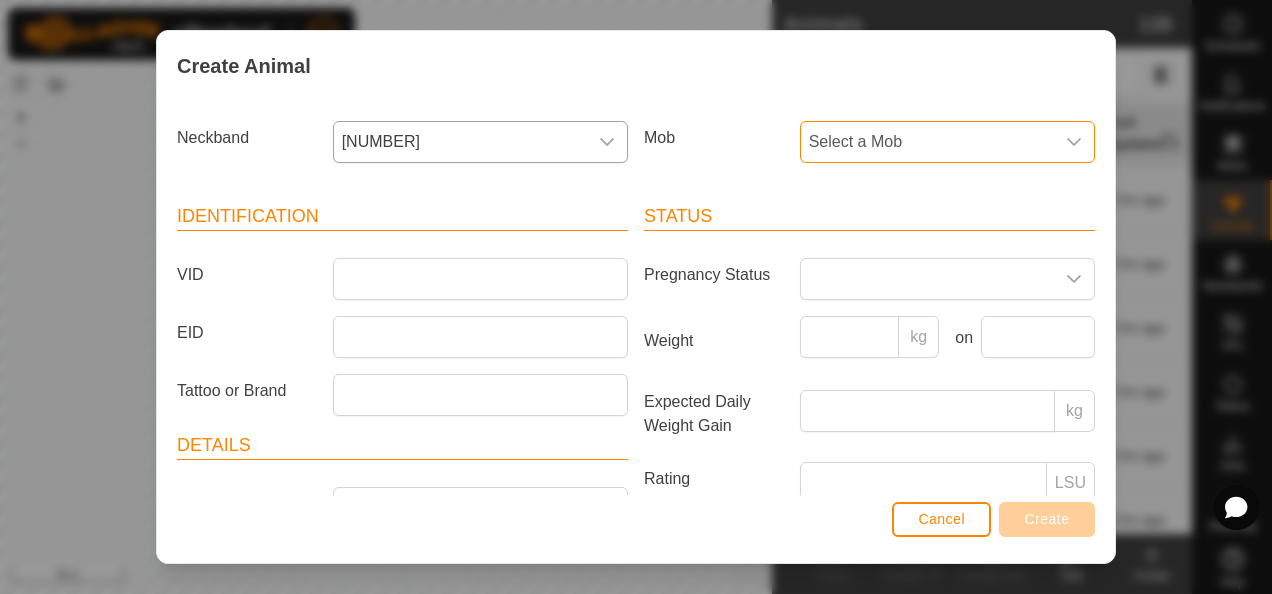 click on "Select a Mob" at bounding box center [927, 142] 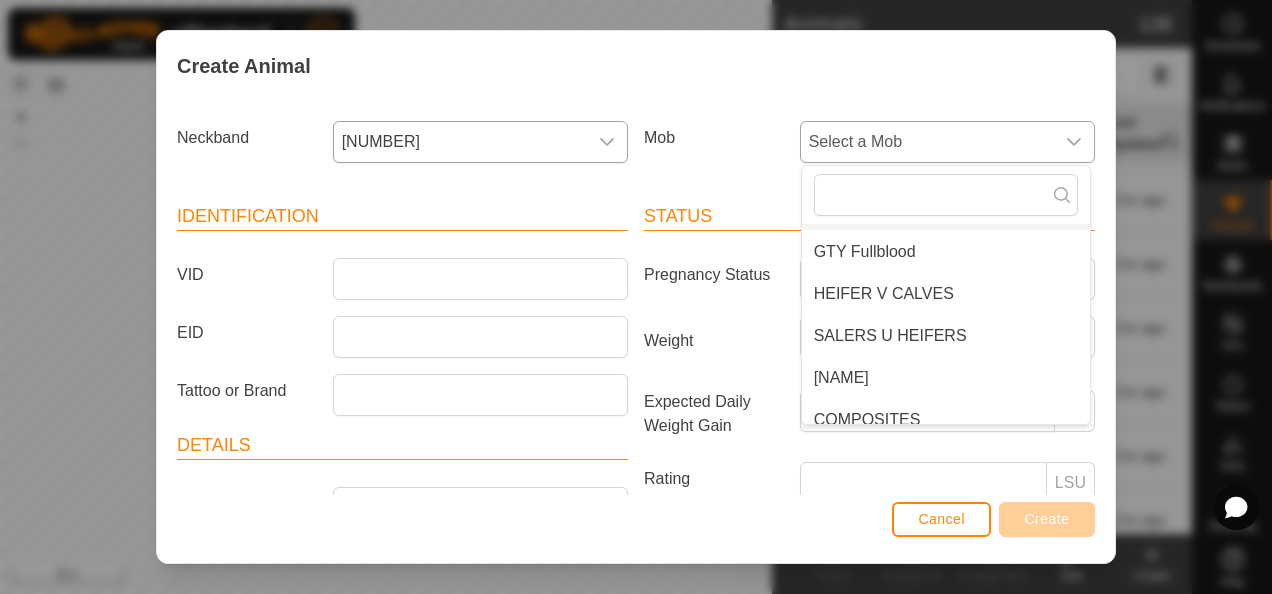 scroll, scrollTop: 176, scrollLeft: 0, axis: vertical 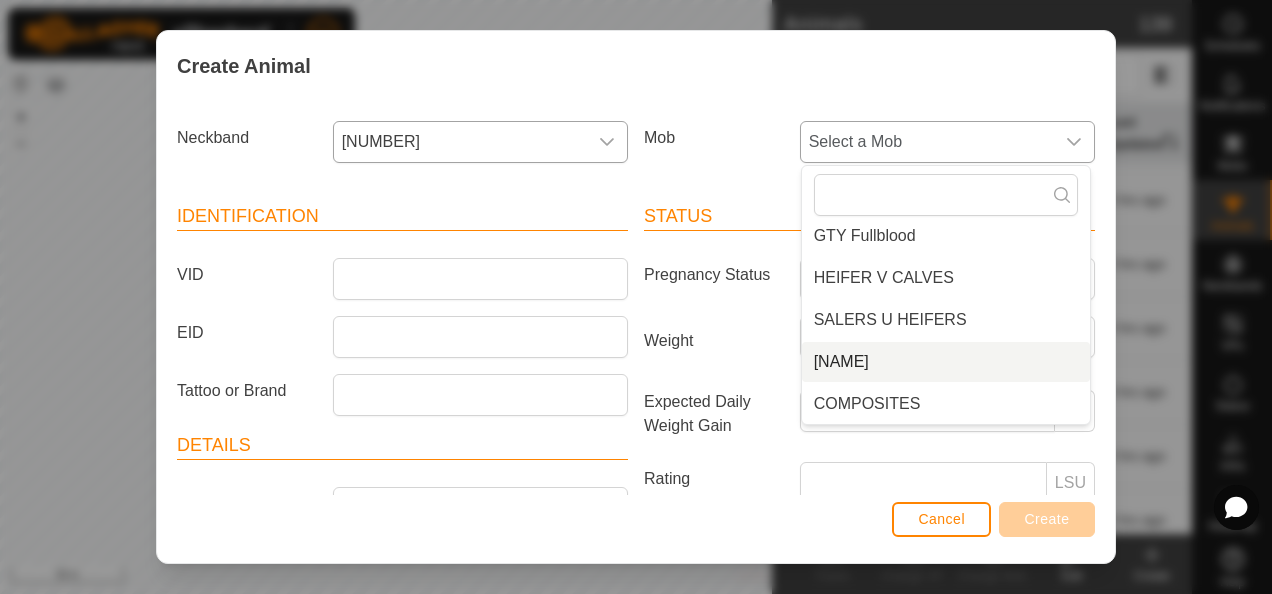click on "[NAME]" at bounding box center [946, 362] 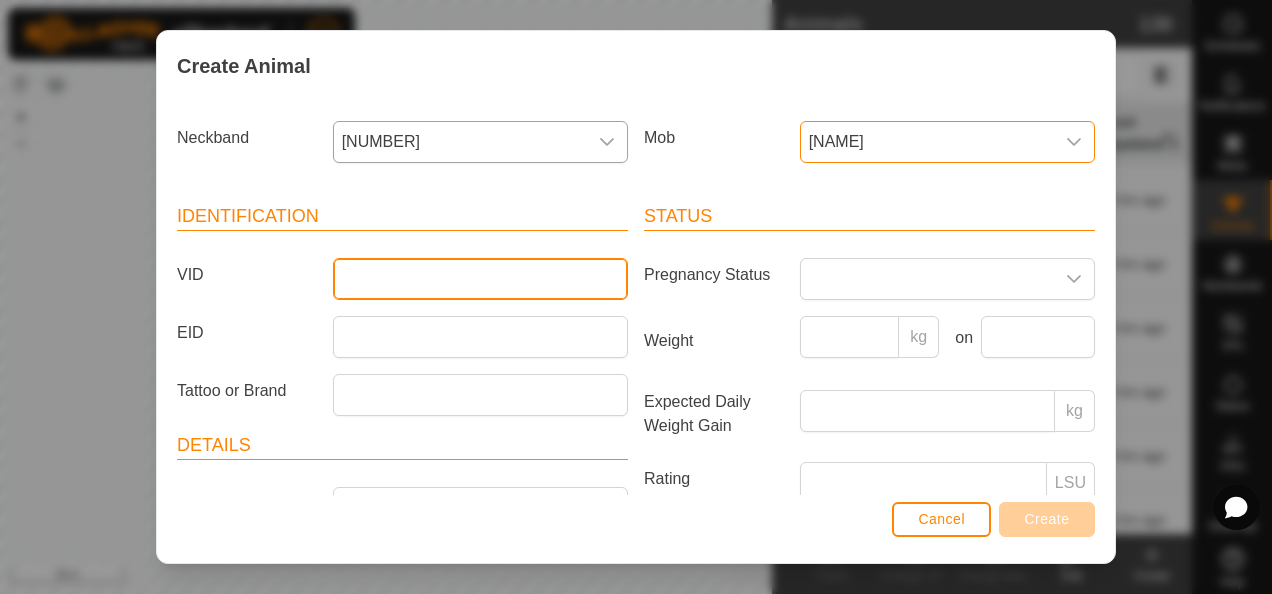 click on "VID" at bounding box center [480, 279] 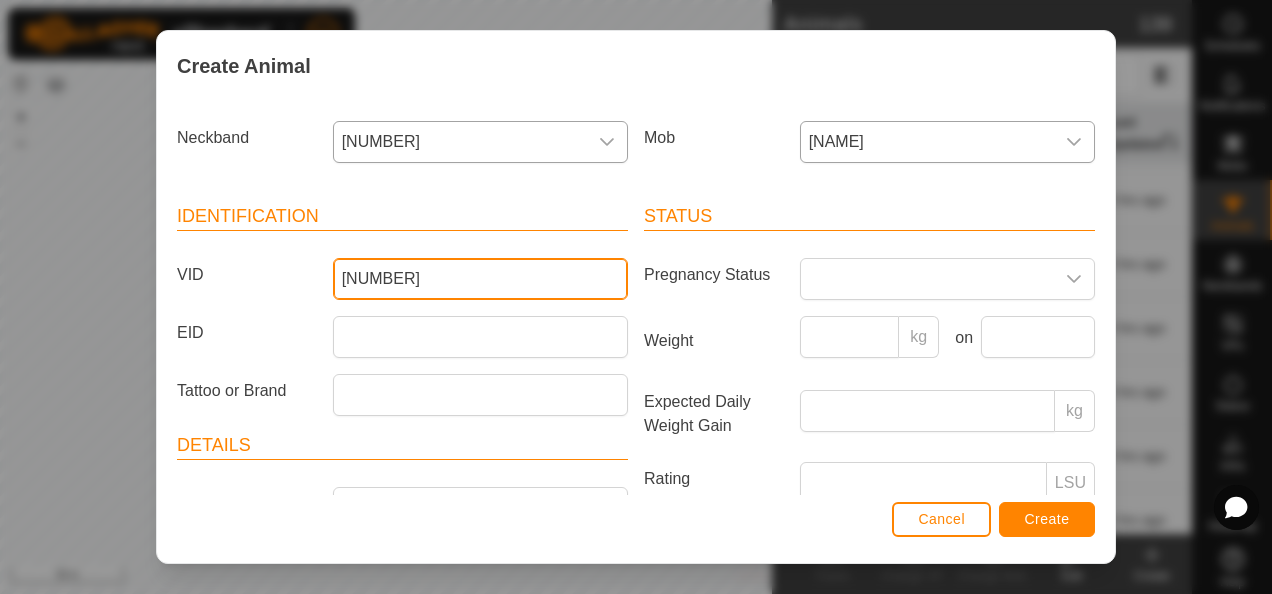 type on "[NUMBER]" 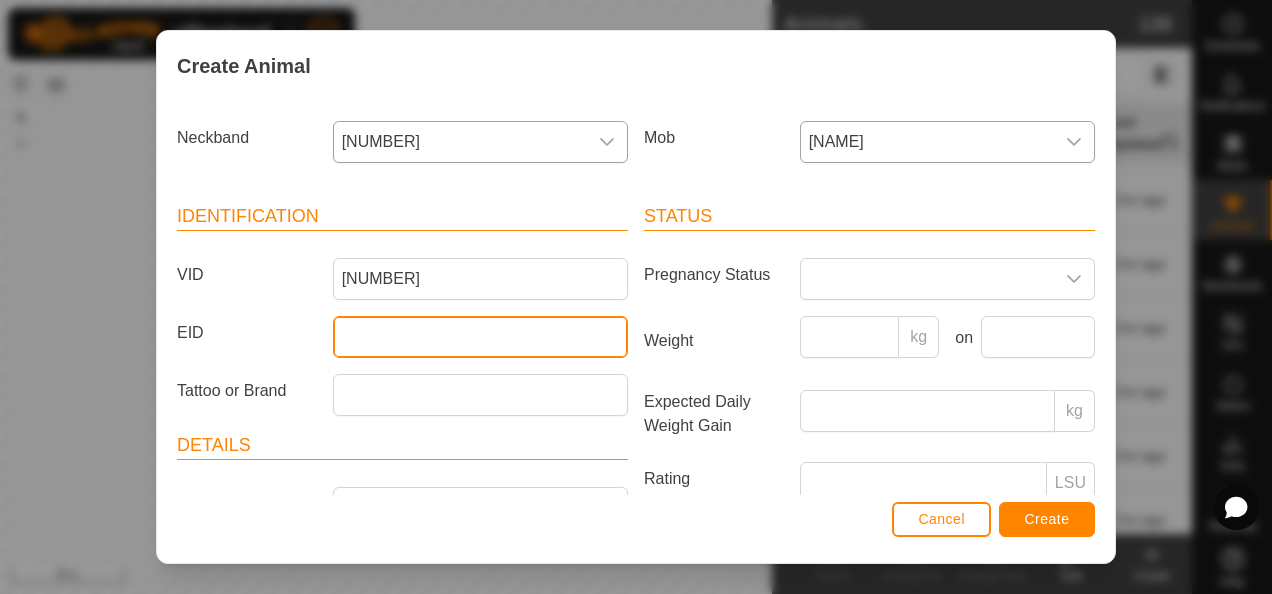 click on "EID" at bounding box center (480, 337) 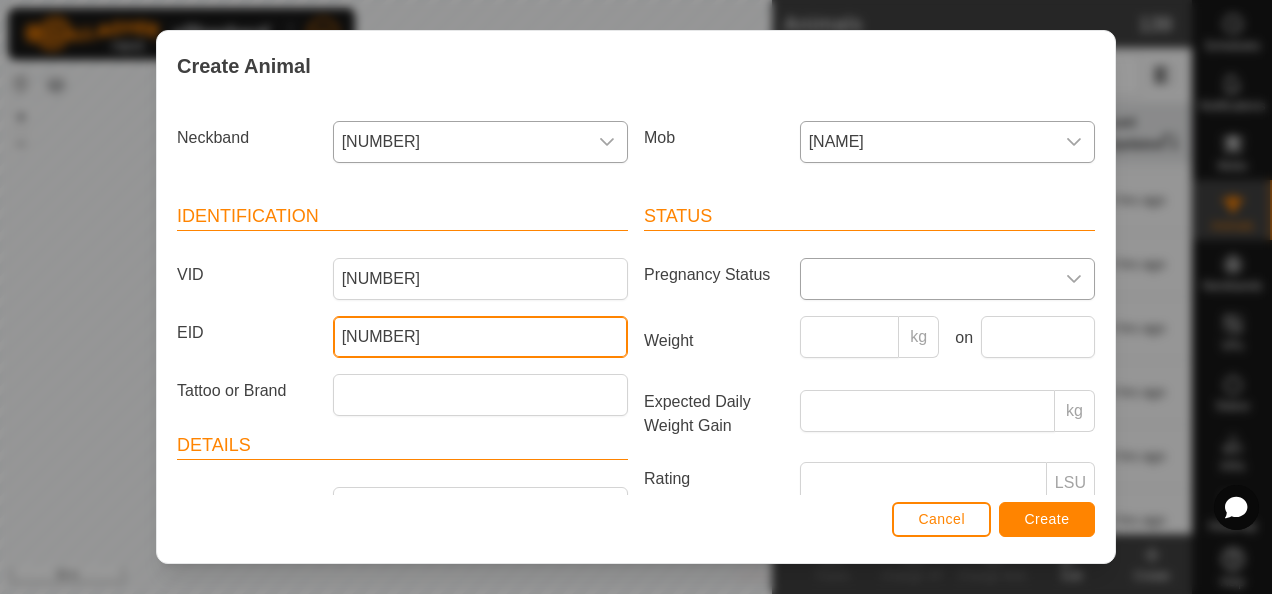 type on "[NUMBER]" 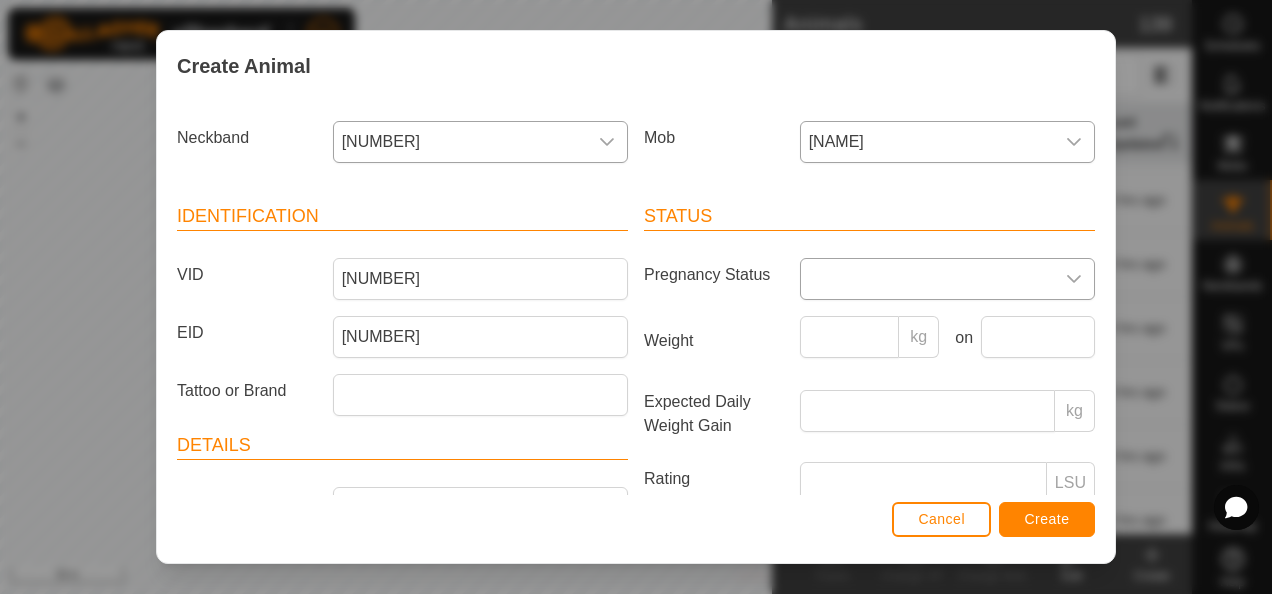 click 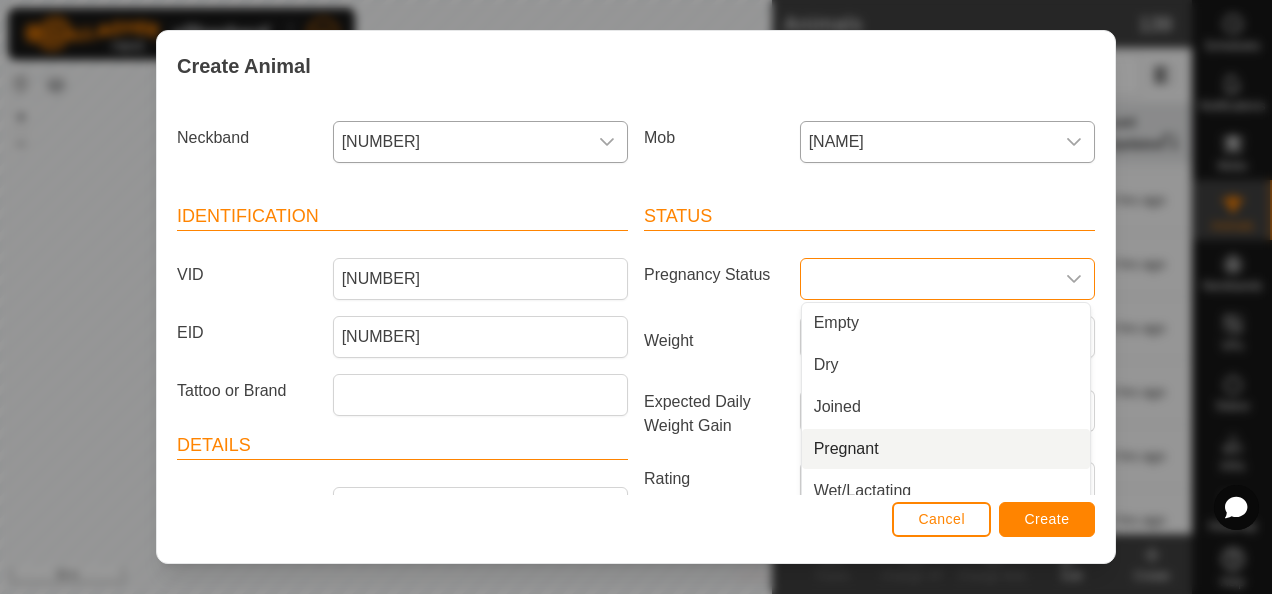 click on "Pregnant" at bounding box center (946, 449) 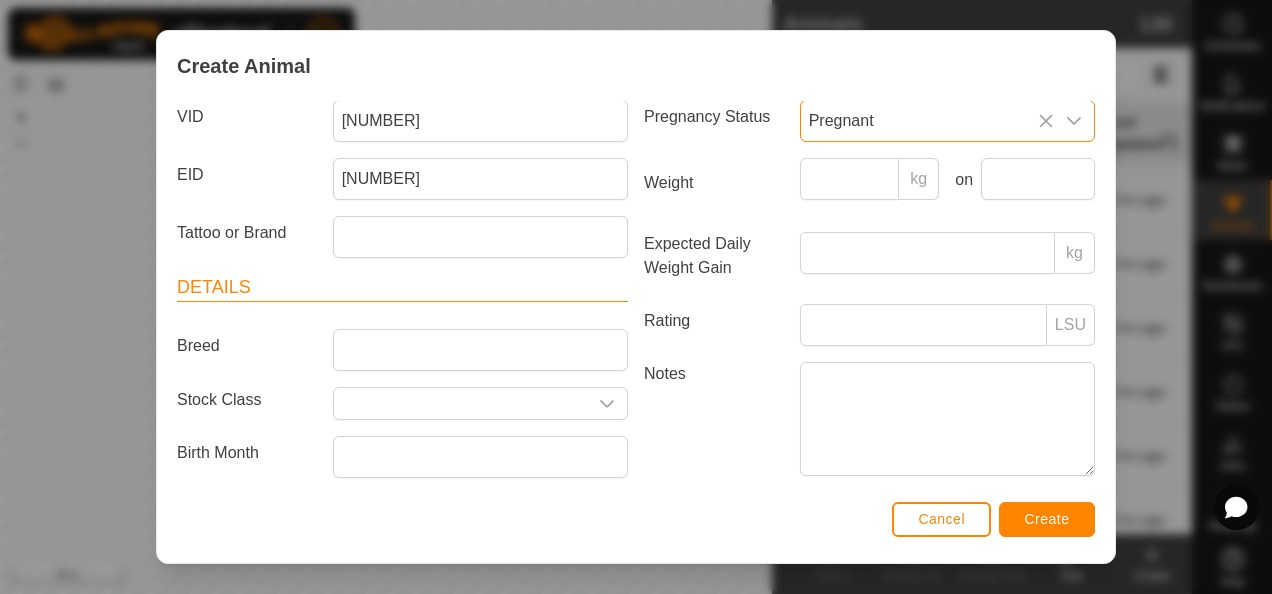 scroll, scrollTop: 200, scrollLeft: 0, axis: vertical 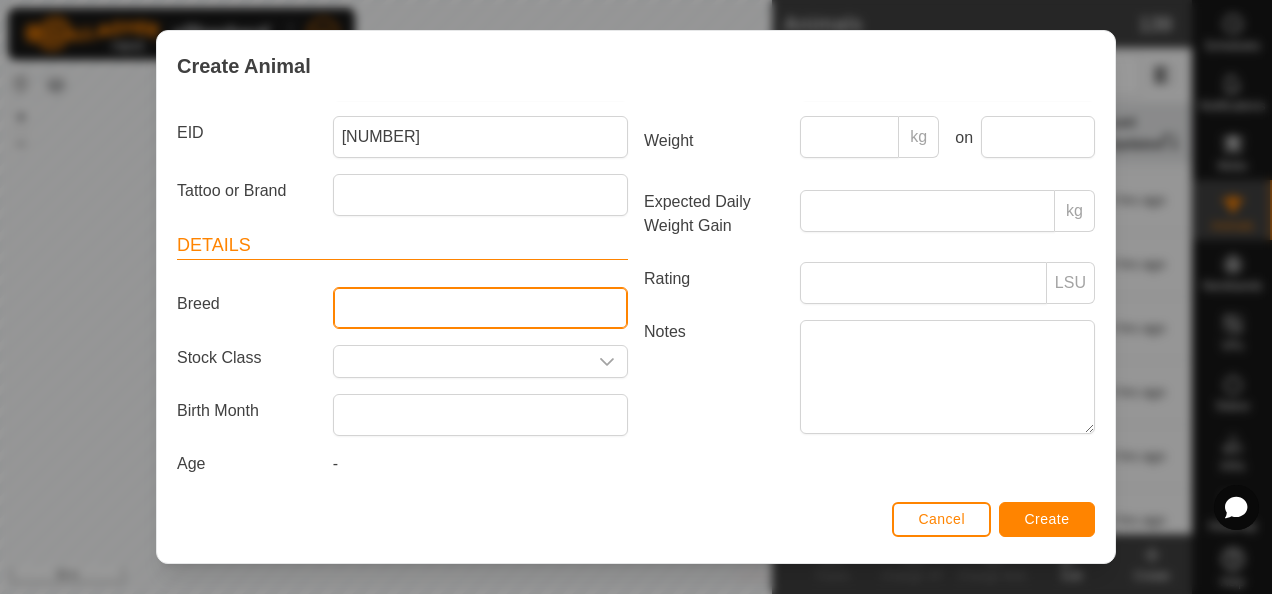 click on "Breed" at bounding box center (480, 308) 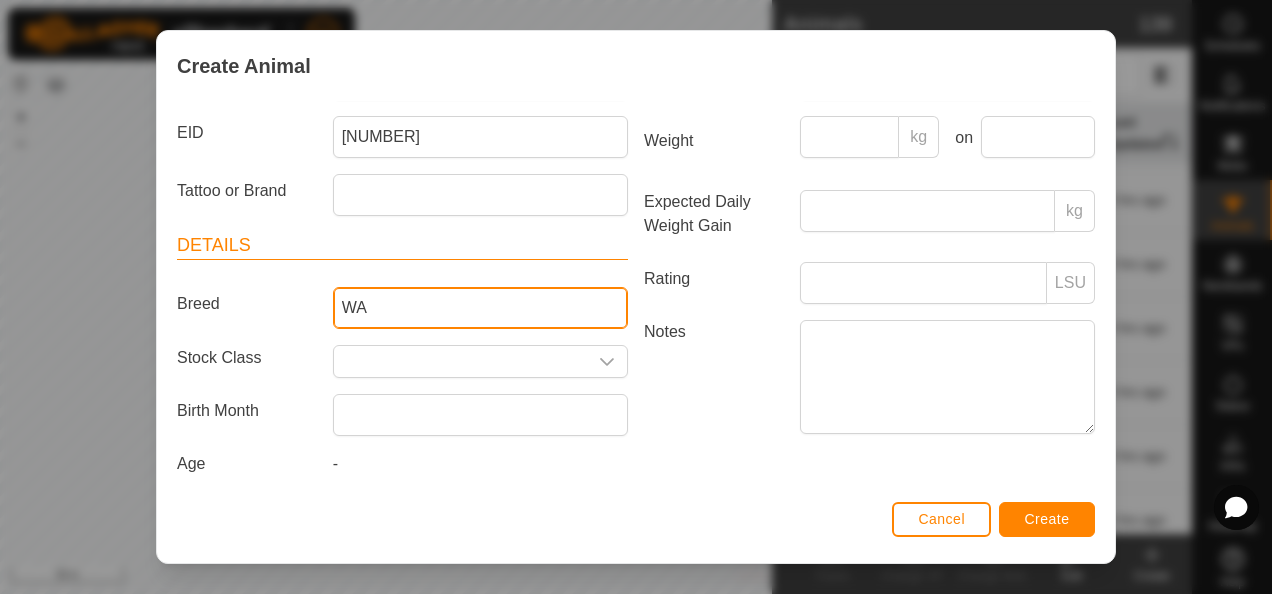 type on "Wagyu" 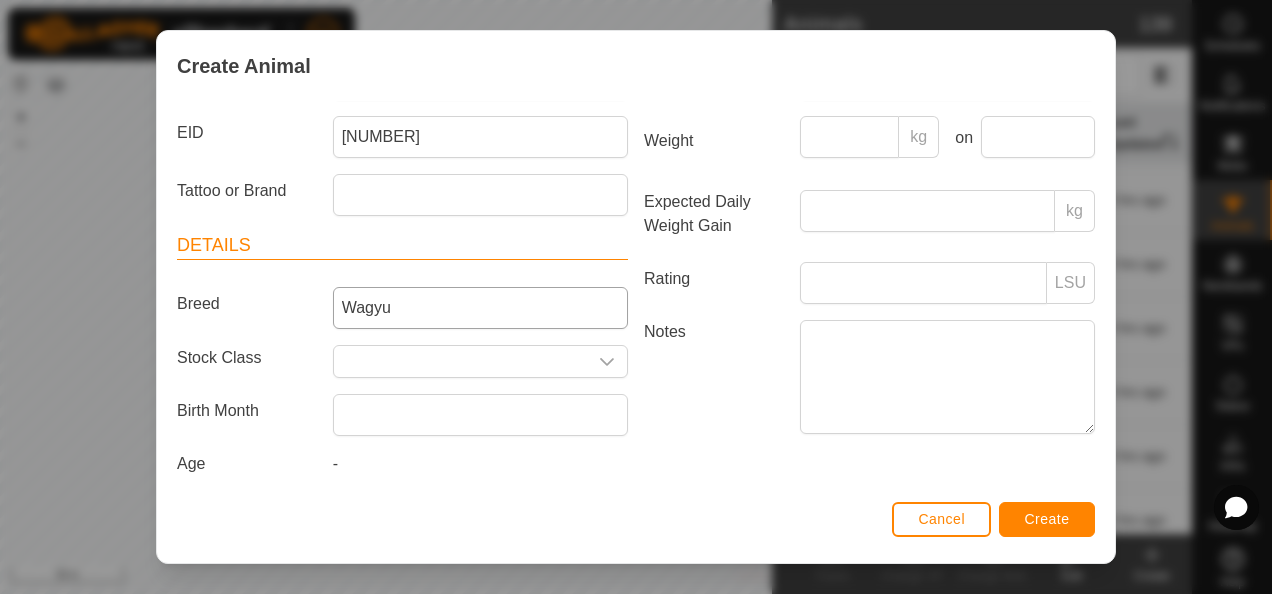 type on "PB" 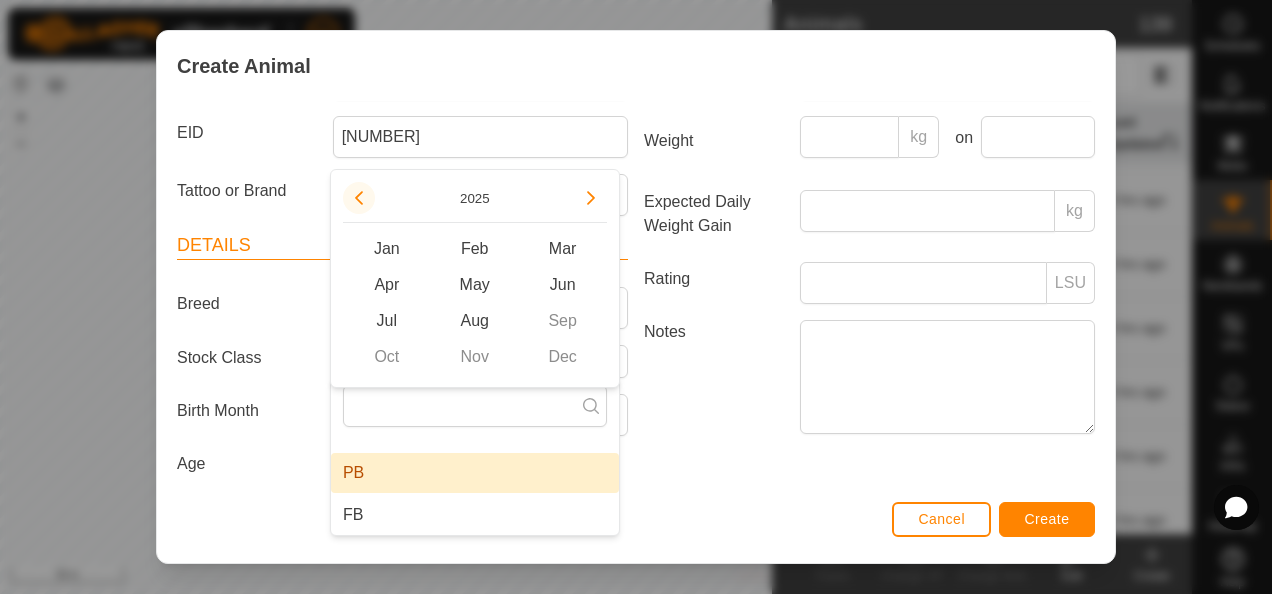 click at bounding box center (359, 198) 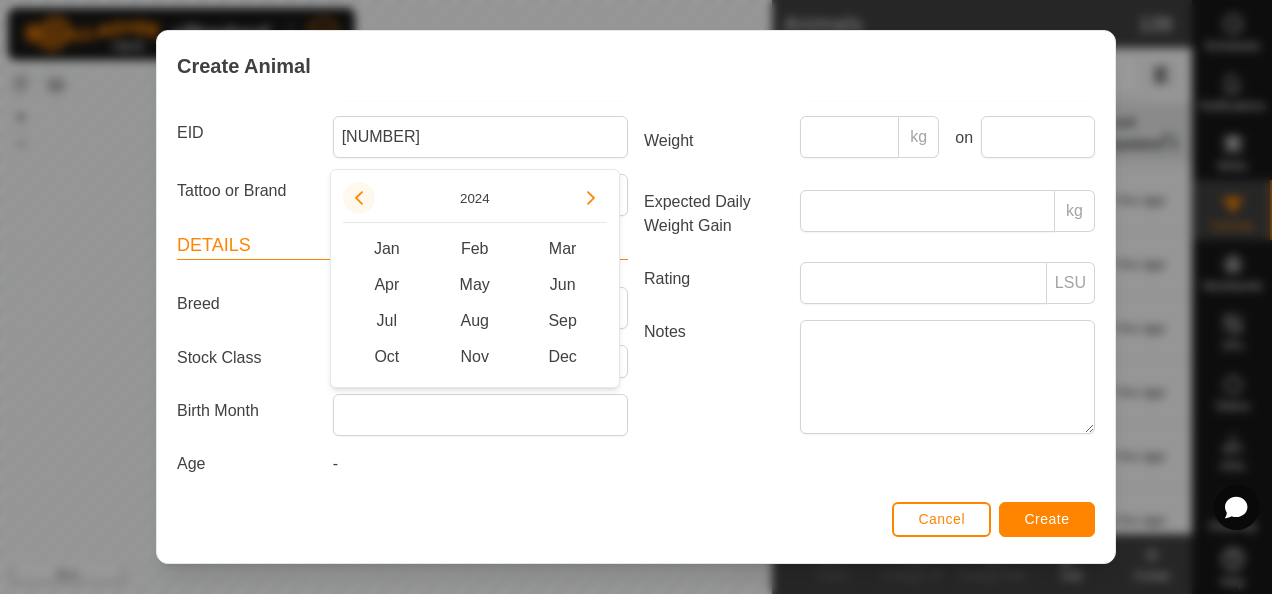 click at bounding box center [355, 203] 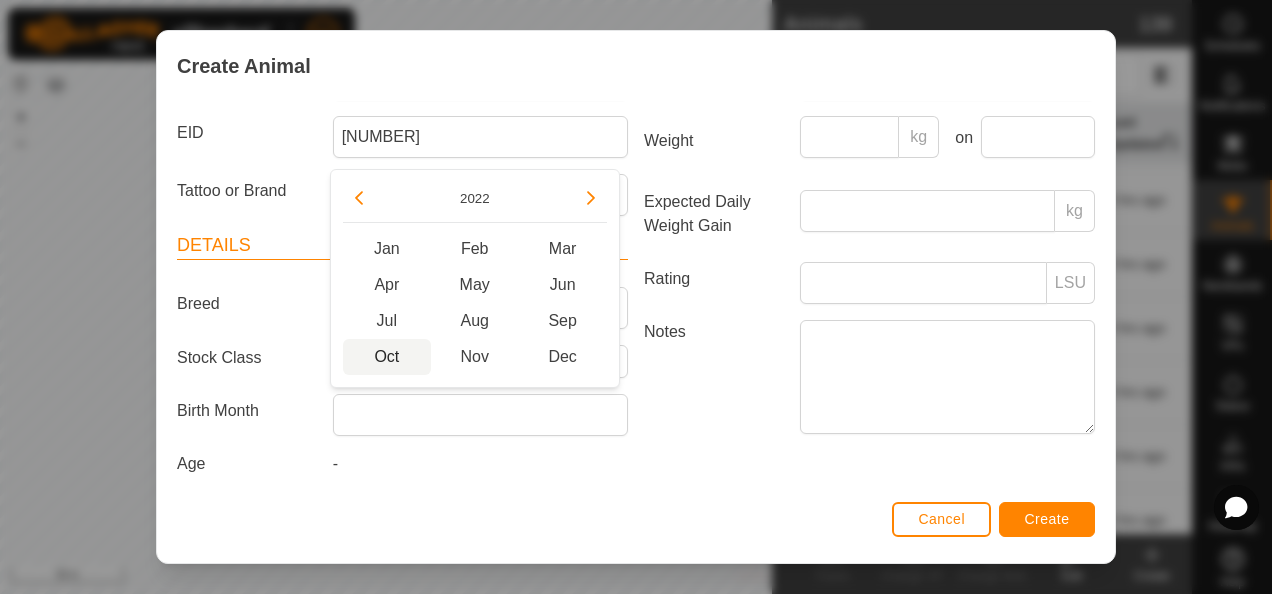 click on "Oct" at bounding box center (387, 357) 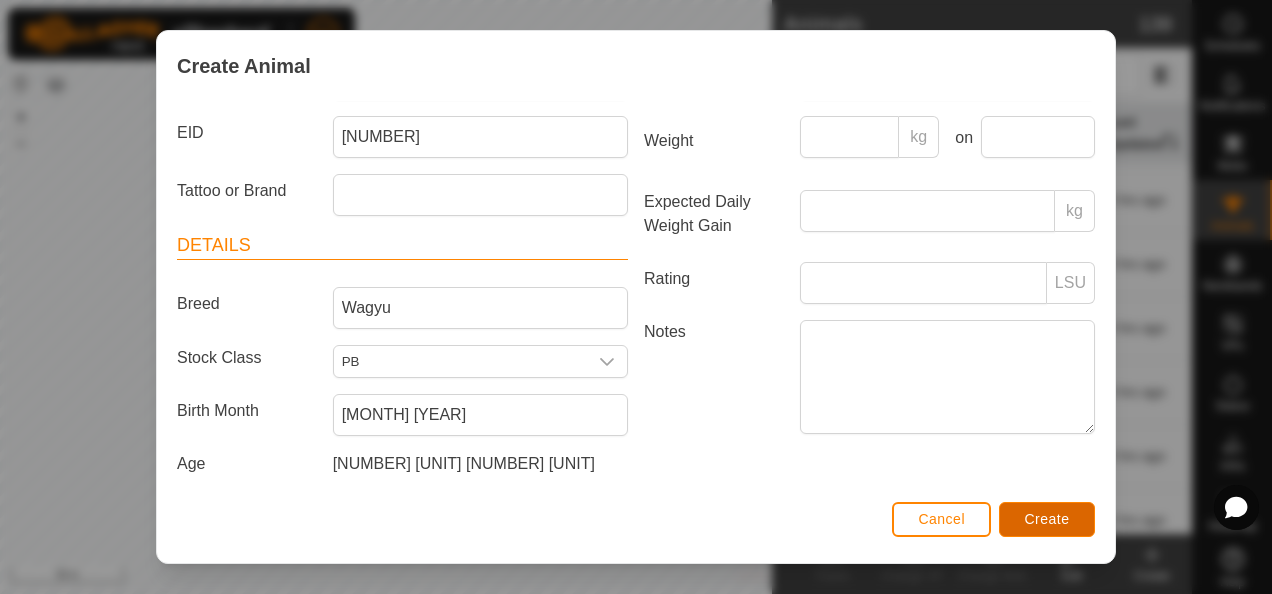 click on "Create" at bounding box center (1047, 519) 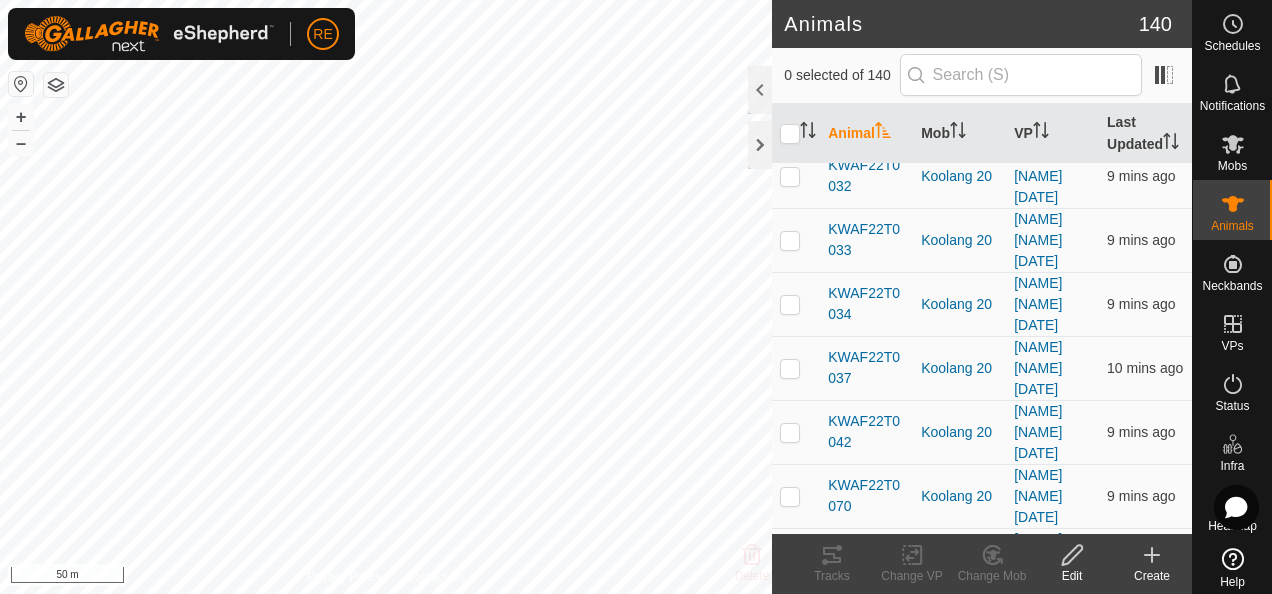 click 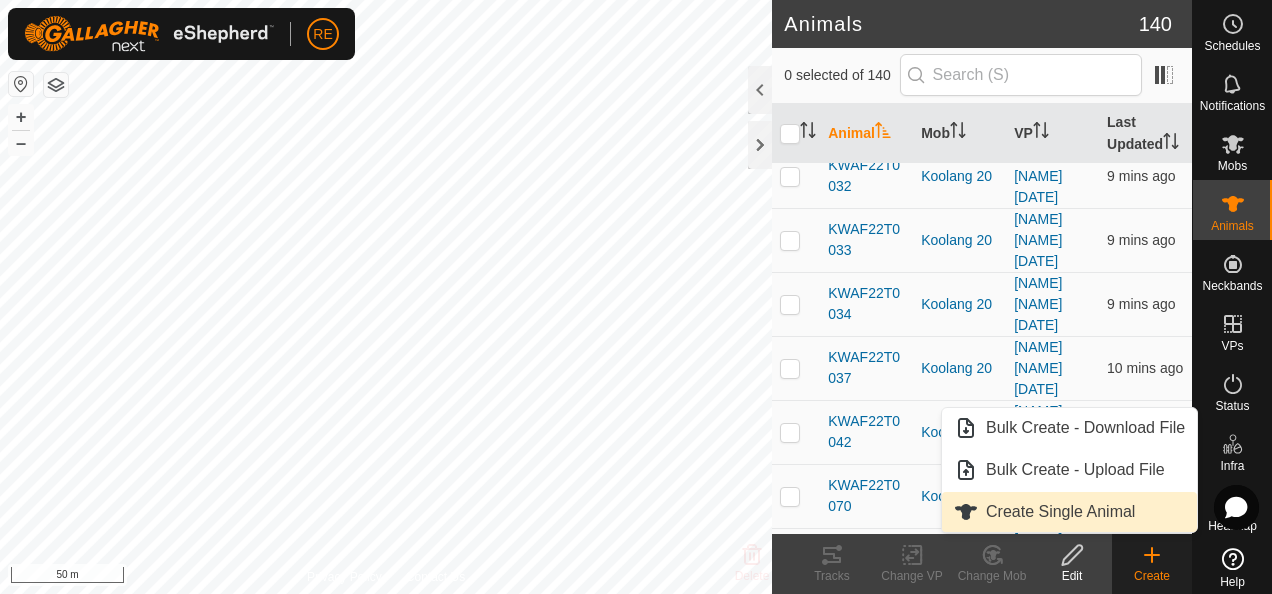 click on "Create Single Animal" at bounding box center (1069, 512) 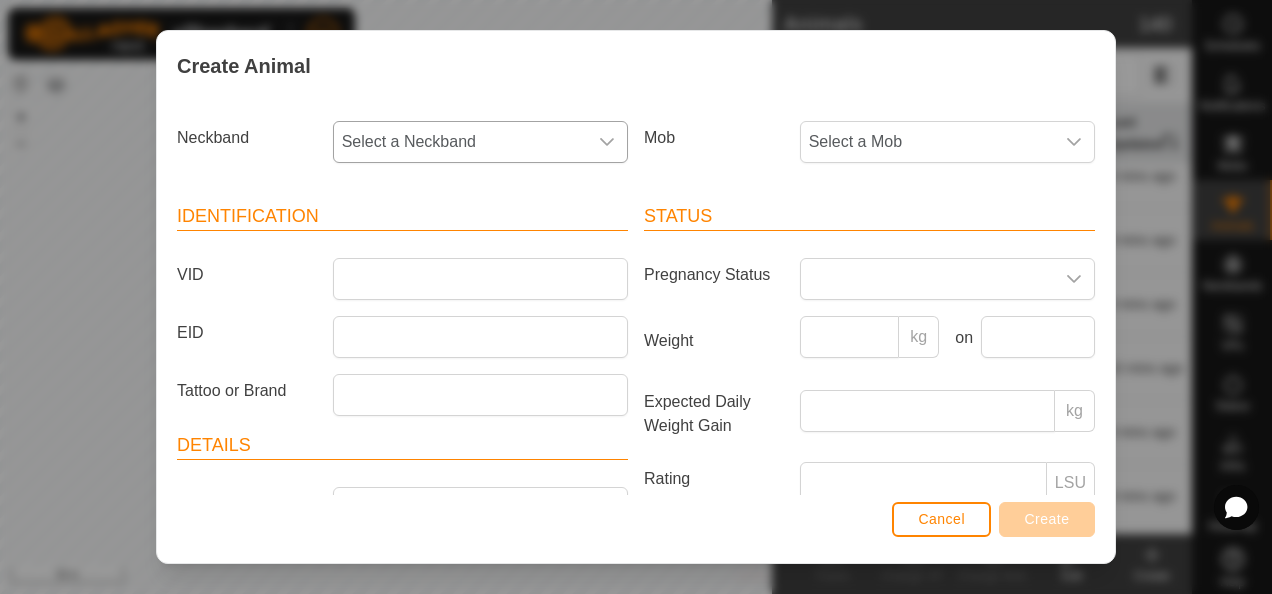 click on "Select a Neckband" at bounding box center (460, 142) 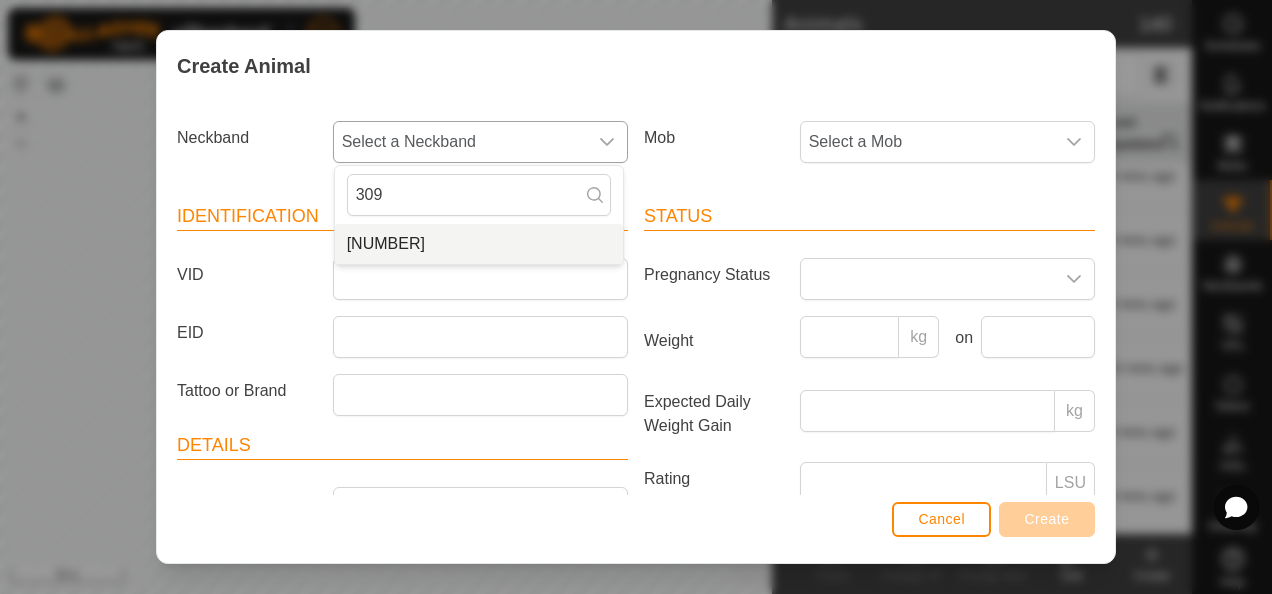 type on "309" 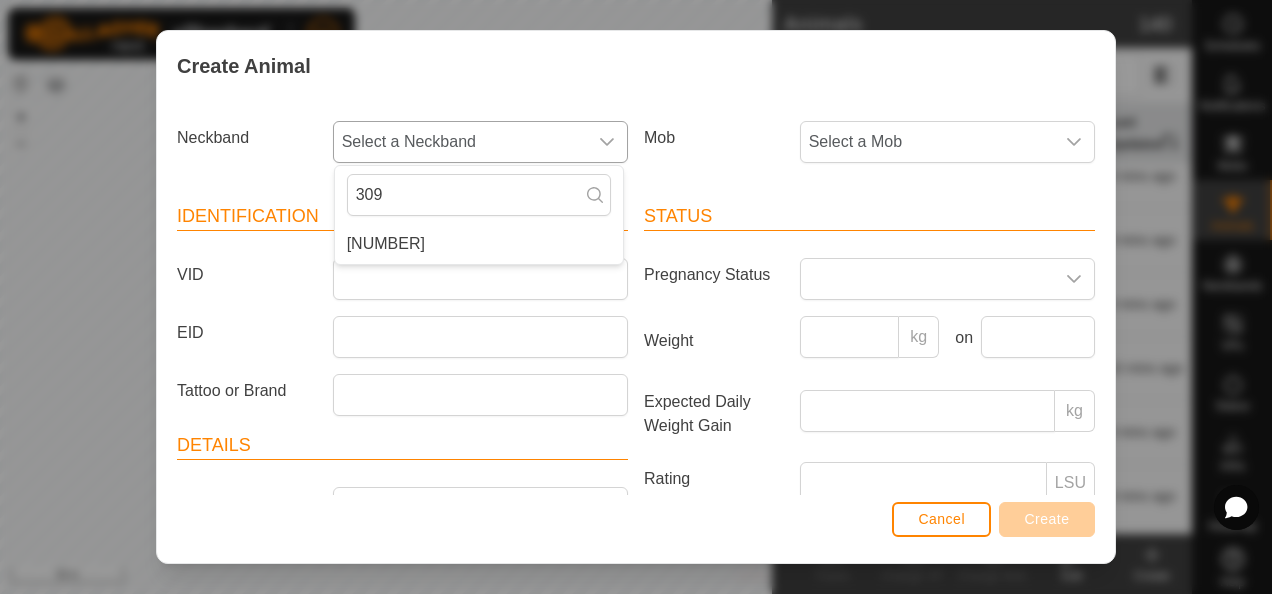 click on "[NUMBER]" at bounding box center (479, 244) 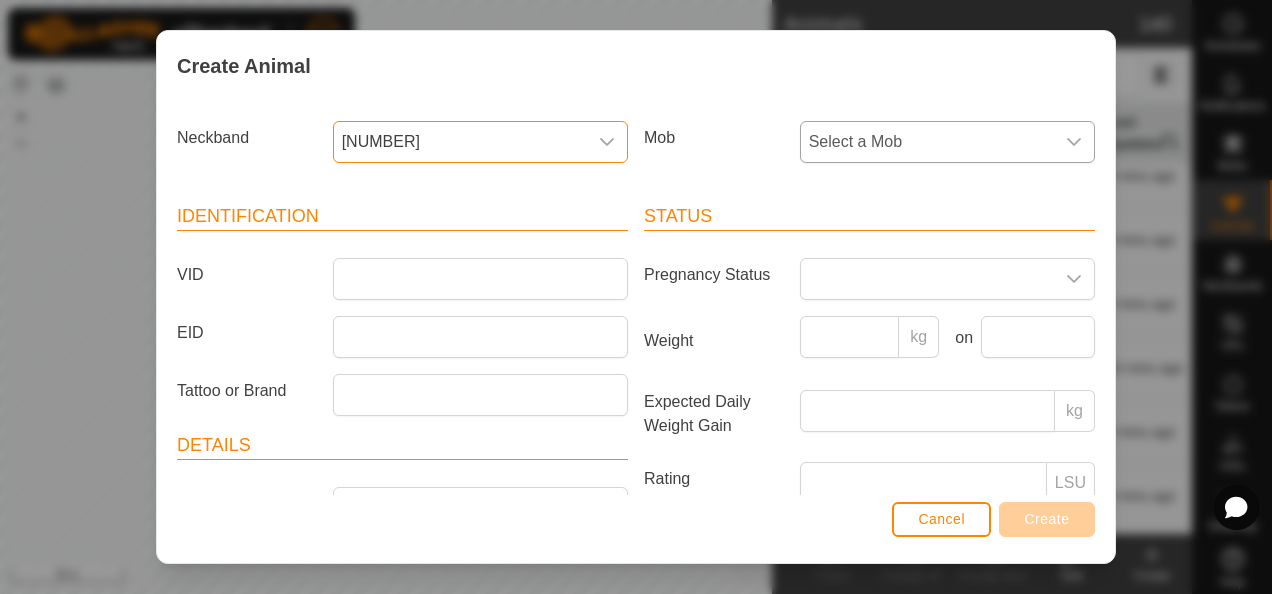 click on "Select a Mob" at bounding box center (927, 142) 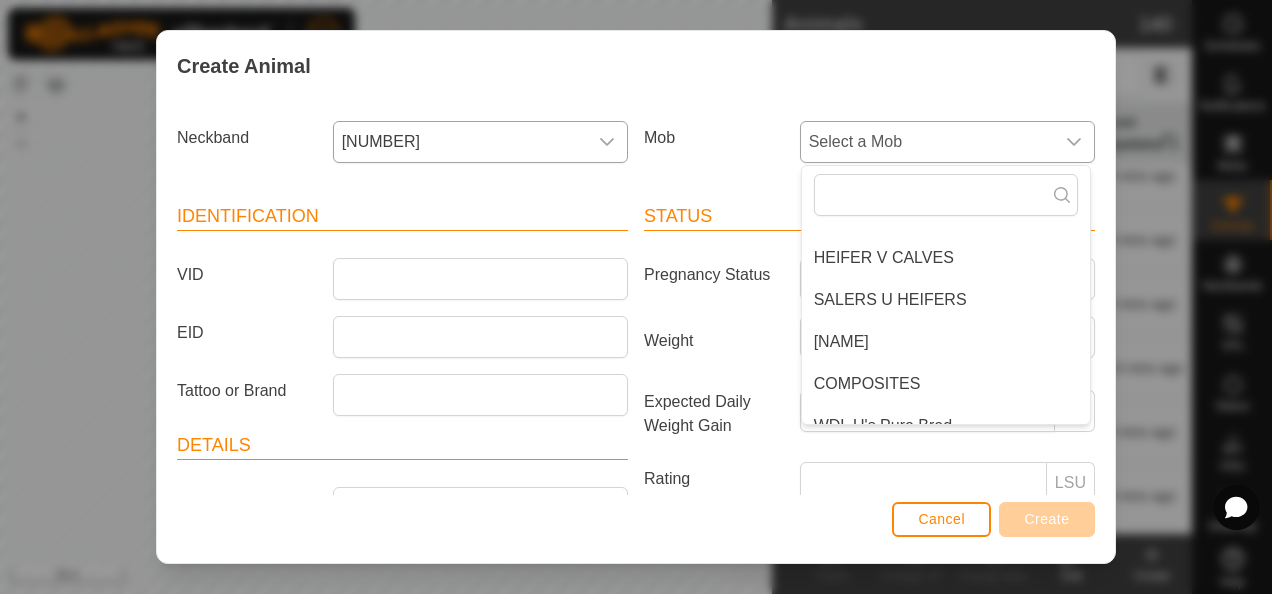 scroll, scrollTop: 200, scrollLeft: 0, axis: vertical 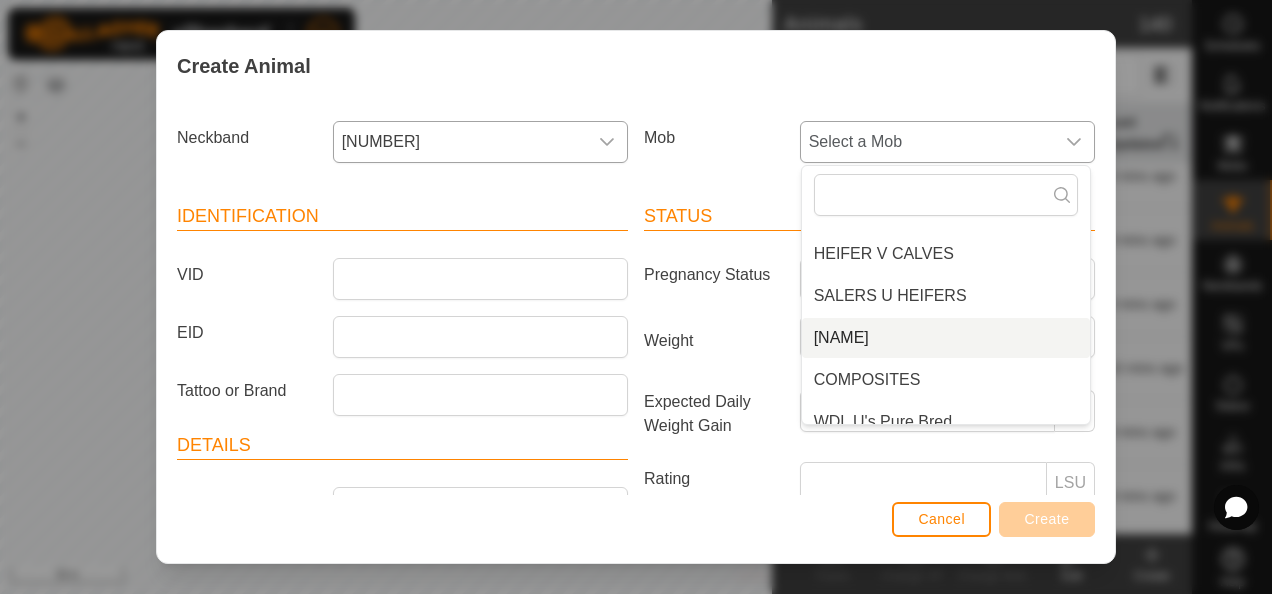 click on "[NAME]" at bounding box center [946, 338] 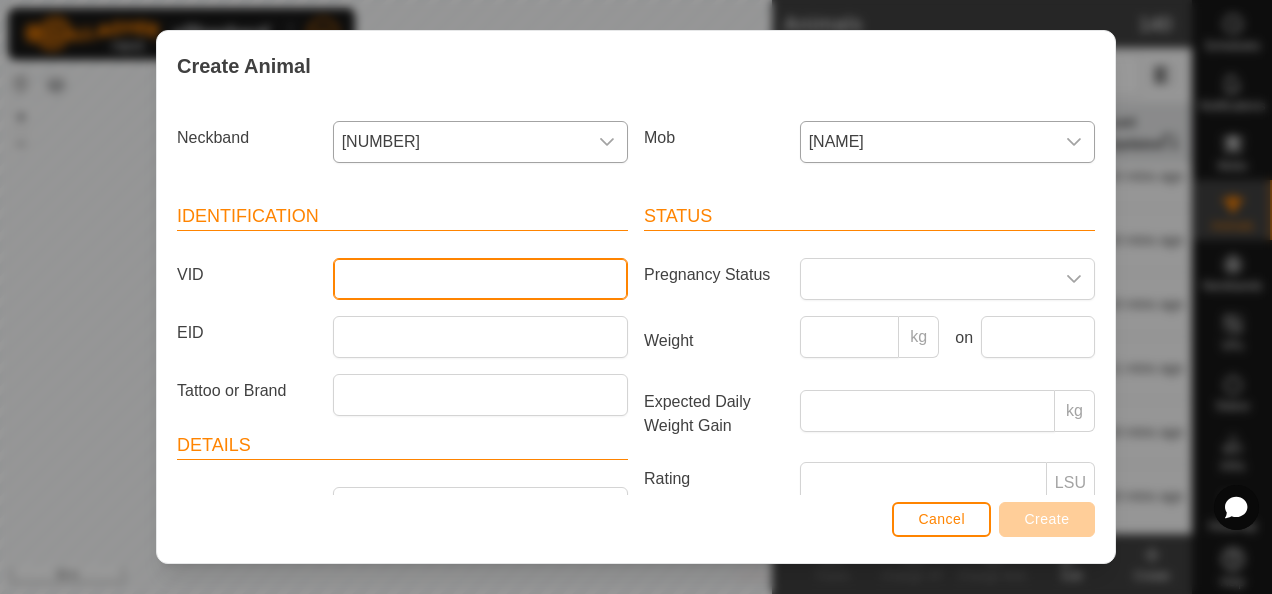 click on "VID" at bounding box center (480, 279) 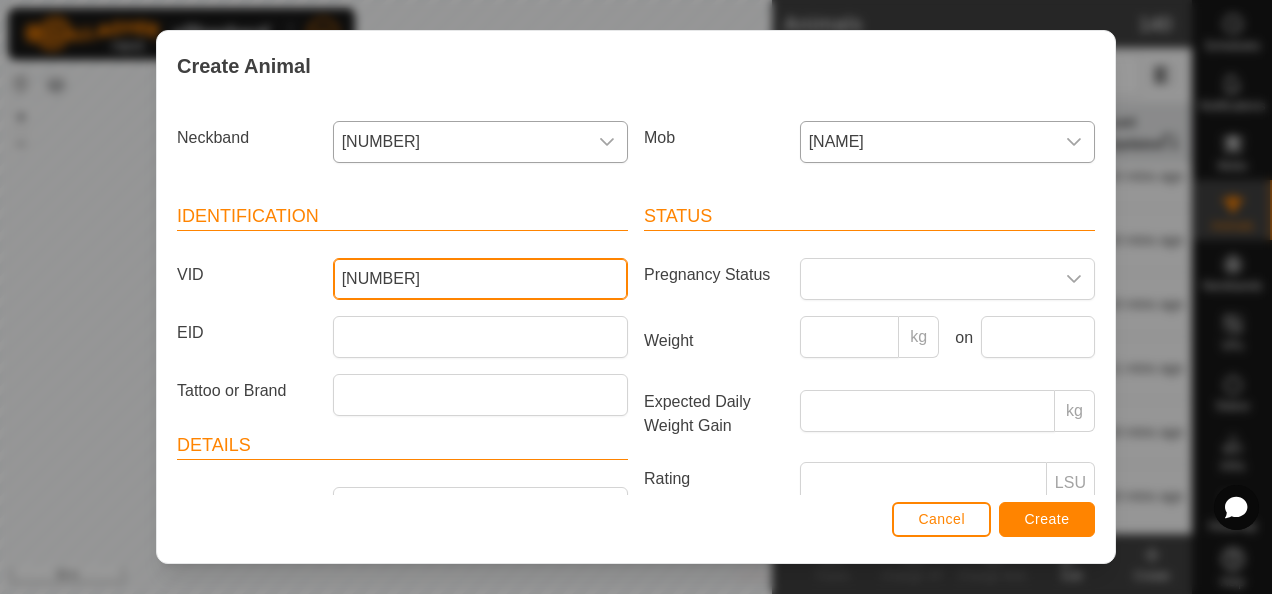 type on "[NUMBER]" 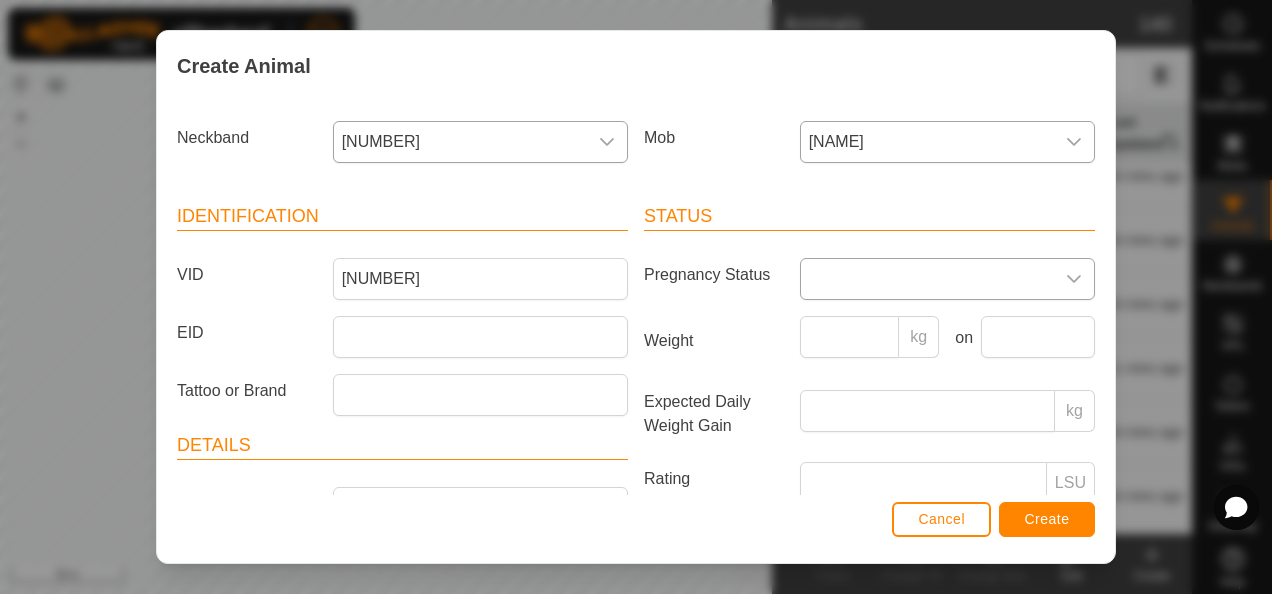 click at bounding box center (927, 279) 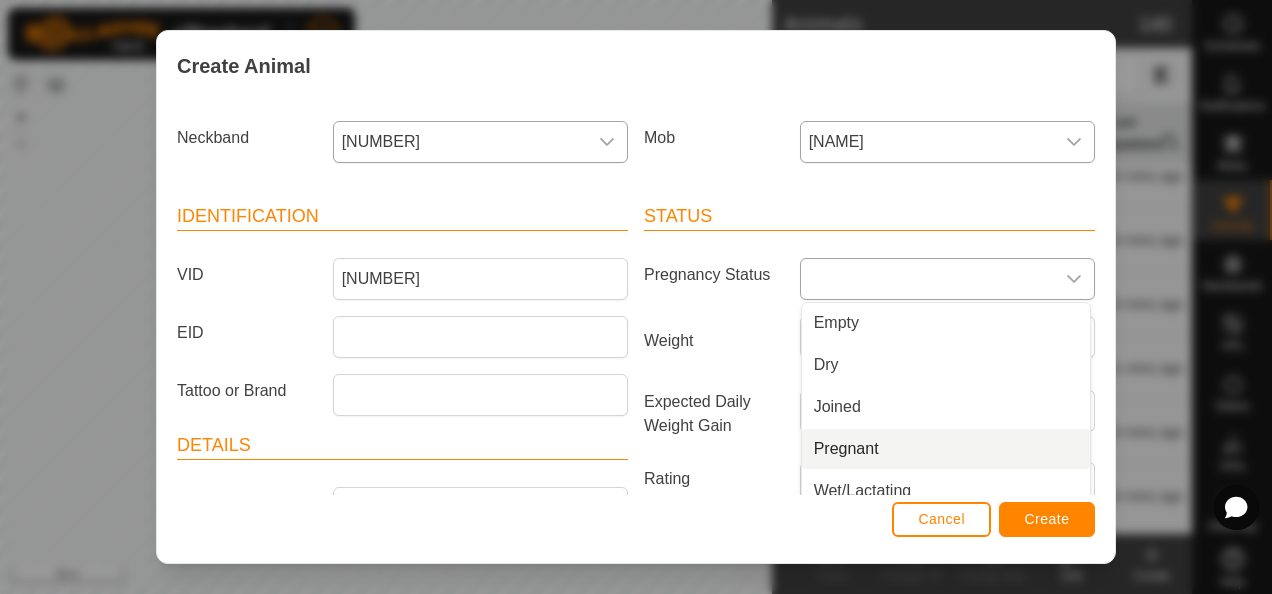 click on "Pregnant" at bounding box center (946, 449) 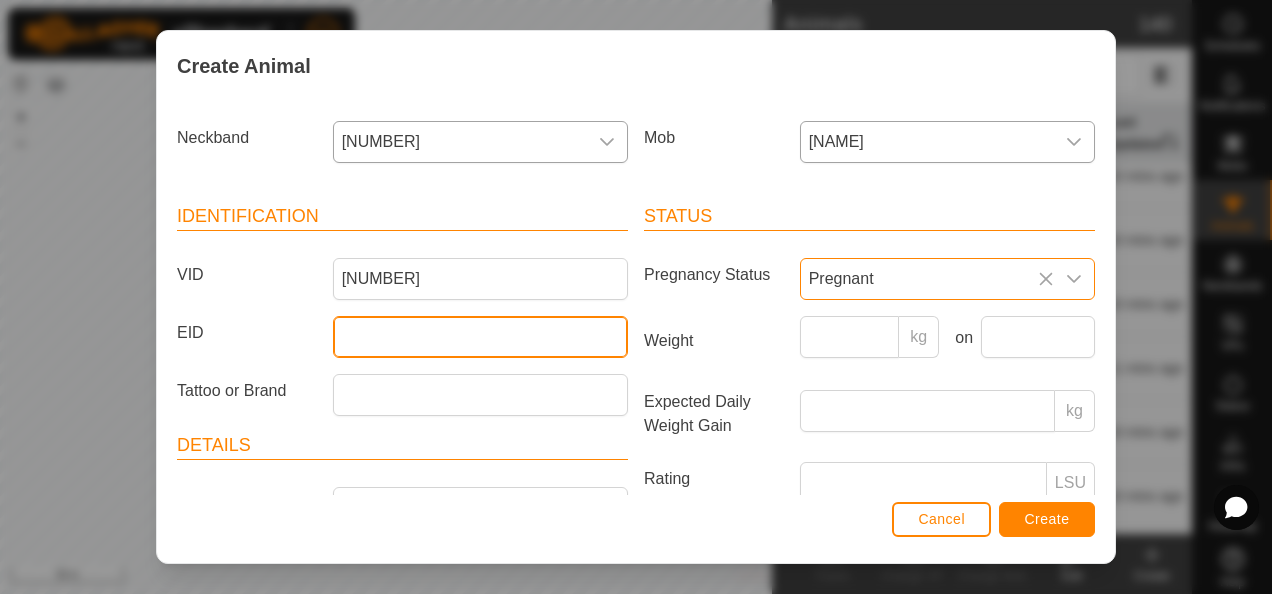 click on "EID" at bounding box center [480, 337] 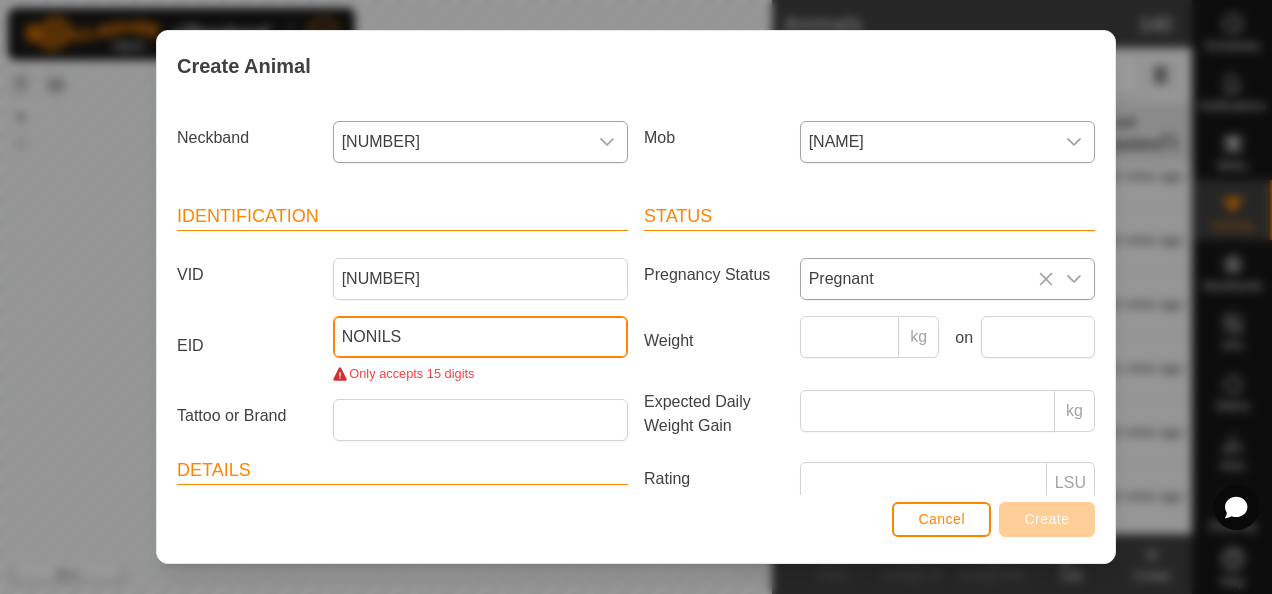 click on "NONILS" at bounding box center (480, 337) 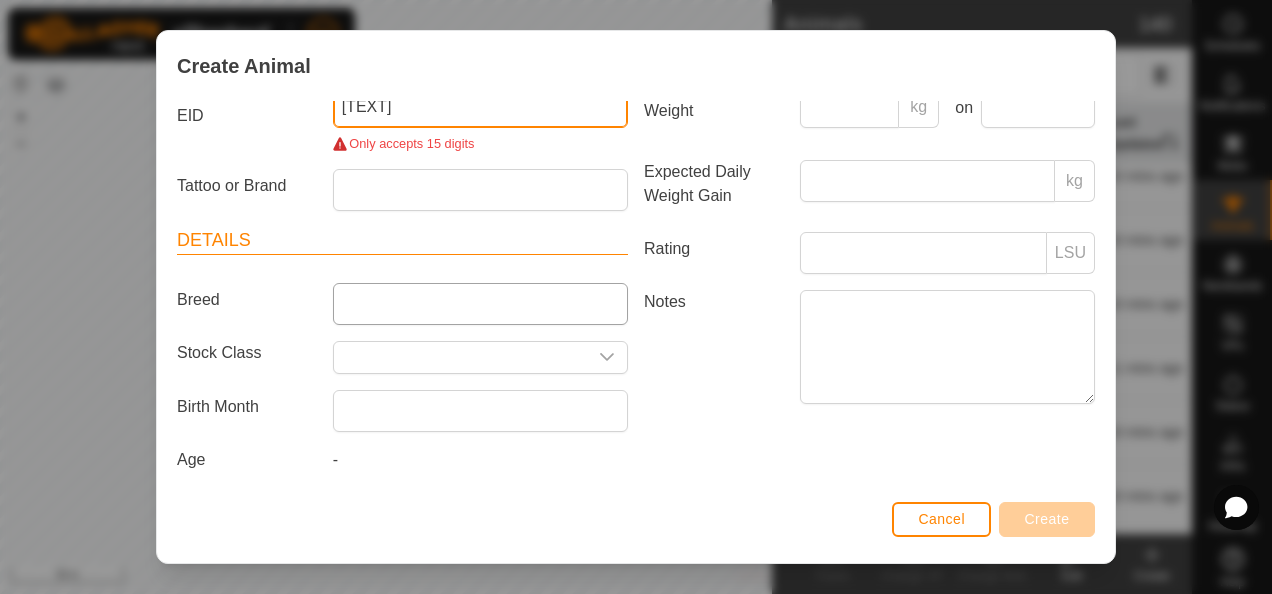 scroll, scrollTop: 232, scrollLeft: 0, axis: vertical 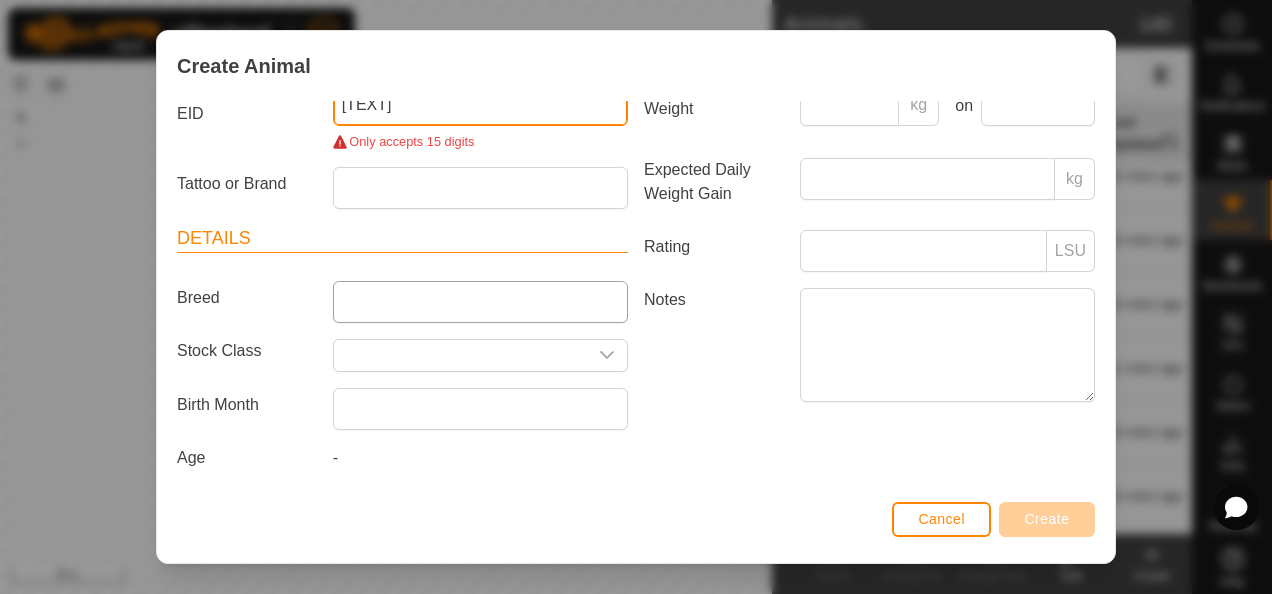 type on "[TEXT]" 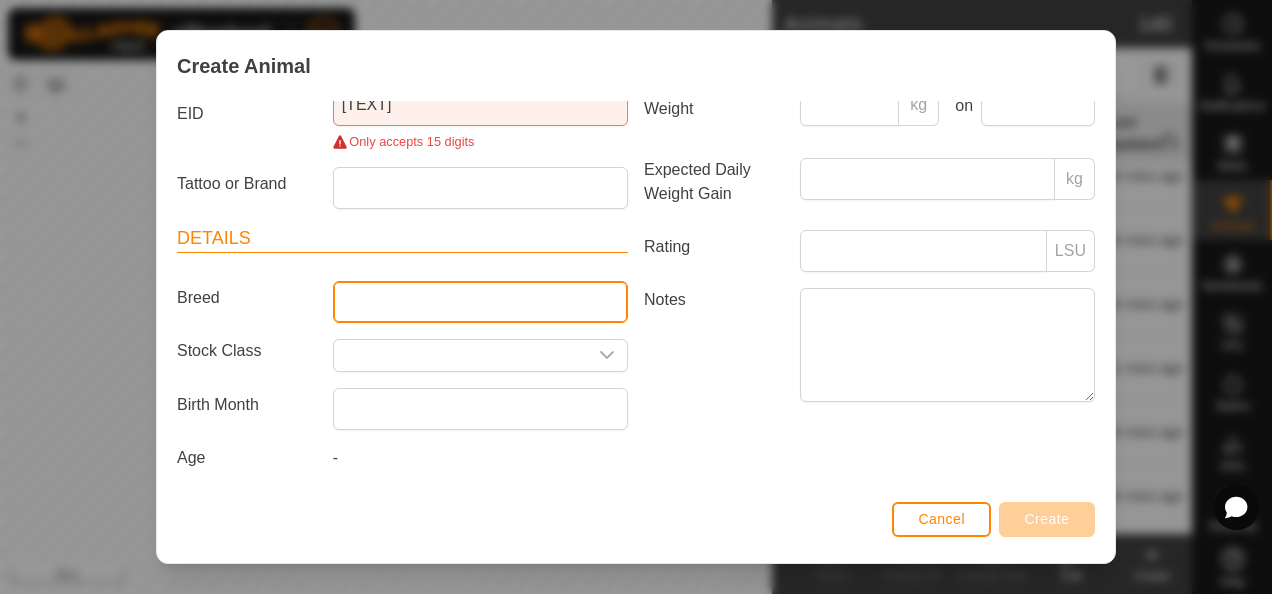 click on "Breed" at bounding box center [480, 302] 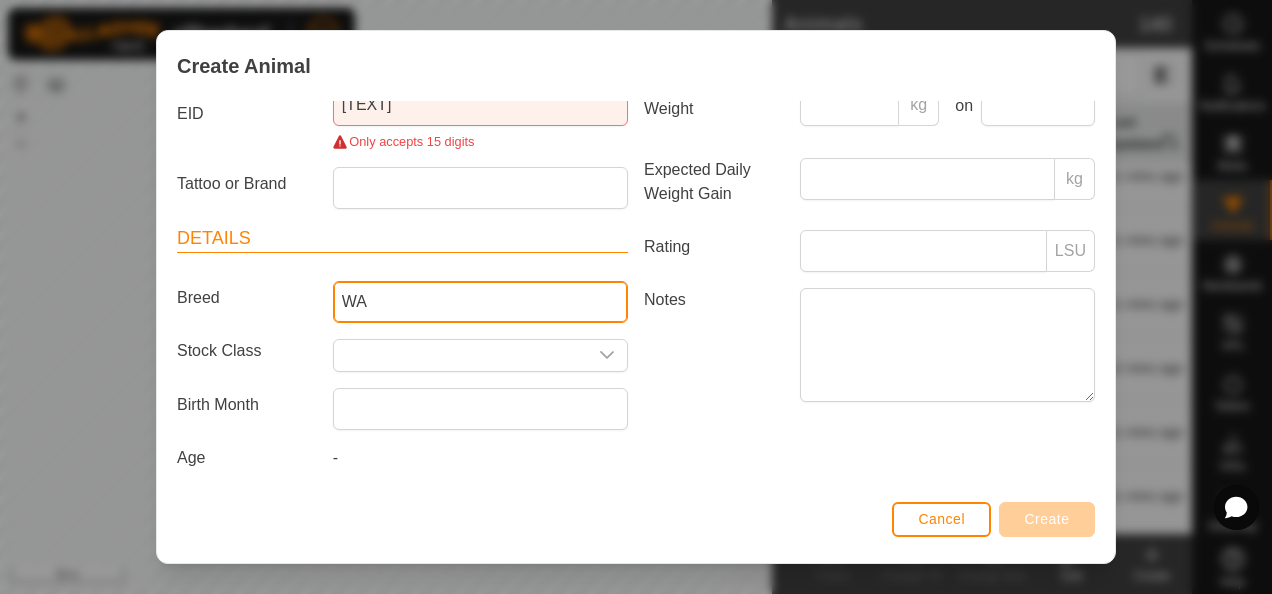type on "Wagyu" 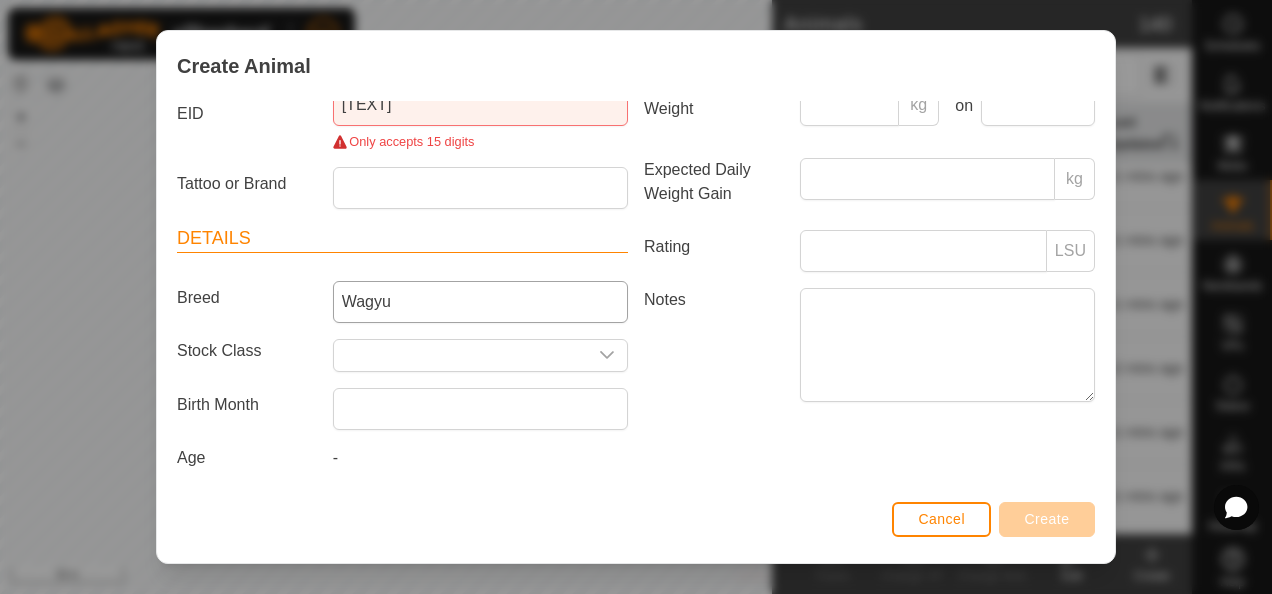 type on "PB" 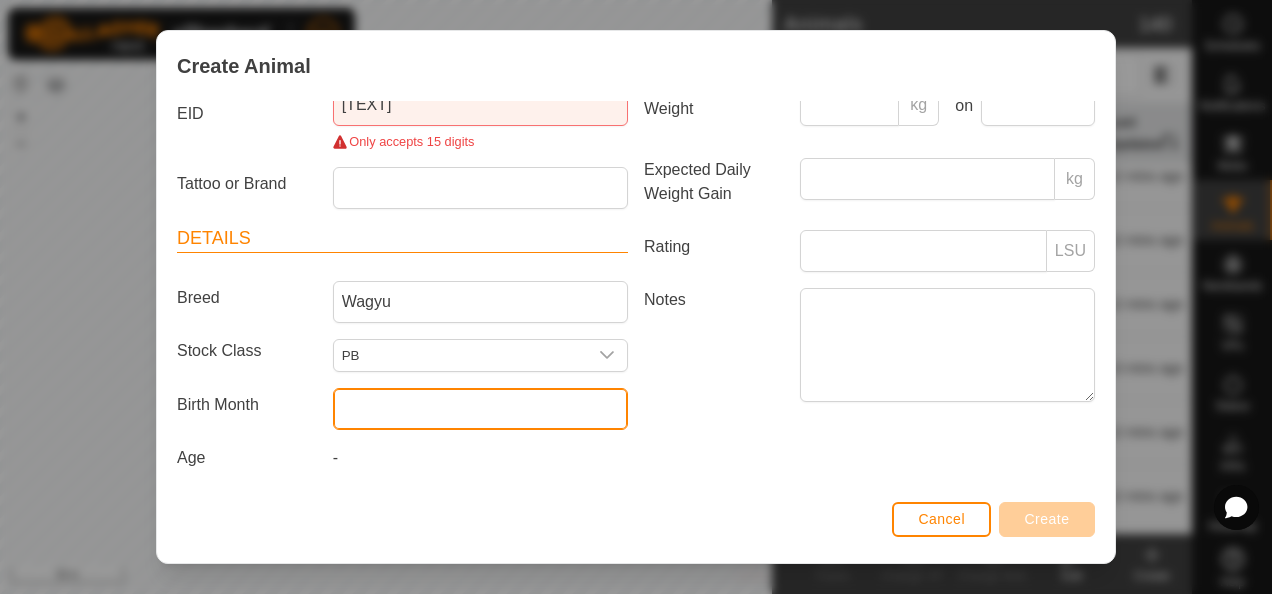 click 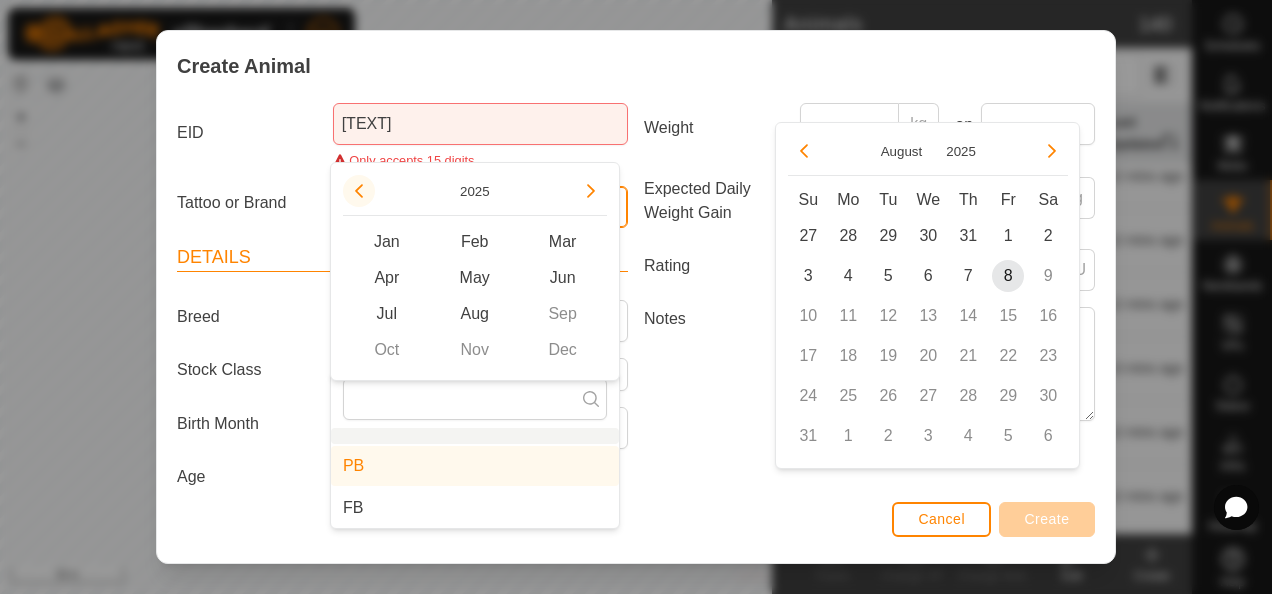 click on "Tattoo or Brand" at bounding box center (480, 207) 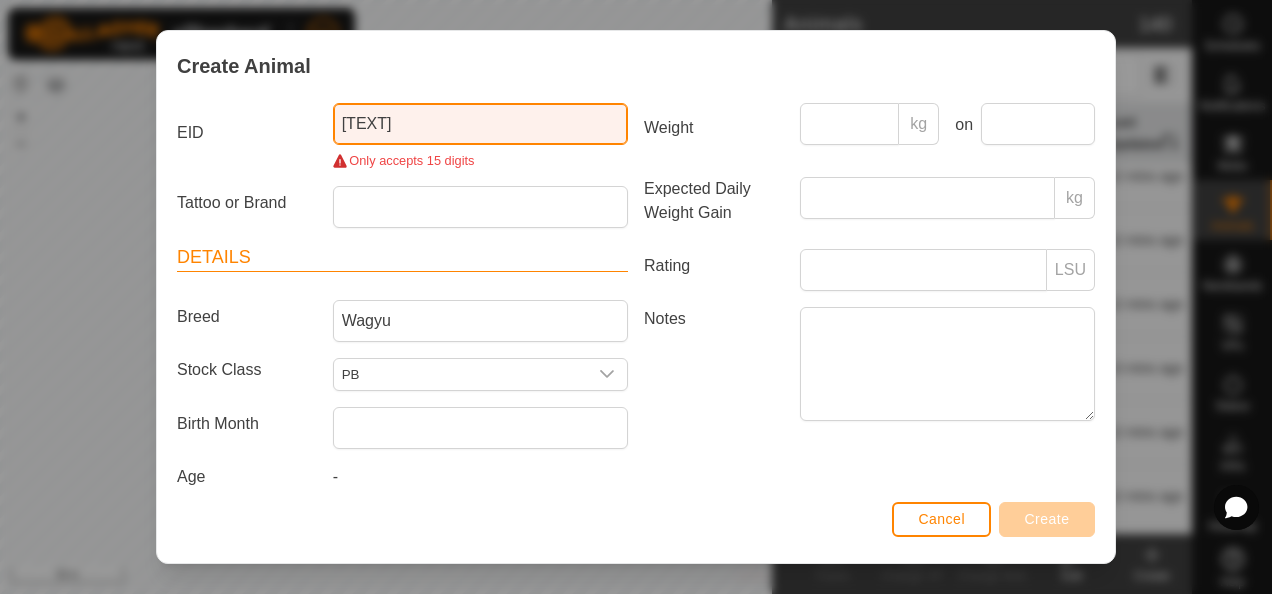drag, startPoint x: 411, startPoint y: 120, endPoint x: 322, endPoint y: 118, distance: 89.02247 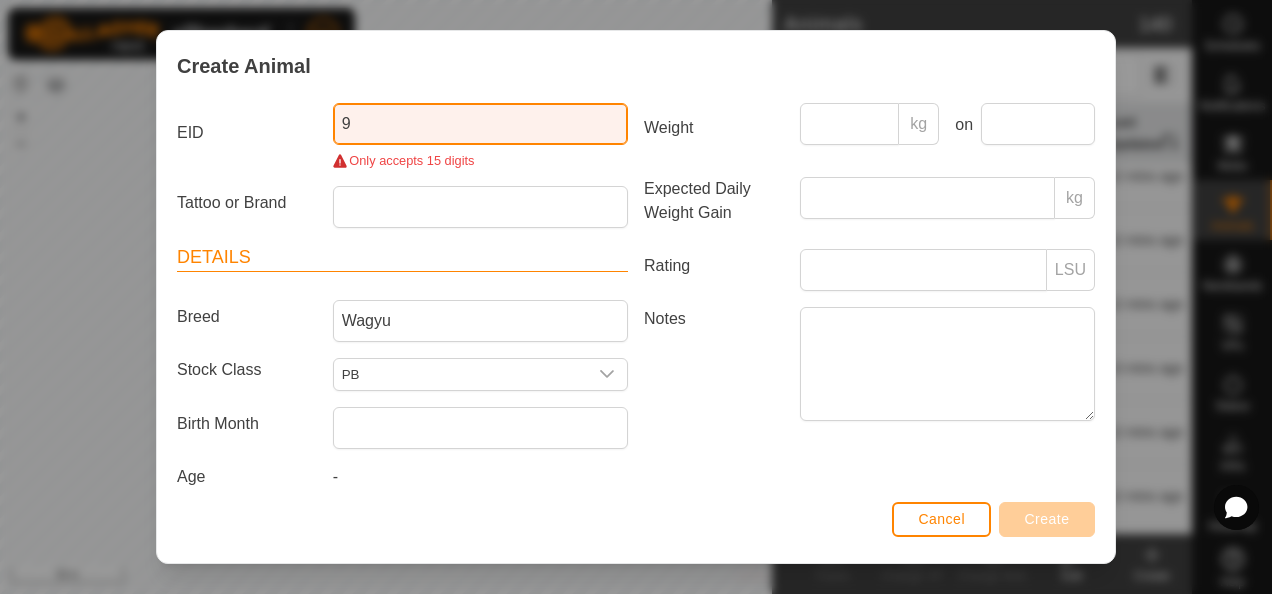 scroll, scrollTop: 207, scrollLeft: 0, axis: vertical 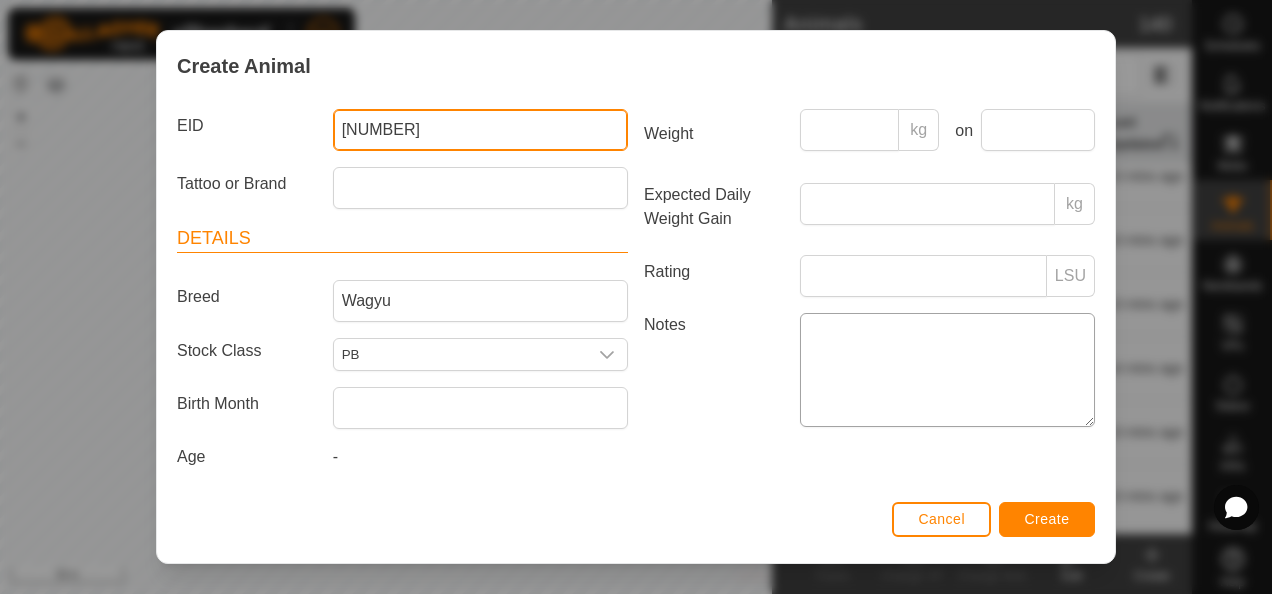 type on "[NUMBER]" 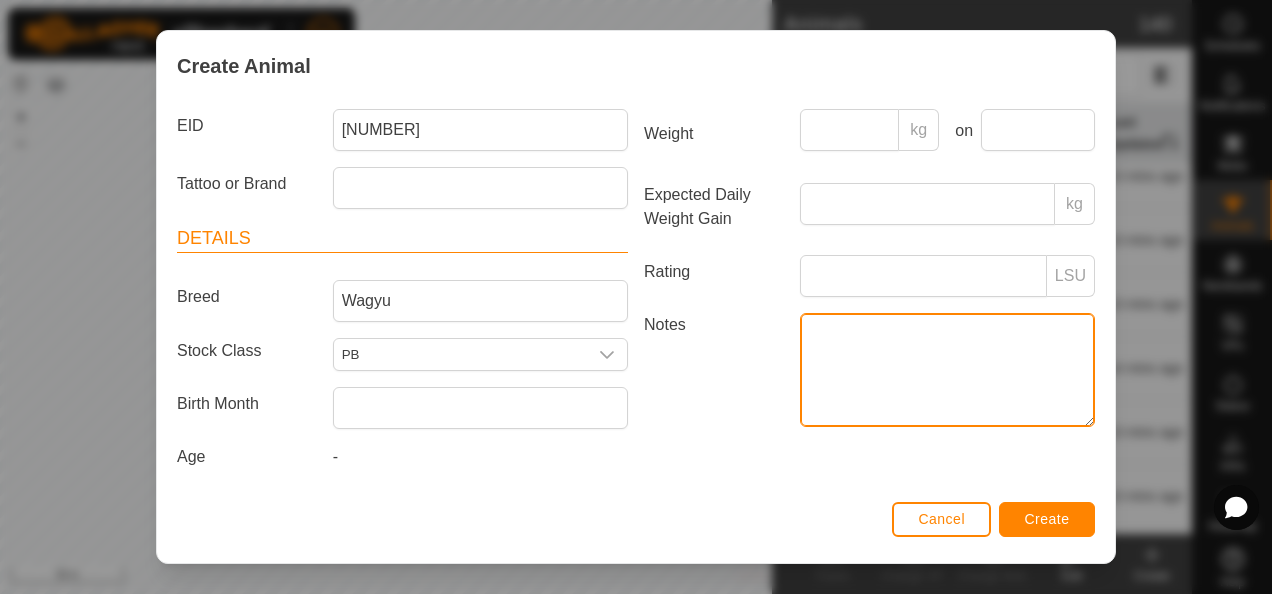 click on "Notes" at bounding box center (947, 370) 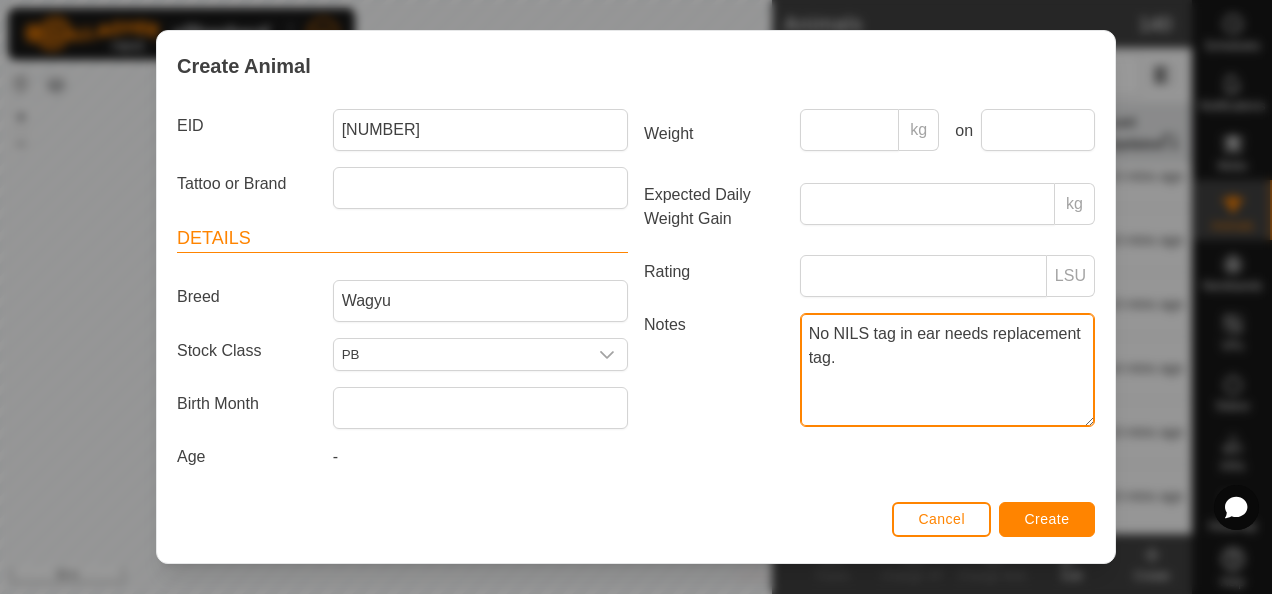 type on "No NILS tag in ear needs replacement tag." 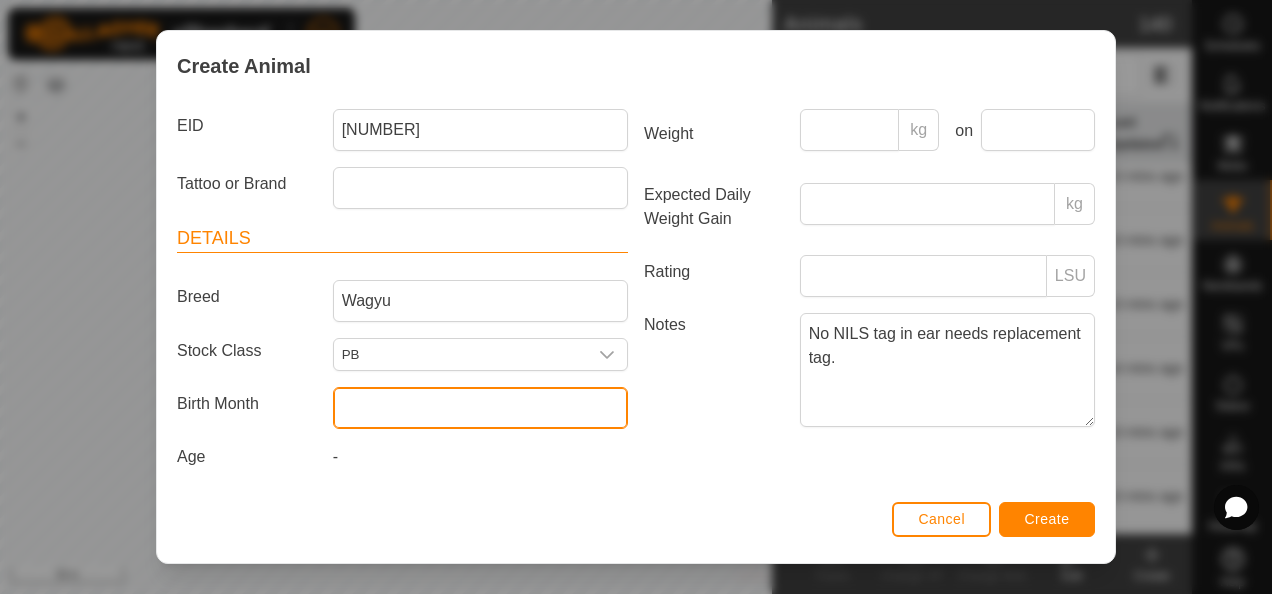 click at bounding box center (480, 408) 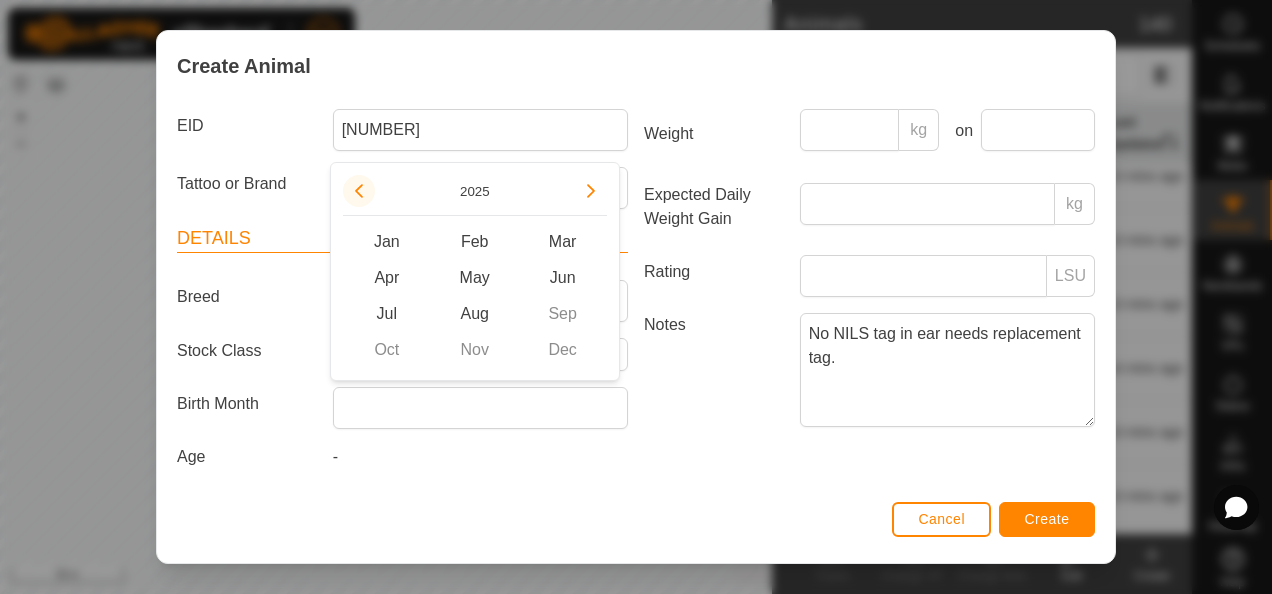 click at bounding box center [359, 191] 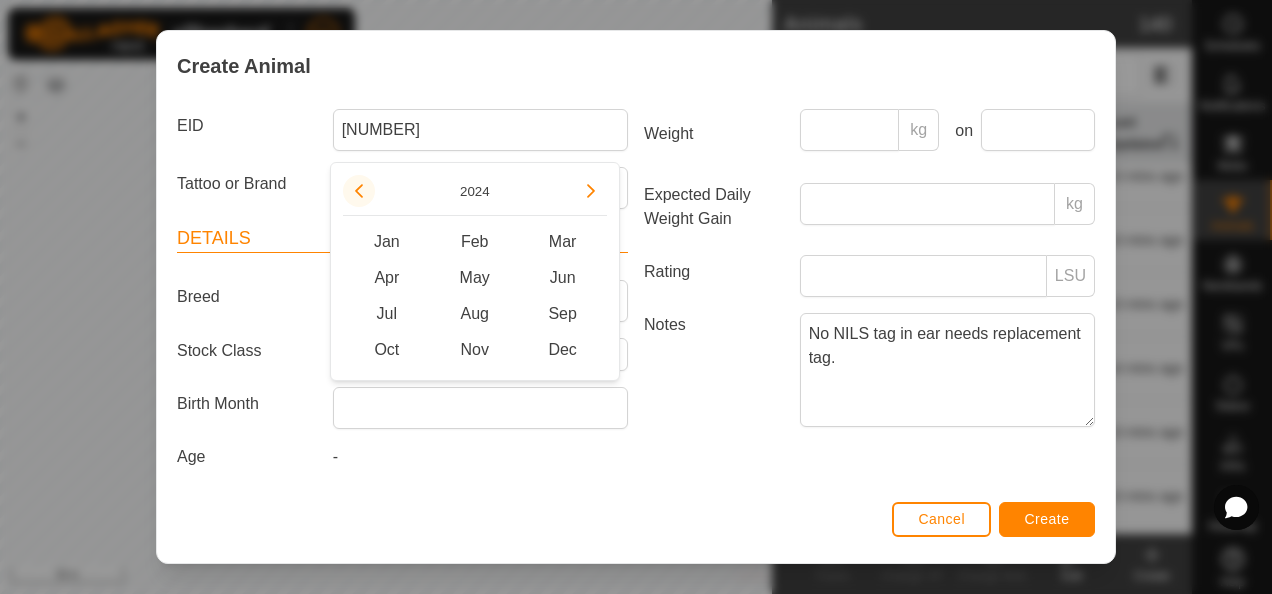 click at bounding box center [361, 198] 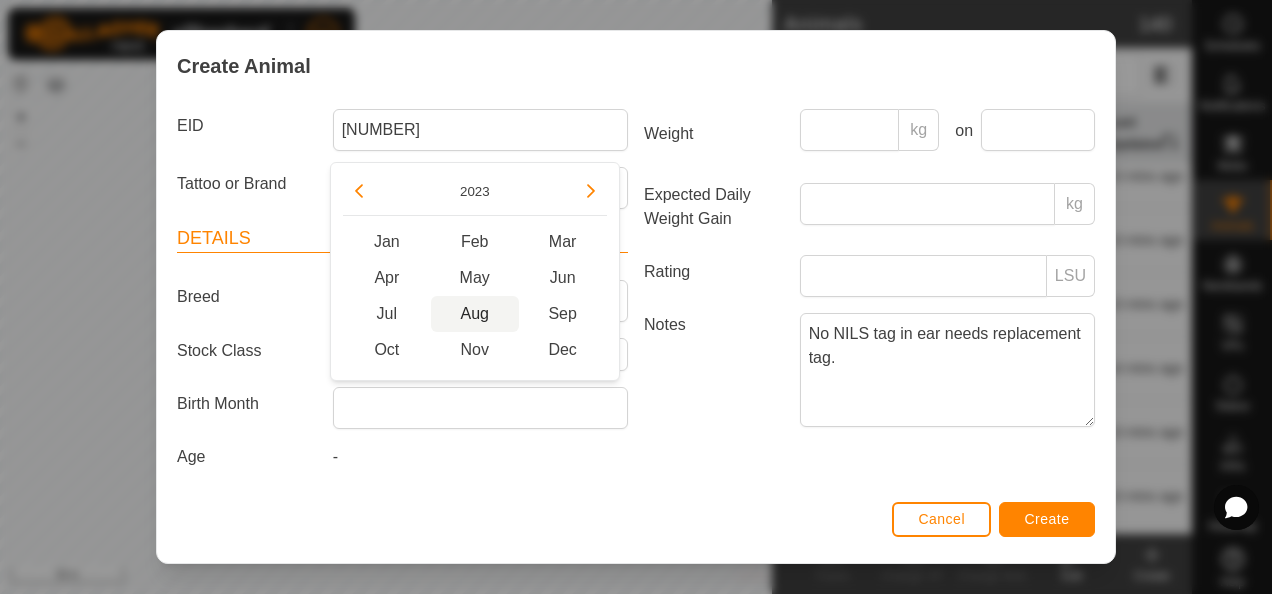 click on "Aug" at bounding box center (475, 314) 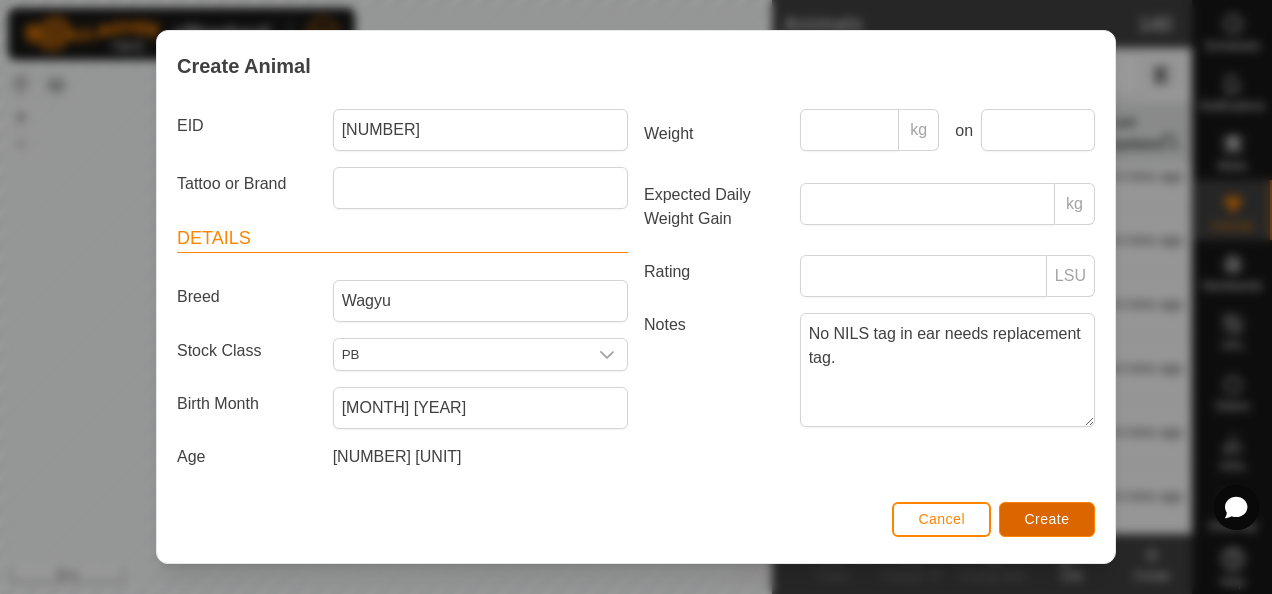 click on "Create" at bounding box center [1047, 519] 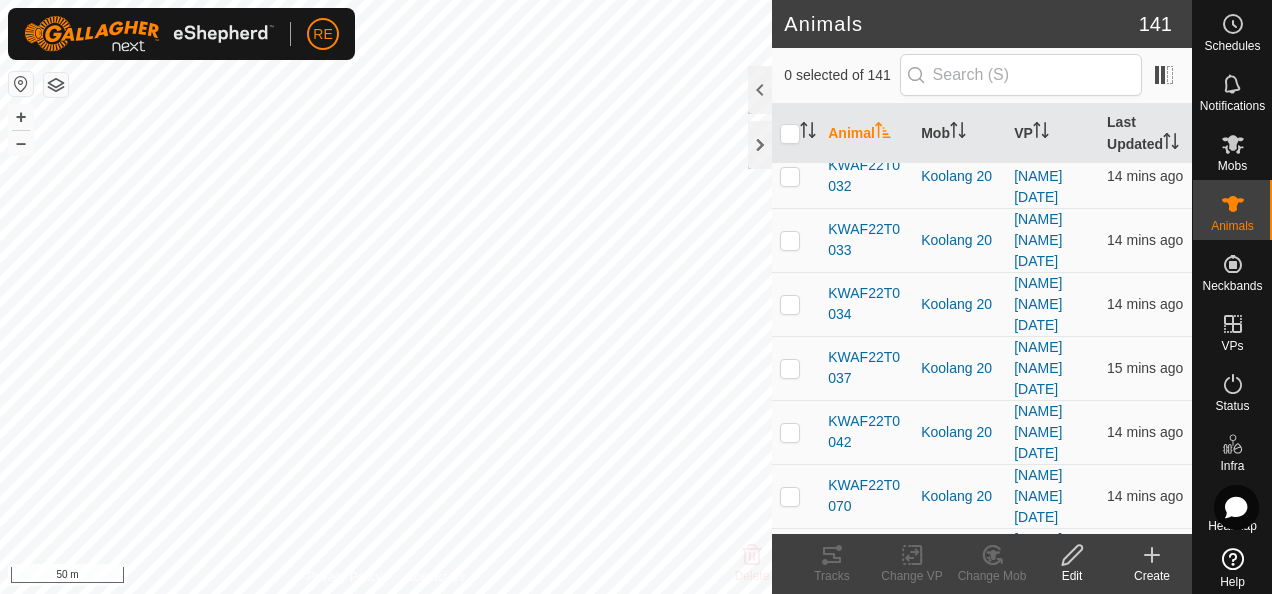 click 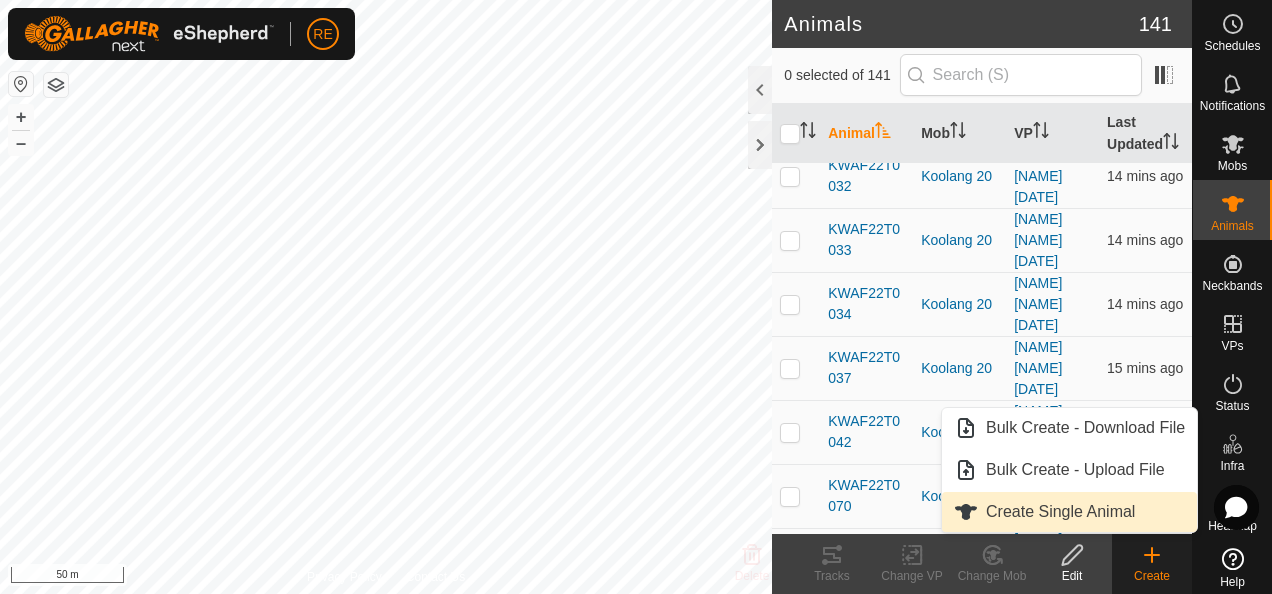 click on "Create Single Animal" at bounding box center (1069, 512) 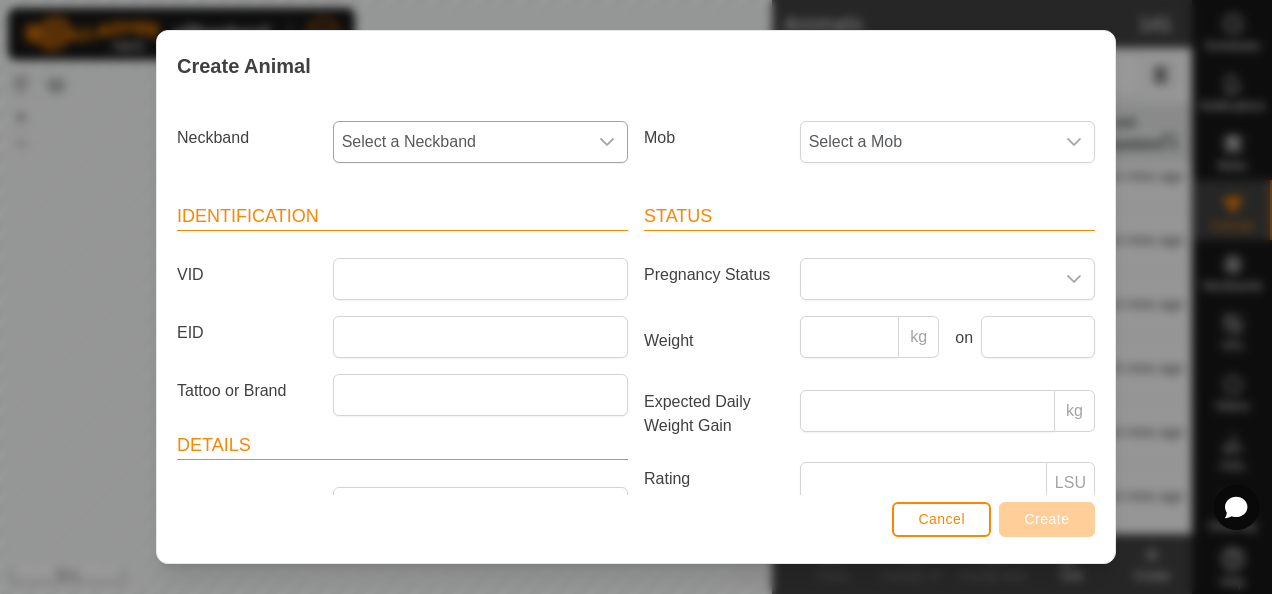 click on "Select a Neckband" at bounding box center [460, 142] 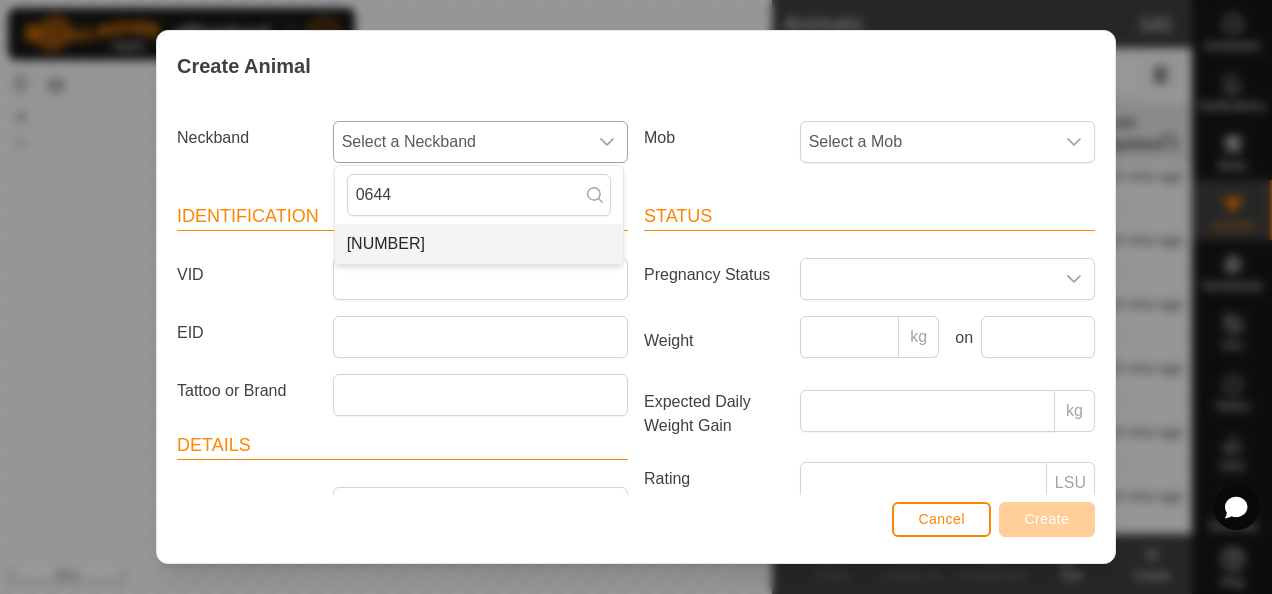 type on "0644" 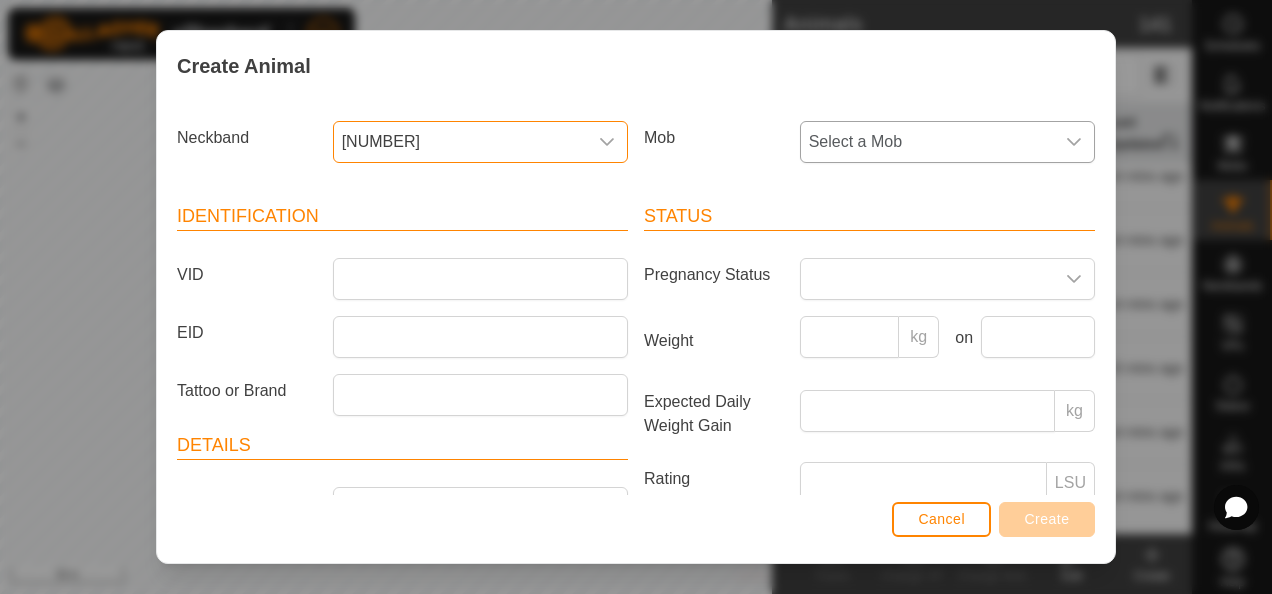 click on "Select a Mob" at bounding box center [927, 142] 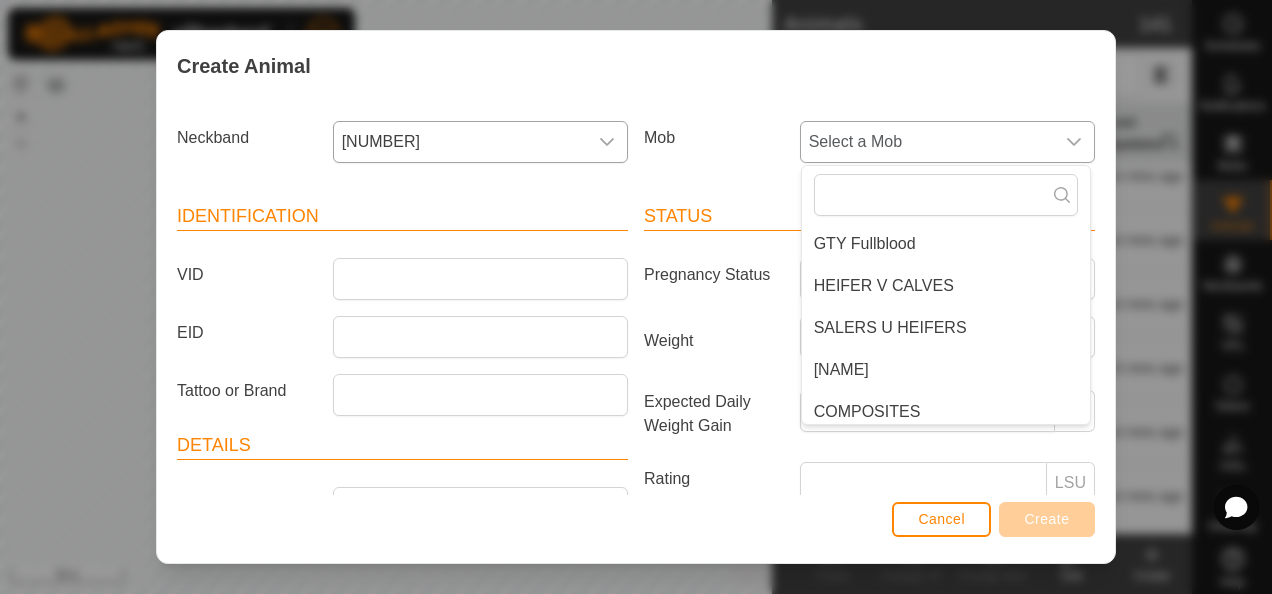 scroll, scrollTop: 200, scrollLeft: 0, axis: vertical 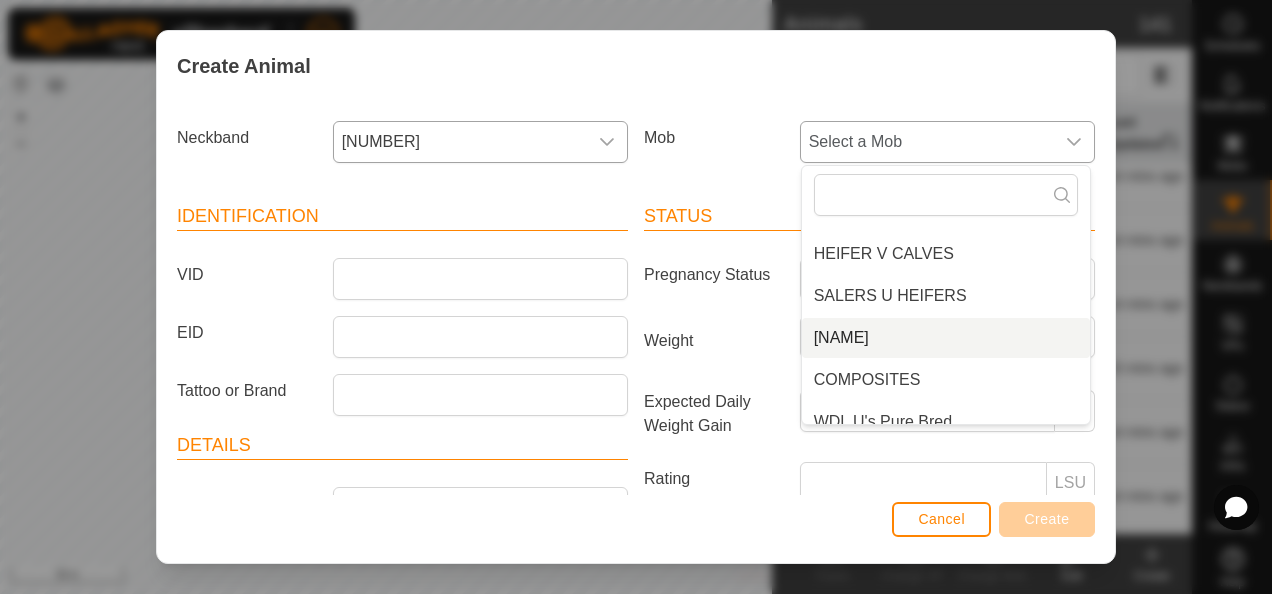 click on "[NAME]" at bounding box center (946, 338) 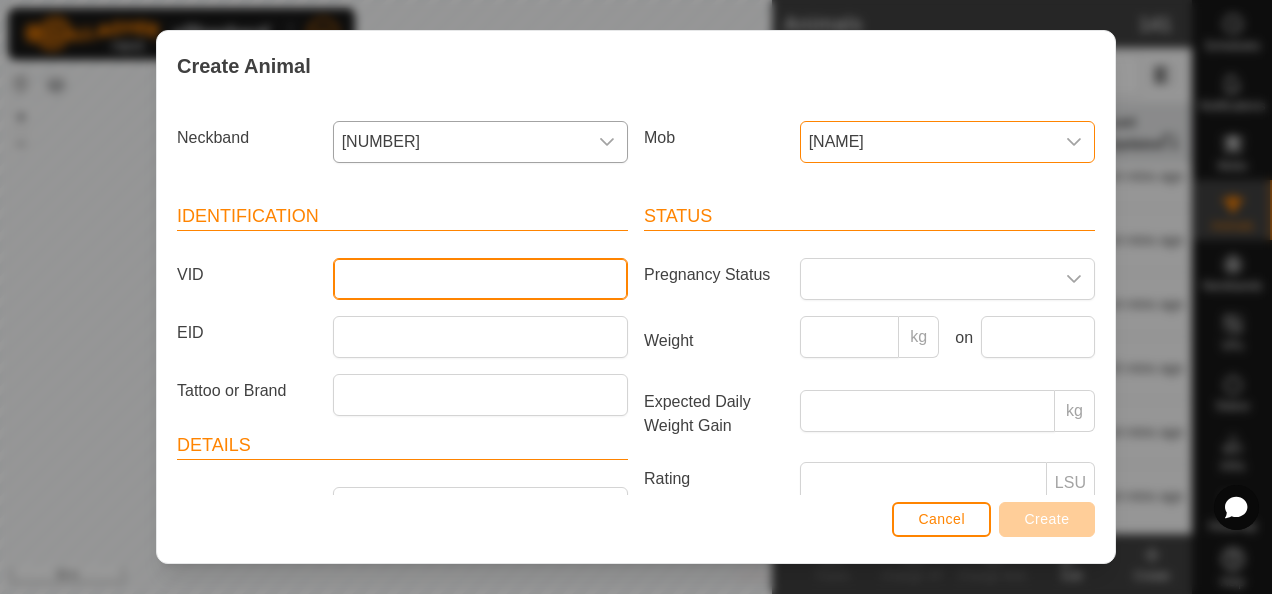 click on "VID" at bounding box center (480, 279) 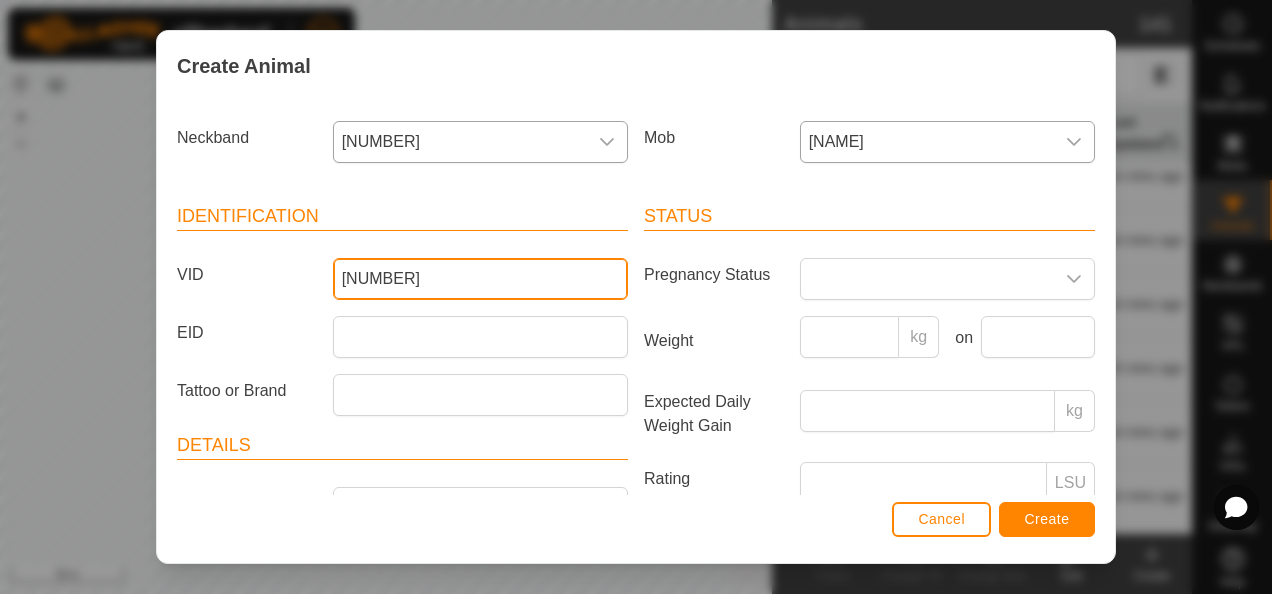 type on "[NUMBER]" 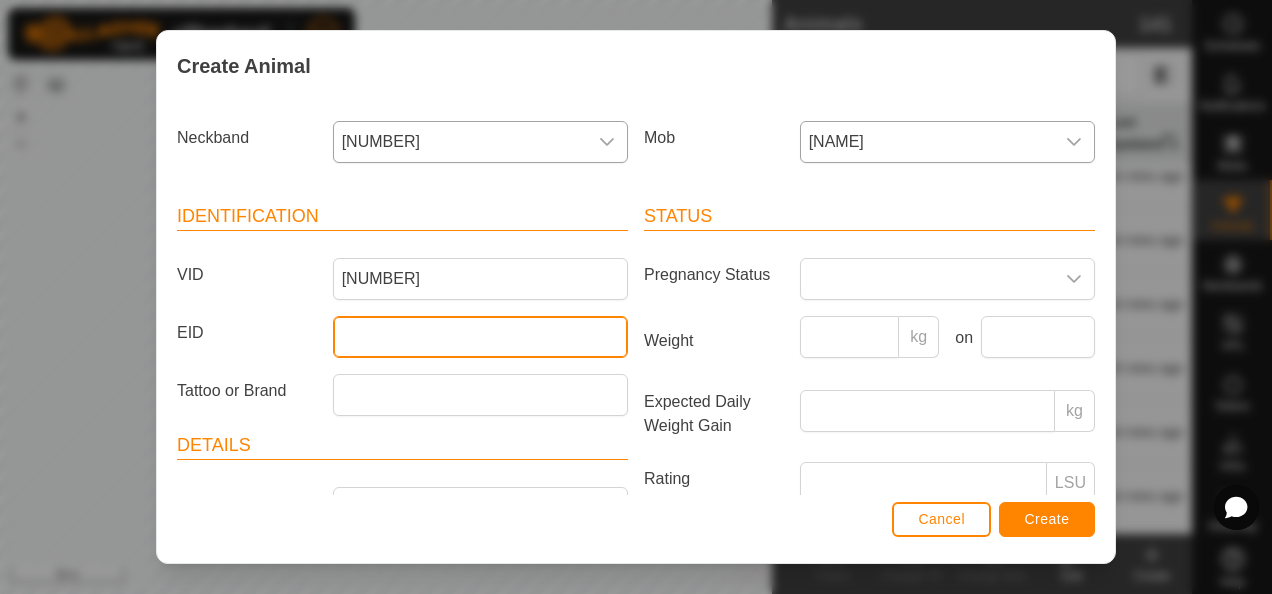 click on "EID" at bounding box center (480, 337) 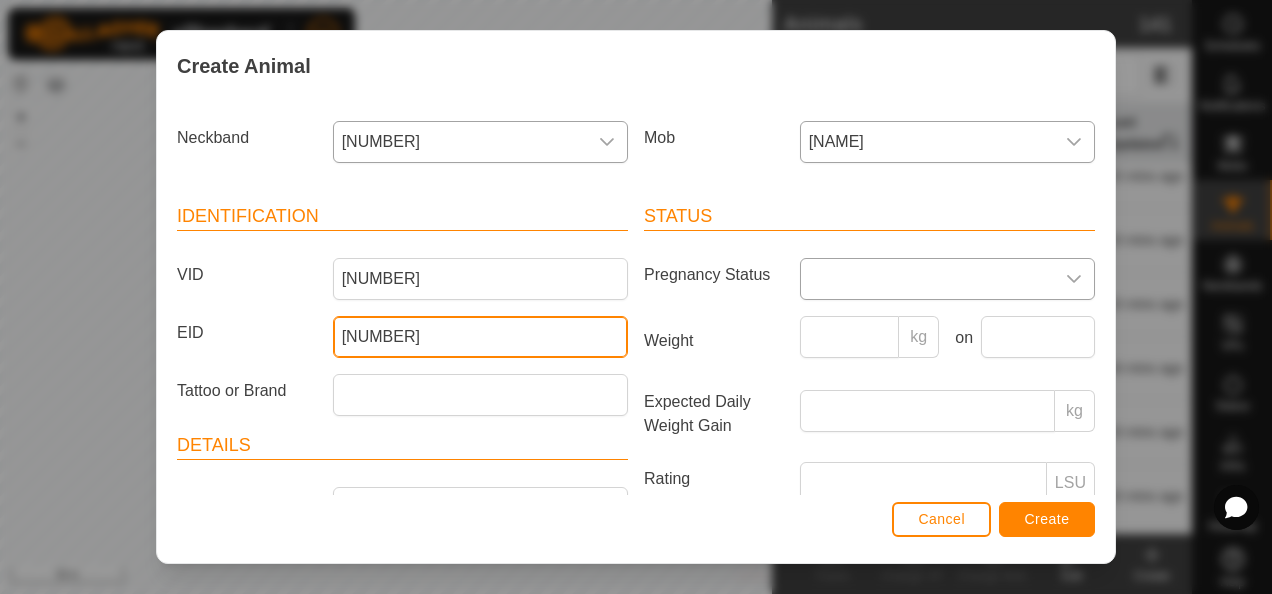 type on "[NUMBER]" 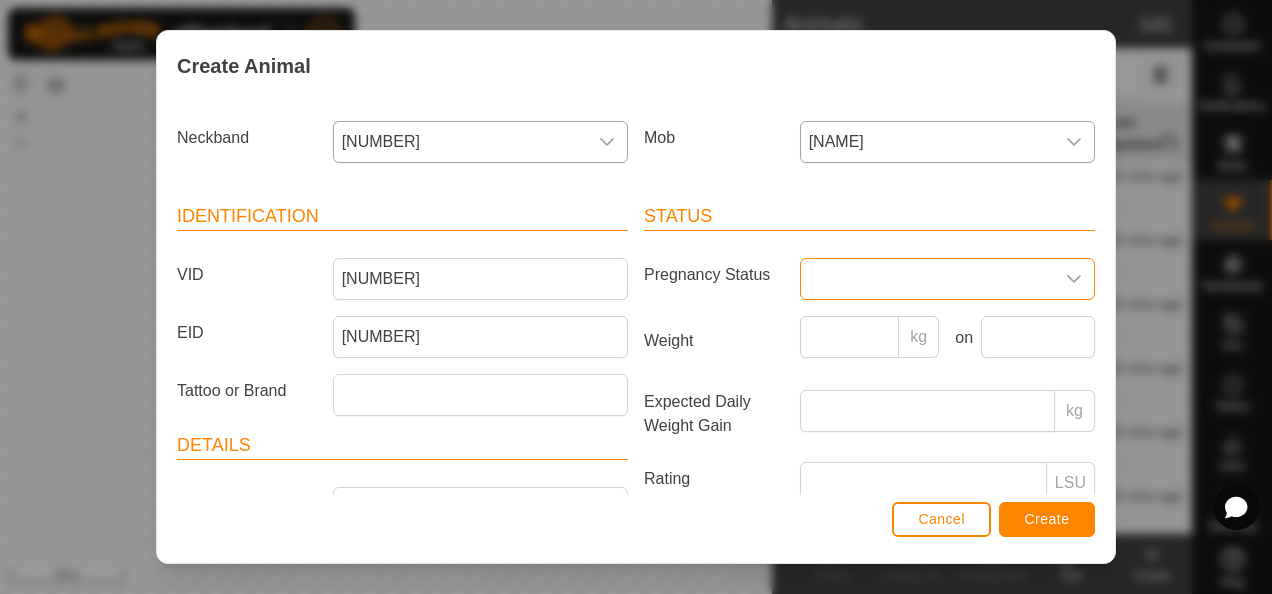click at bounding box center [927, 279] 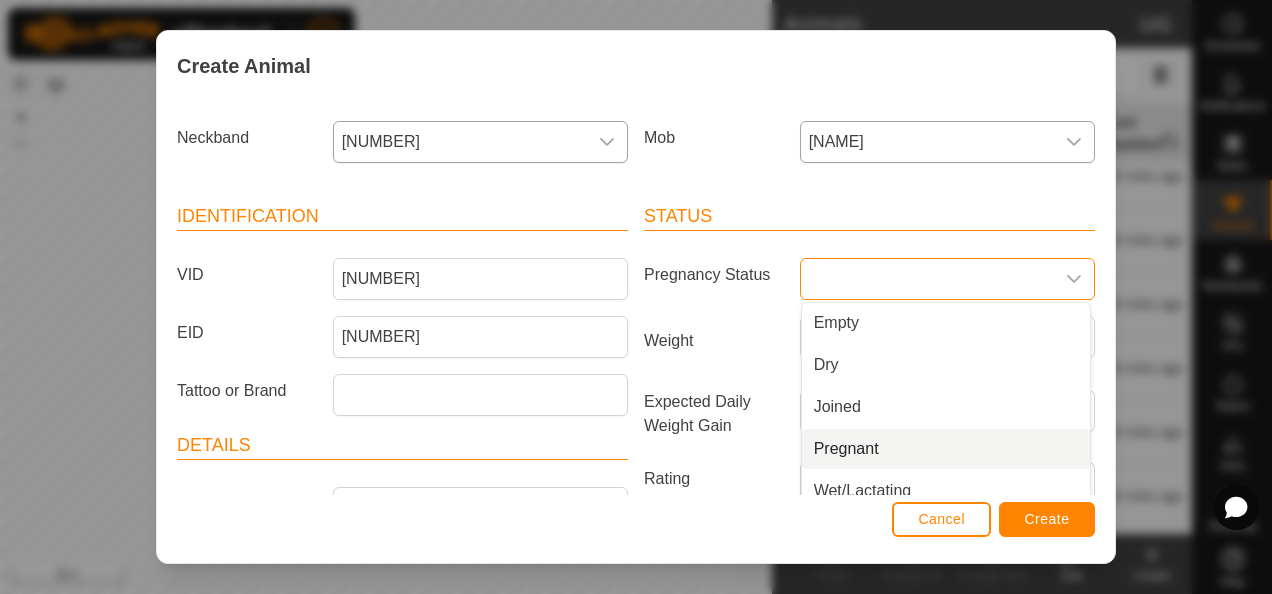 click on "Pregnant" at bounding box center (946, 449) 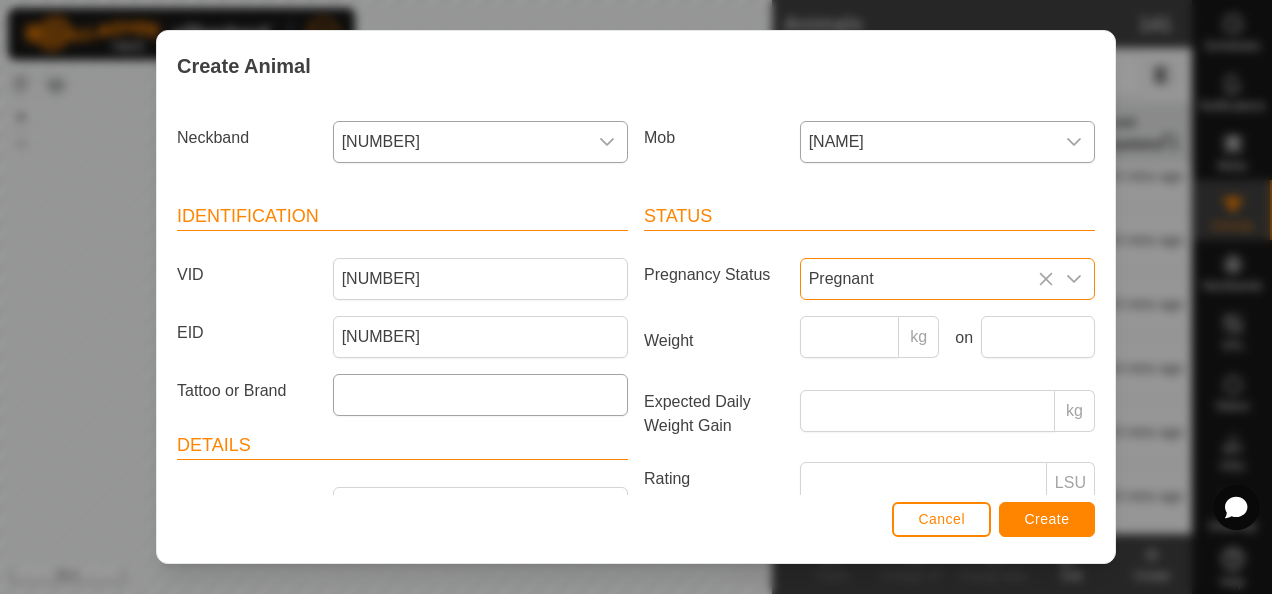 scroll, scrollTop: 200, scrollLeft: 0, axis: vertical 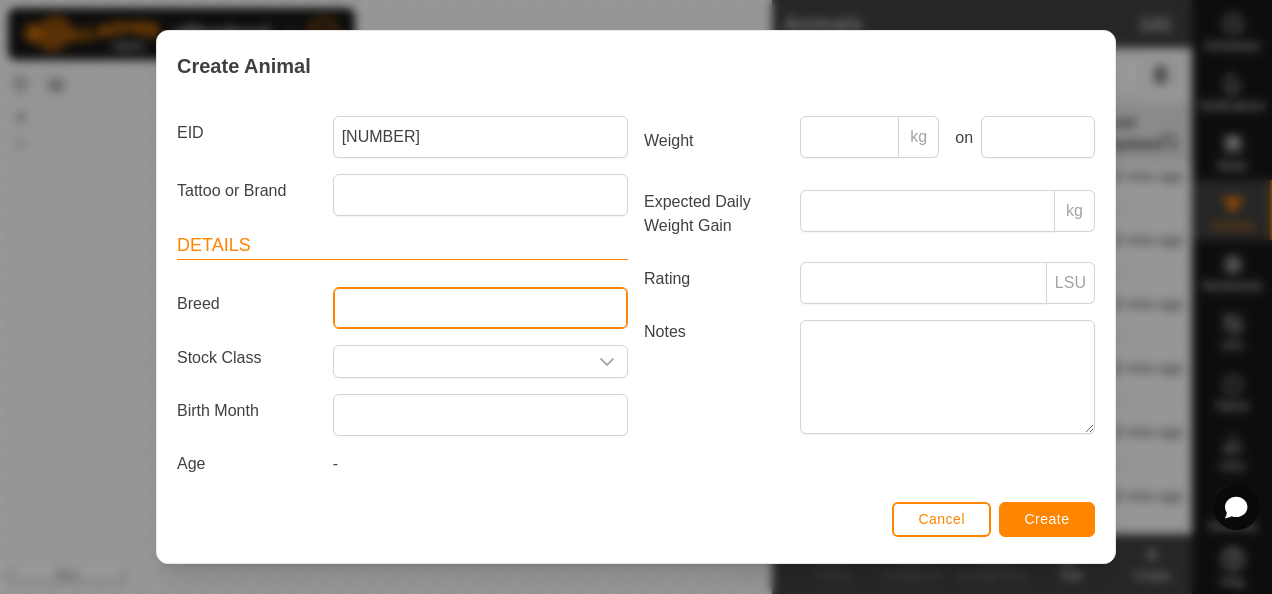 click on "Breed" at bounding box center [480, 308] 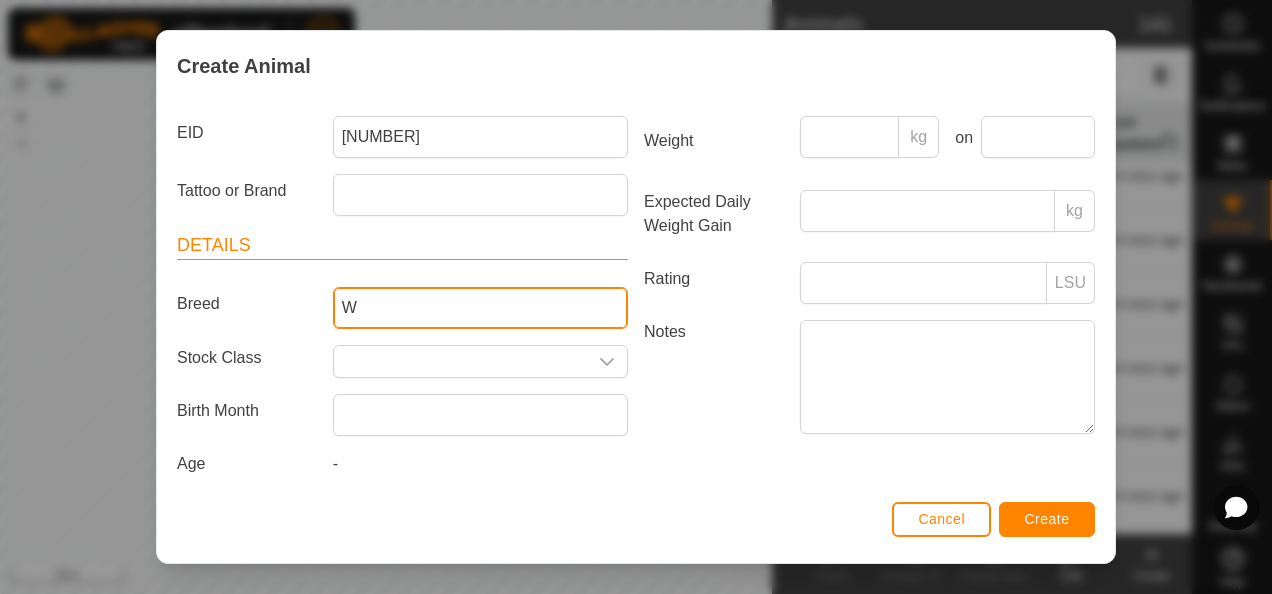 type on "Wagyu" 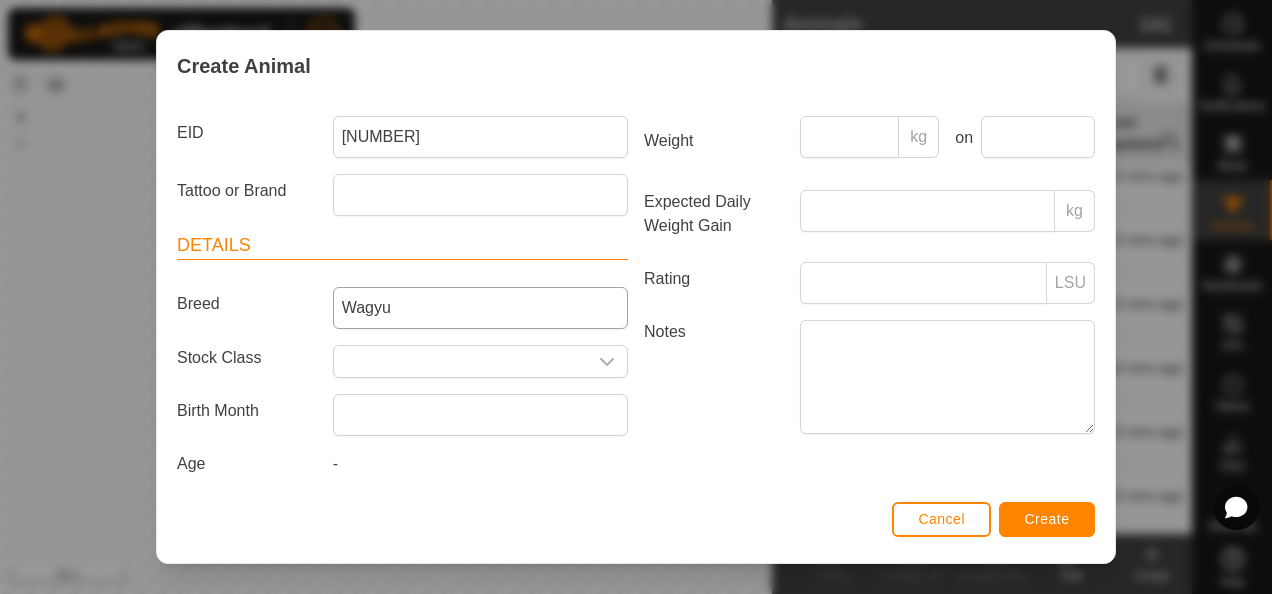 type on "PB" 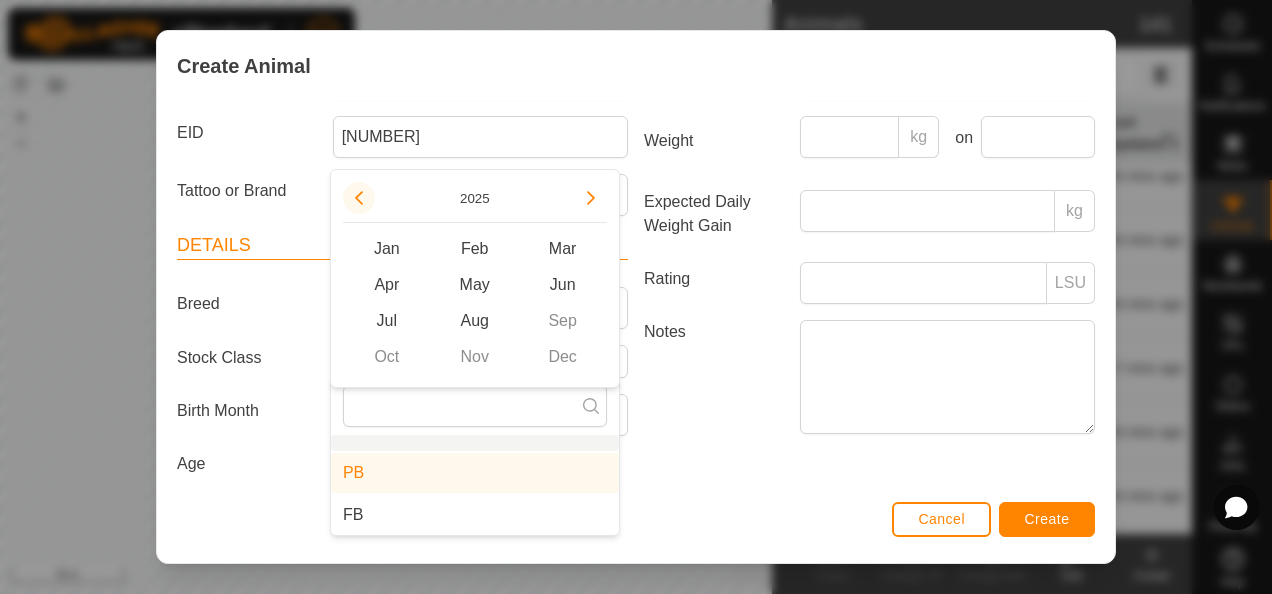 click 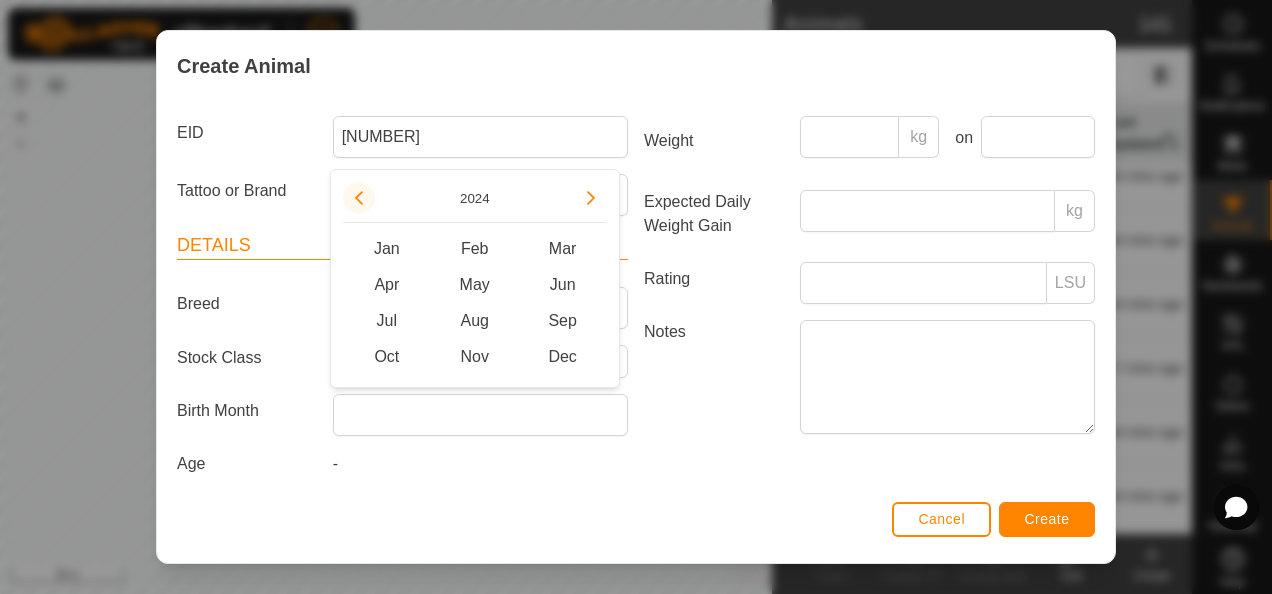 click at bounding box center [355, 191] 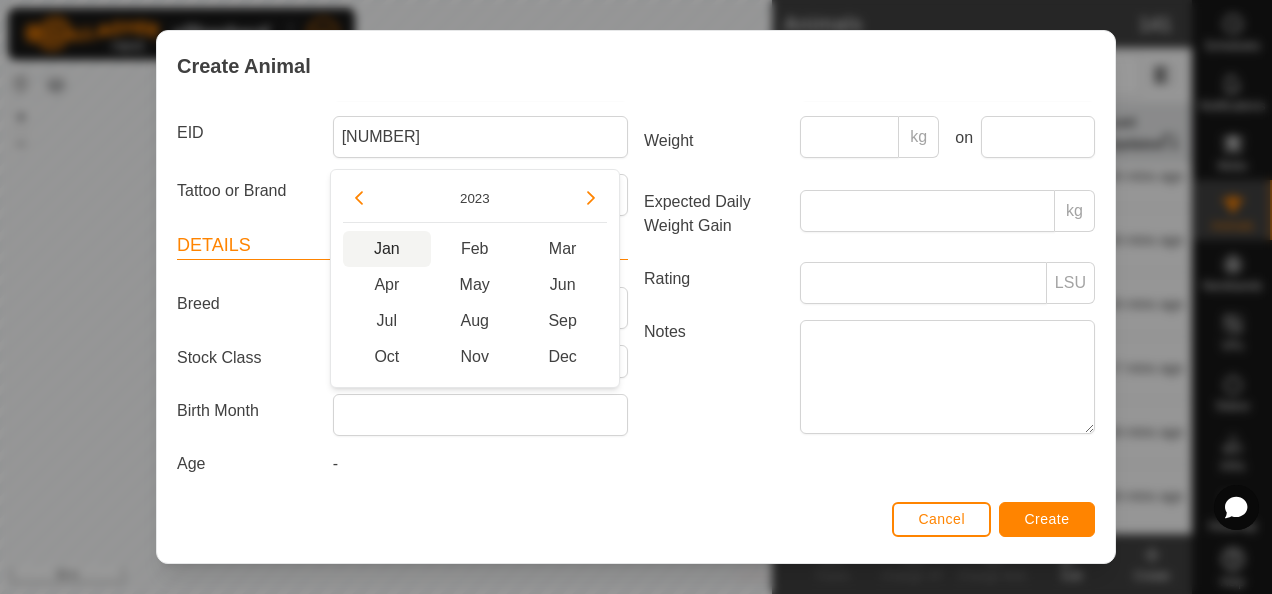 click on "Jan" at bounding box center (387, 249) 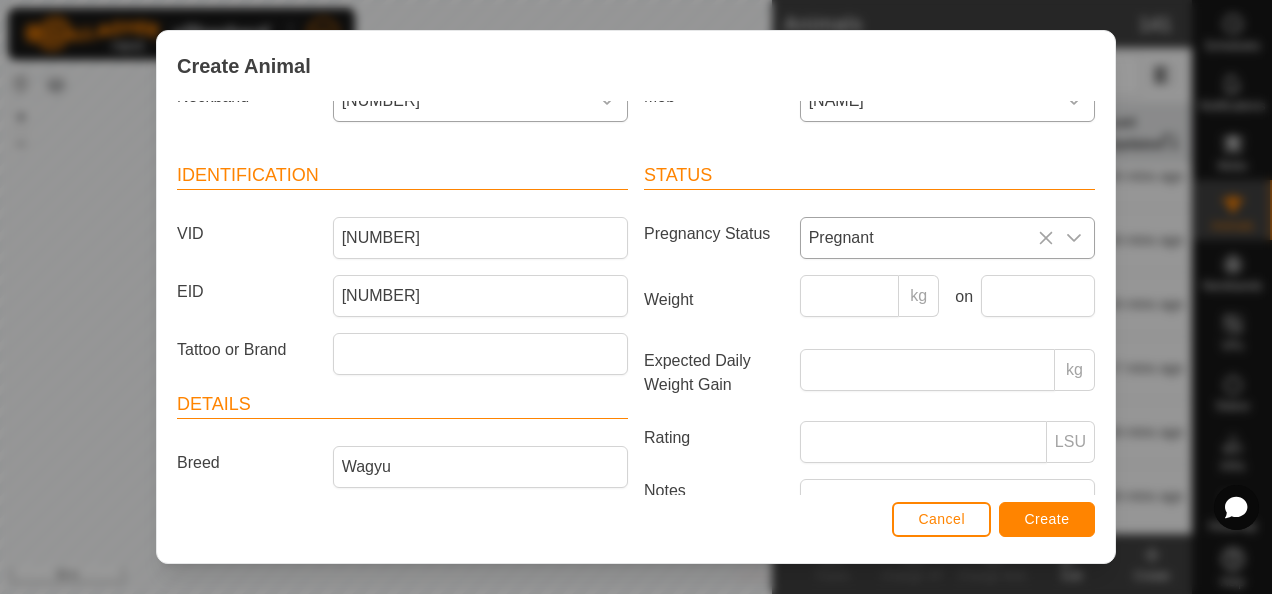 scroll, scrollTop: 0, scrollLeft: 0, axis: both 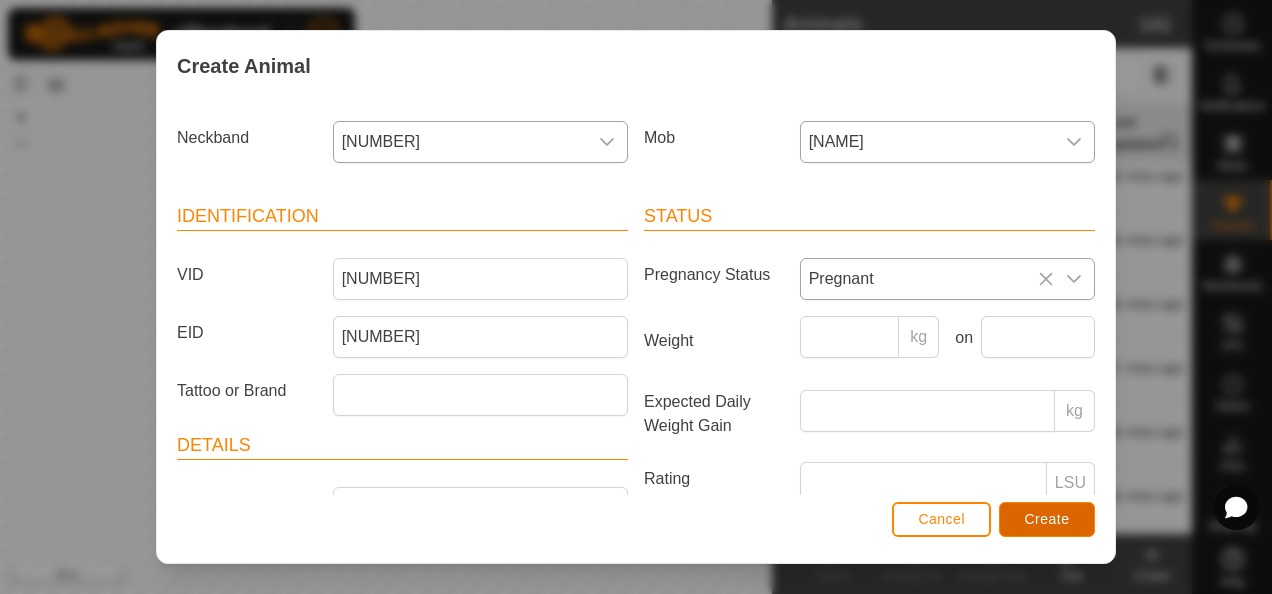 click on "Create" at bounding box center [1047, 519] 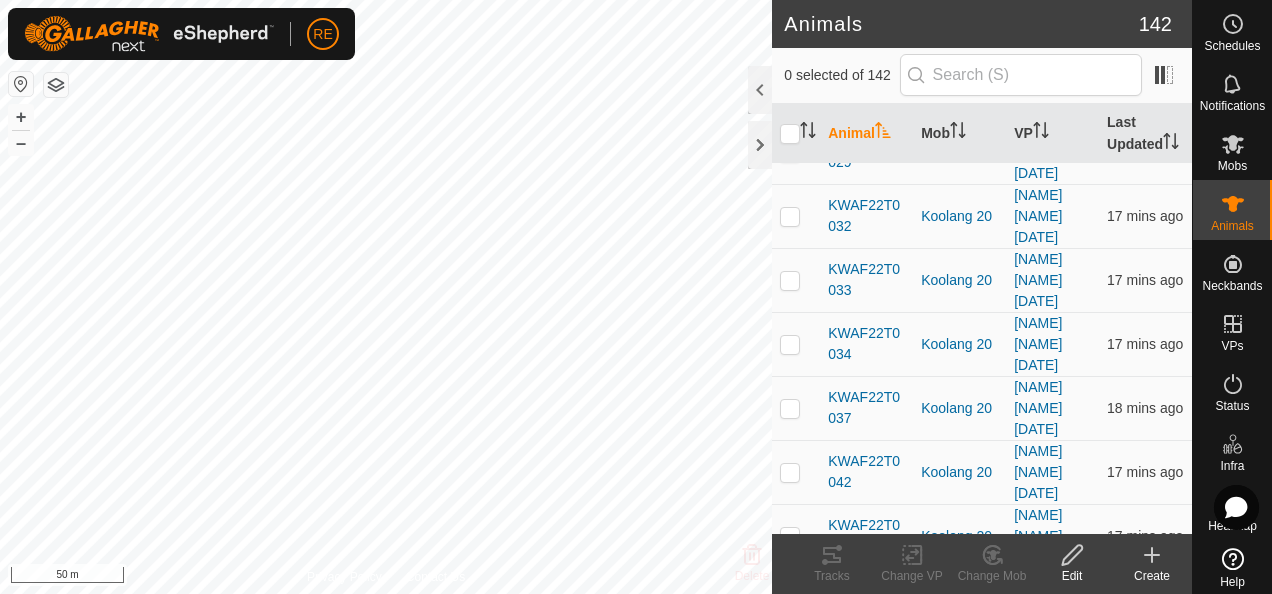 click 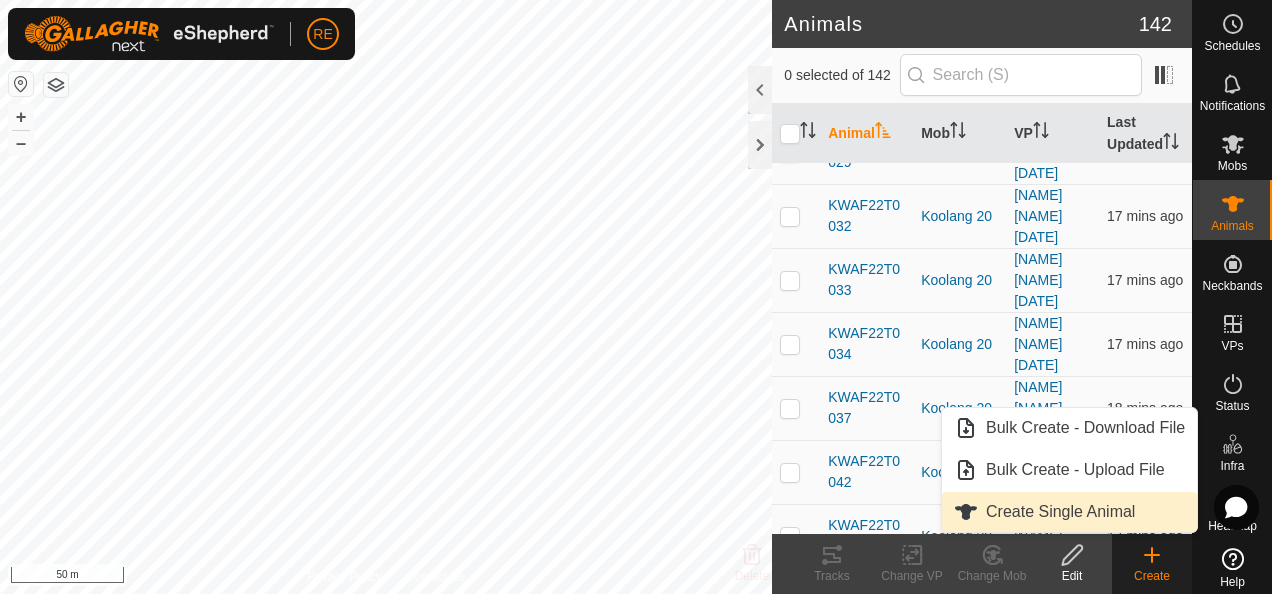 click on "Create Single Animal" at bounding box center (1069, 512) 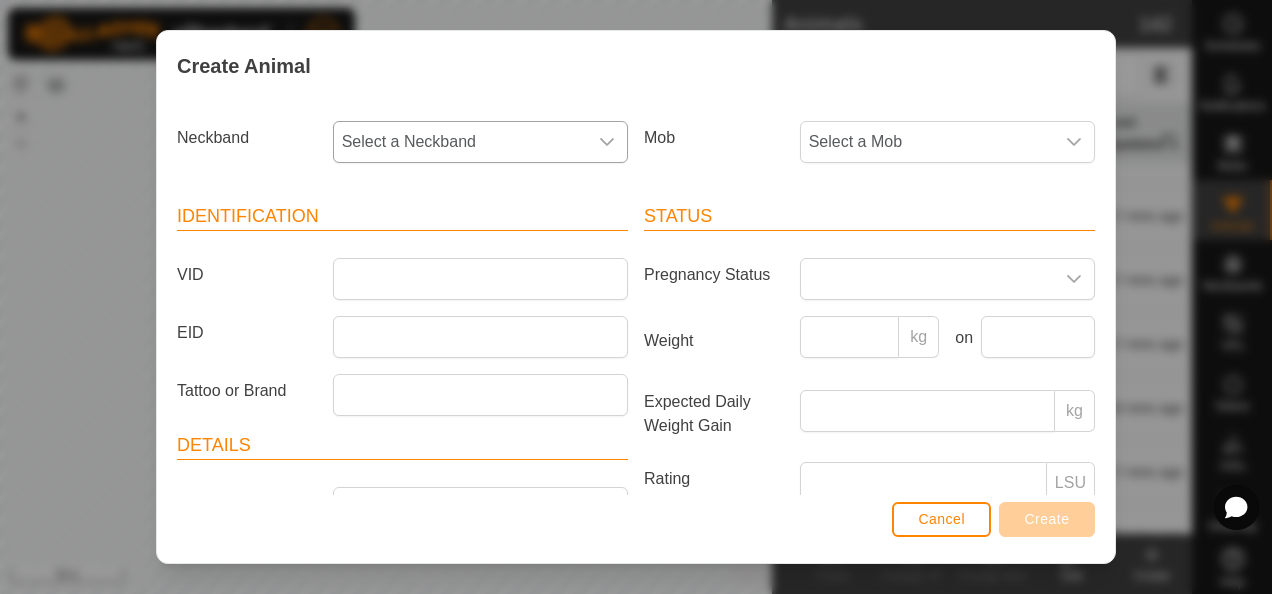 click on "Select a Neckband" at bounding box center [460, 142] 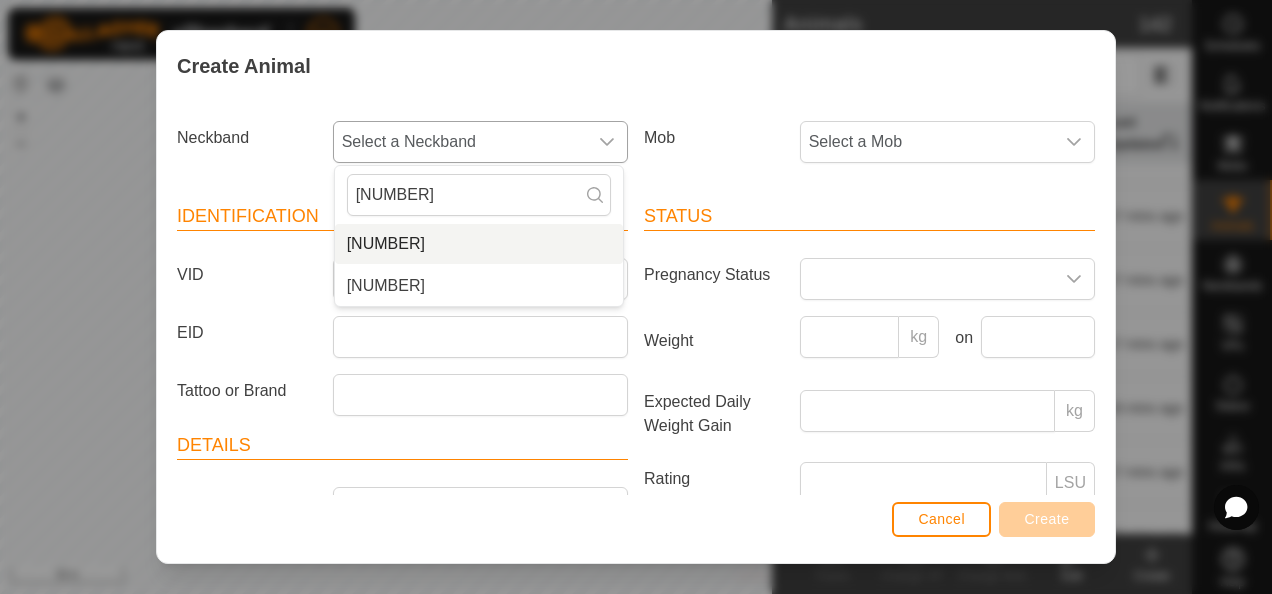 type on "[NUMBER]" 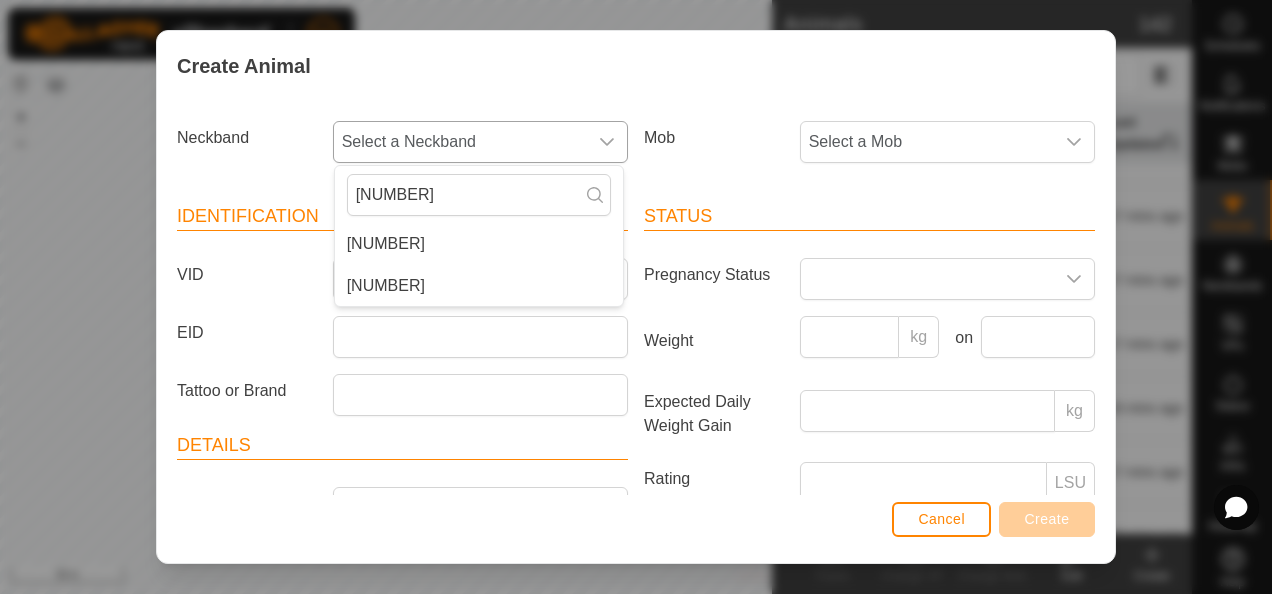 click on "[NUMBER]" at bounding box center (479, 244) 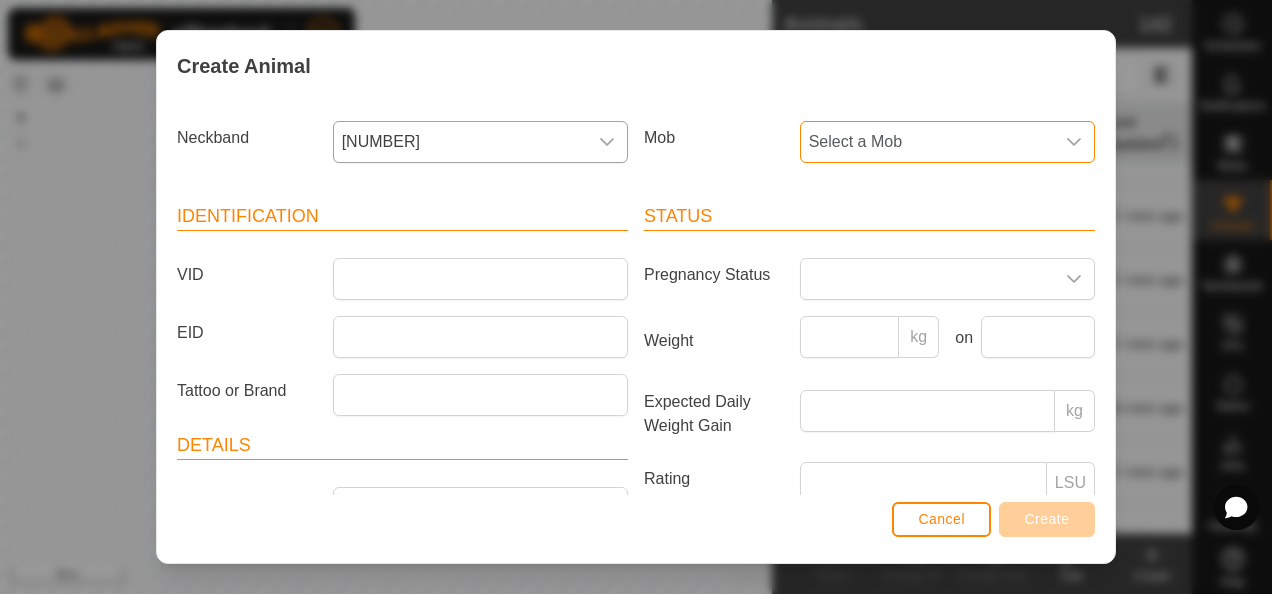 click on "Select a Mob" at bounding box center (927, 142) 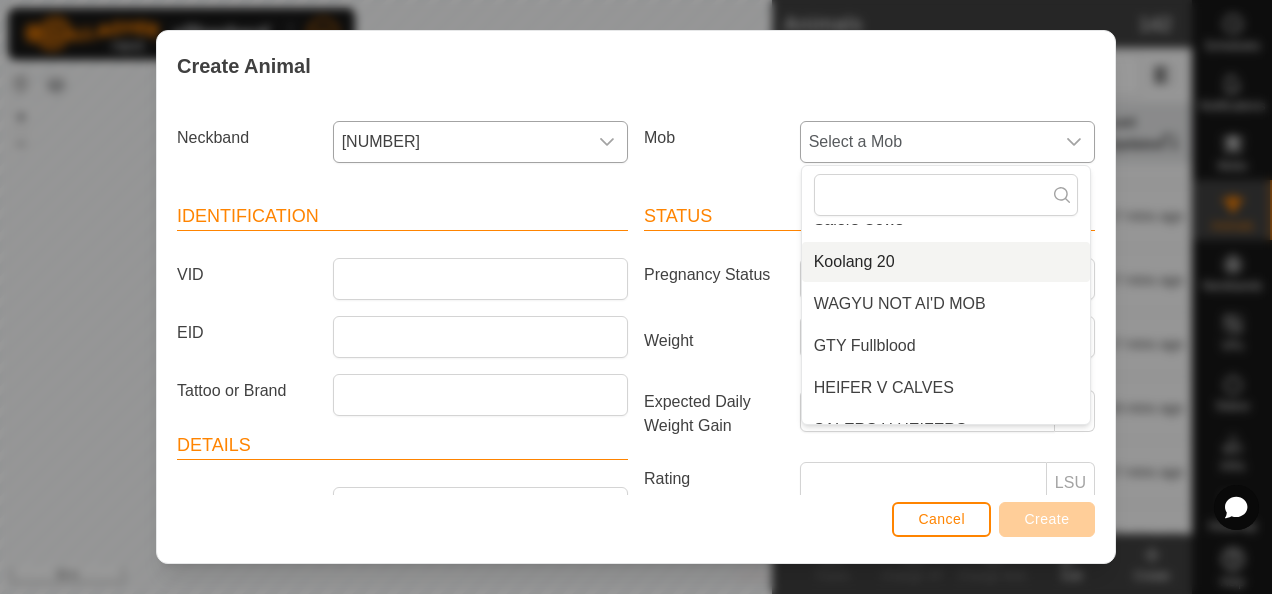 scroll, scrollTop: 218, scrollLeft: 0, axis: vertical 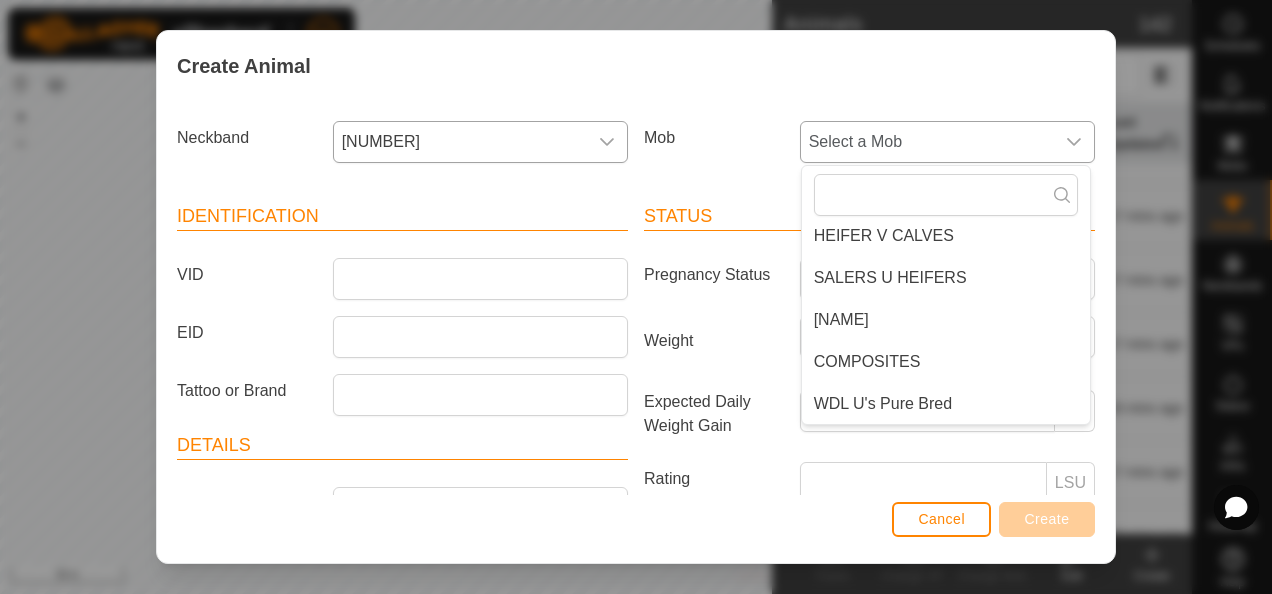 click on "[NAME]" at bounding box center (946, 320) 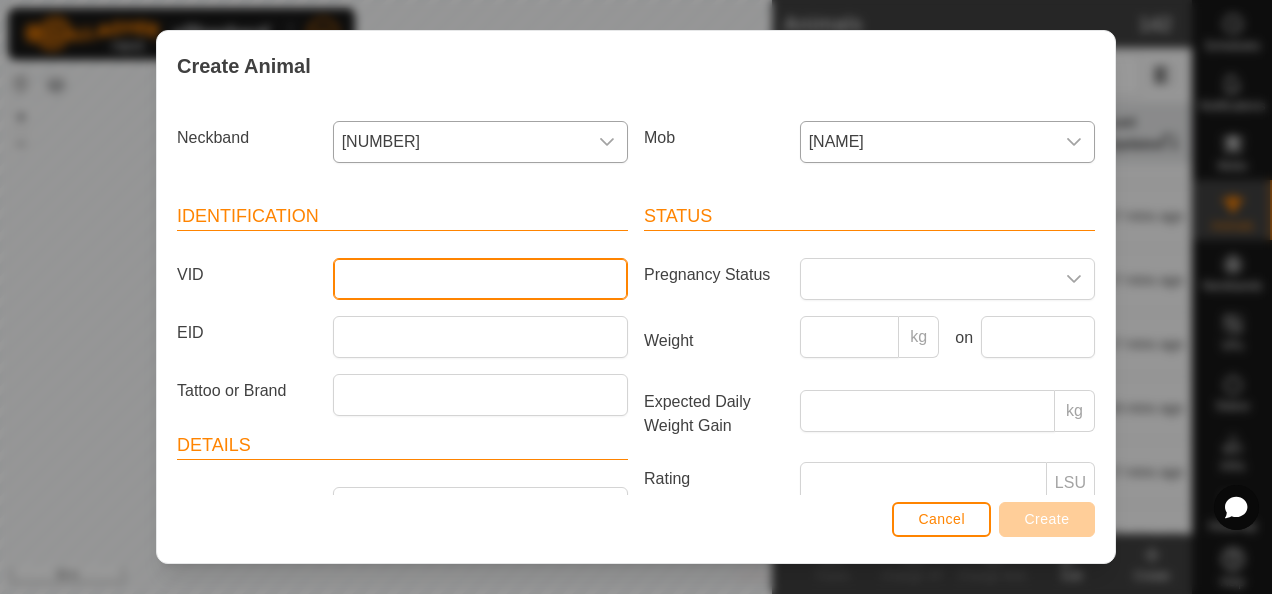 click on "VID" at bounding box center [480, 279] 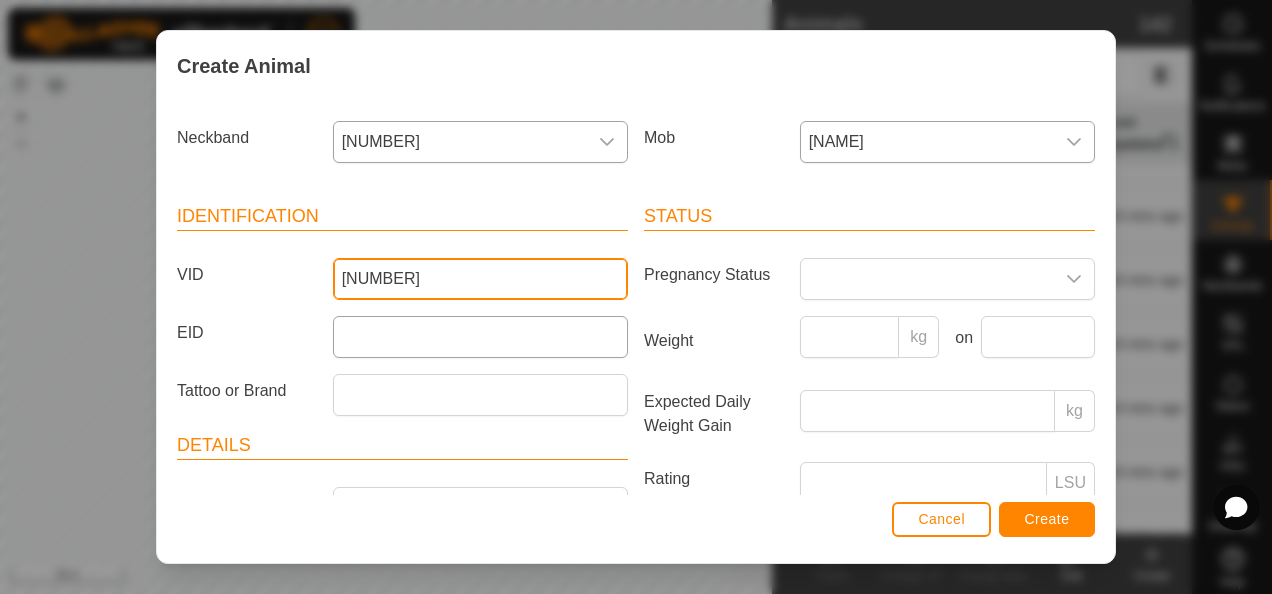 type on "[NUMBER]" 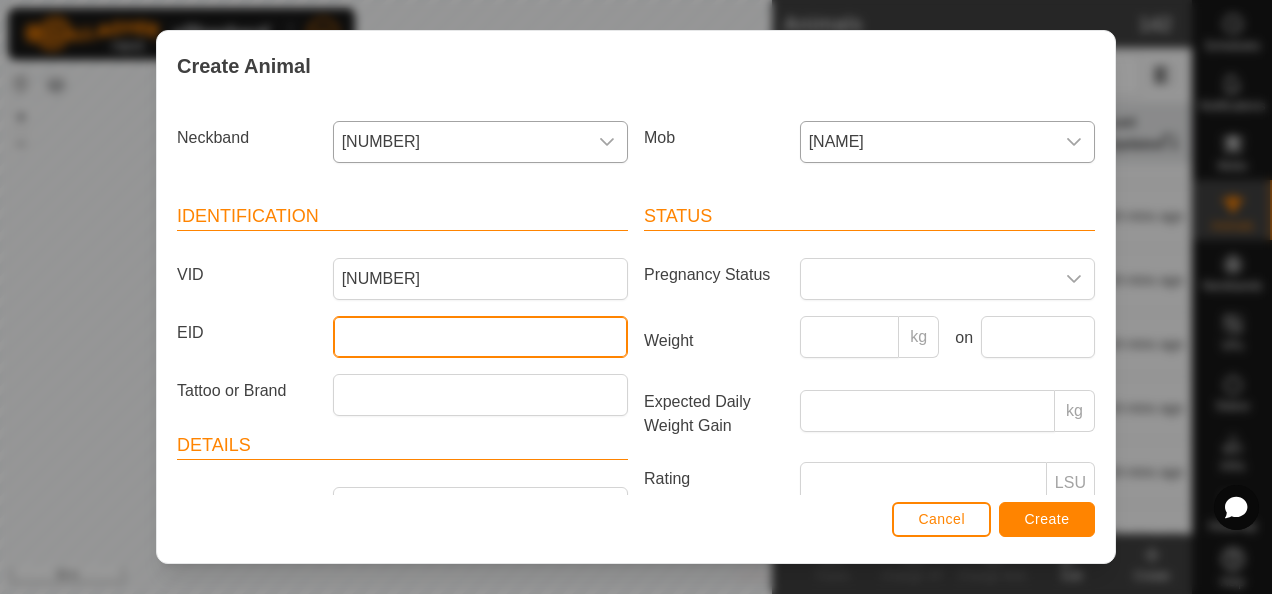 click on "EID" at bounding box center [480, 337] 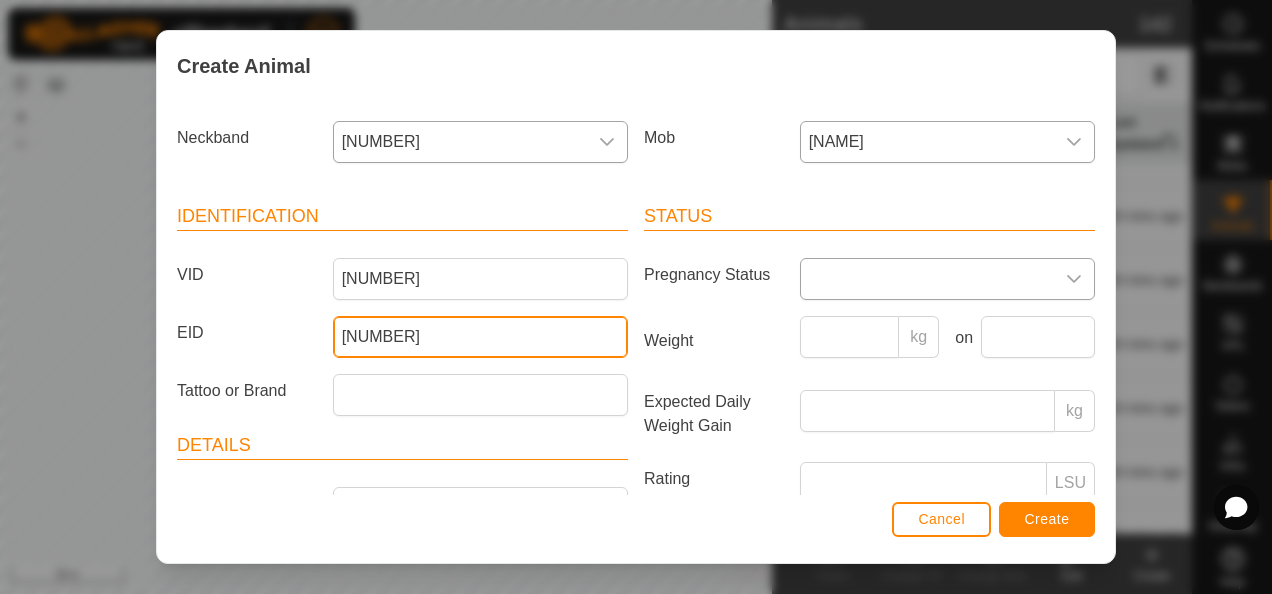 type on "[NUMBER]" 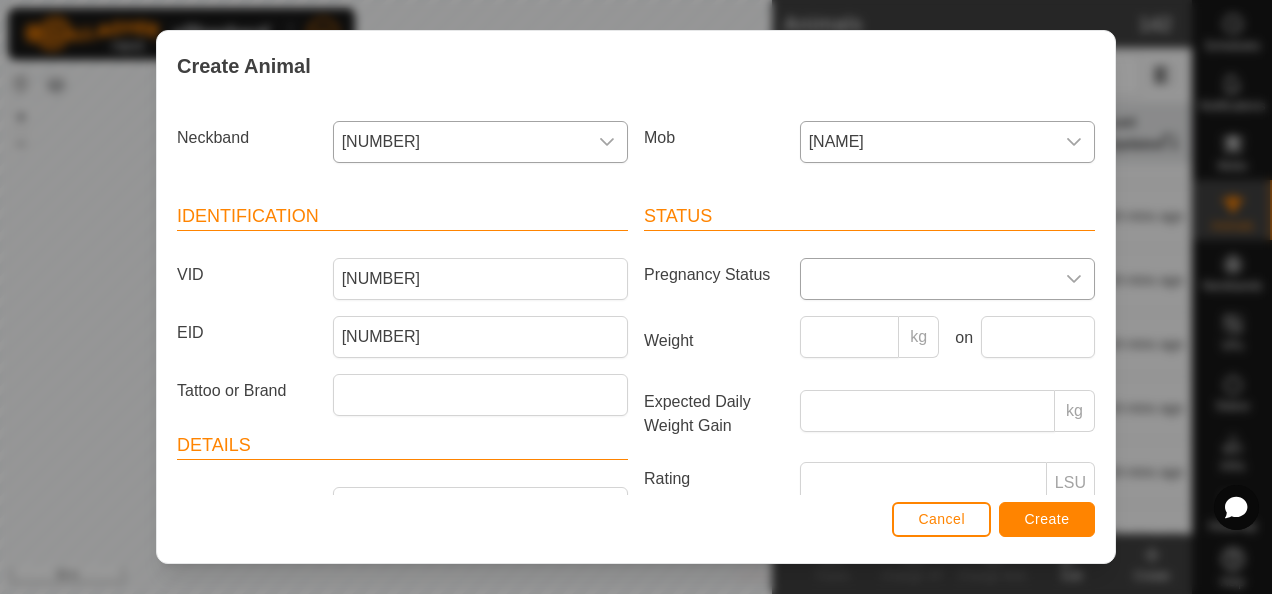 click at bounding box center [927, 279] 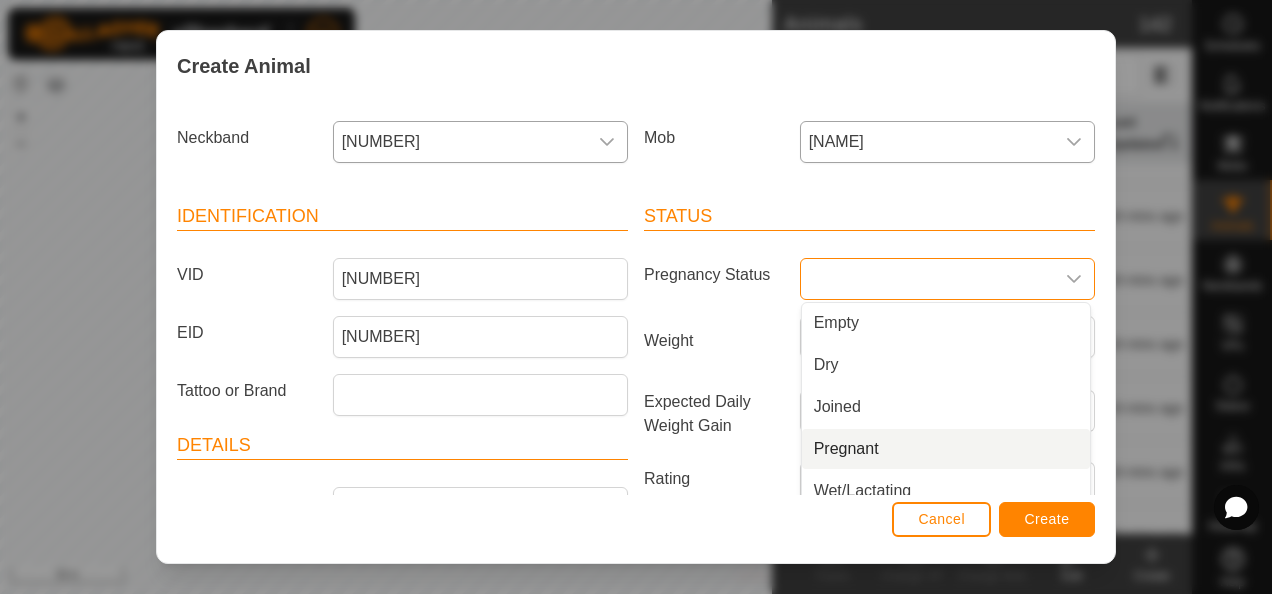 click on "Pregnant" at bounding box center (946, 449) 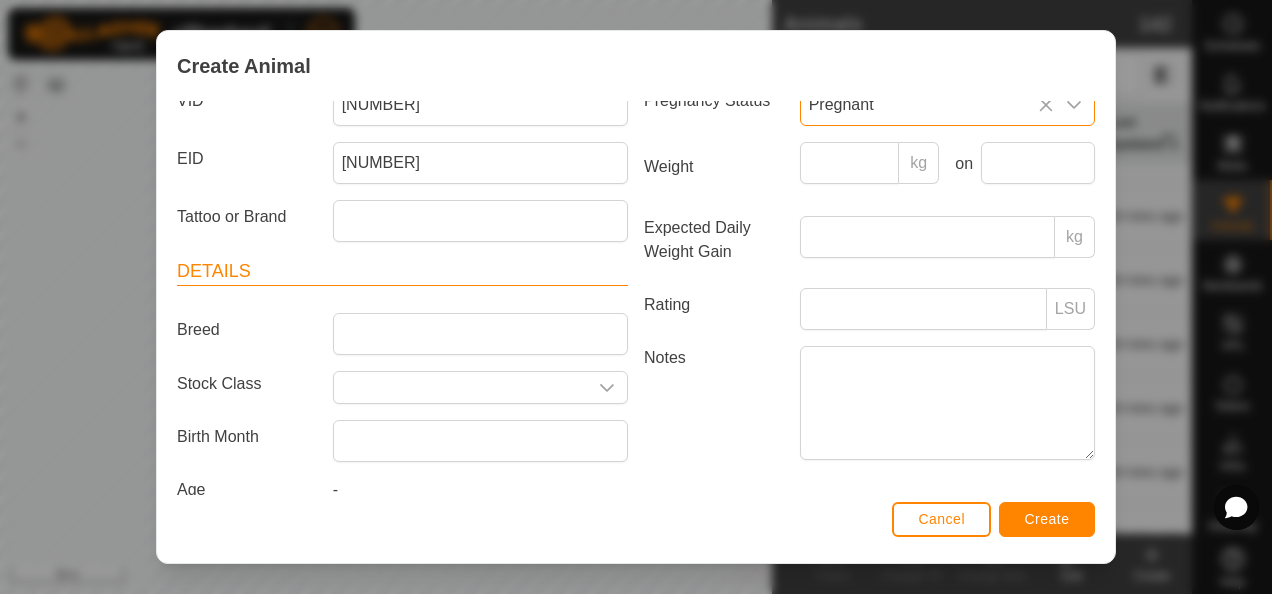 scroll, scrollTop: 200, scrollLeft: 0, axis: vertical 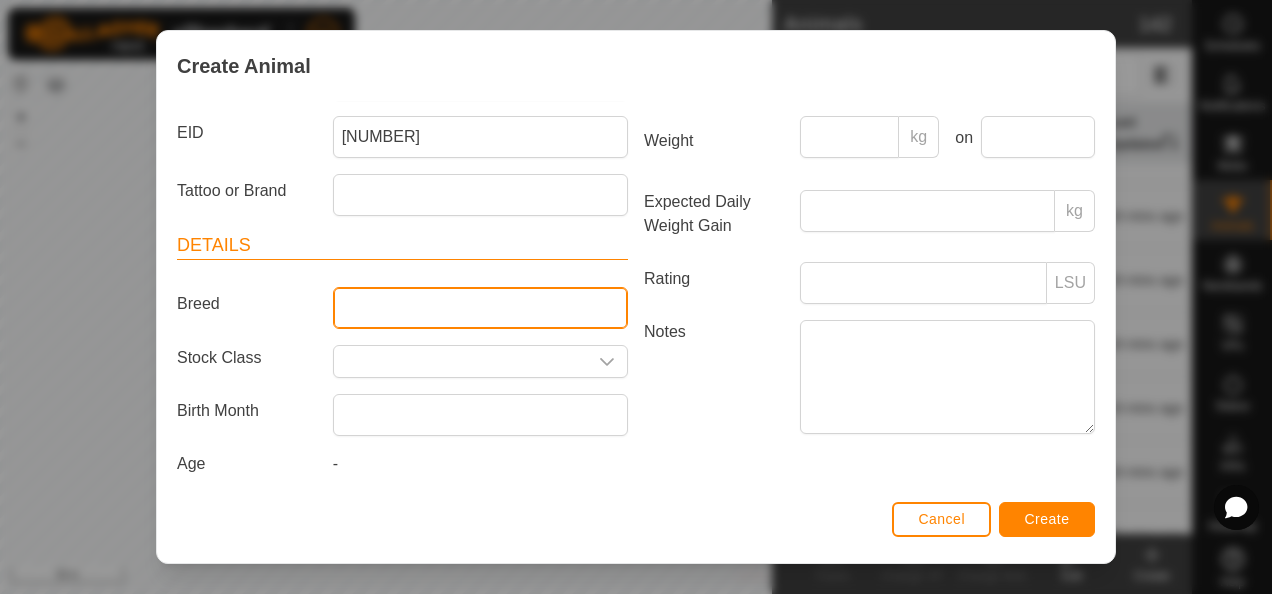 click on "Breed" at bounding box center (480, 308) 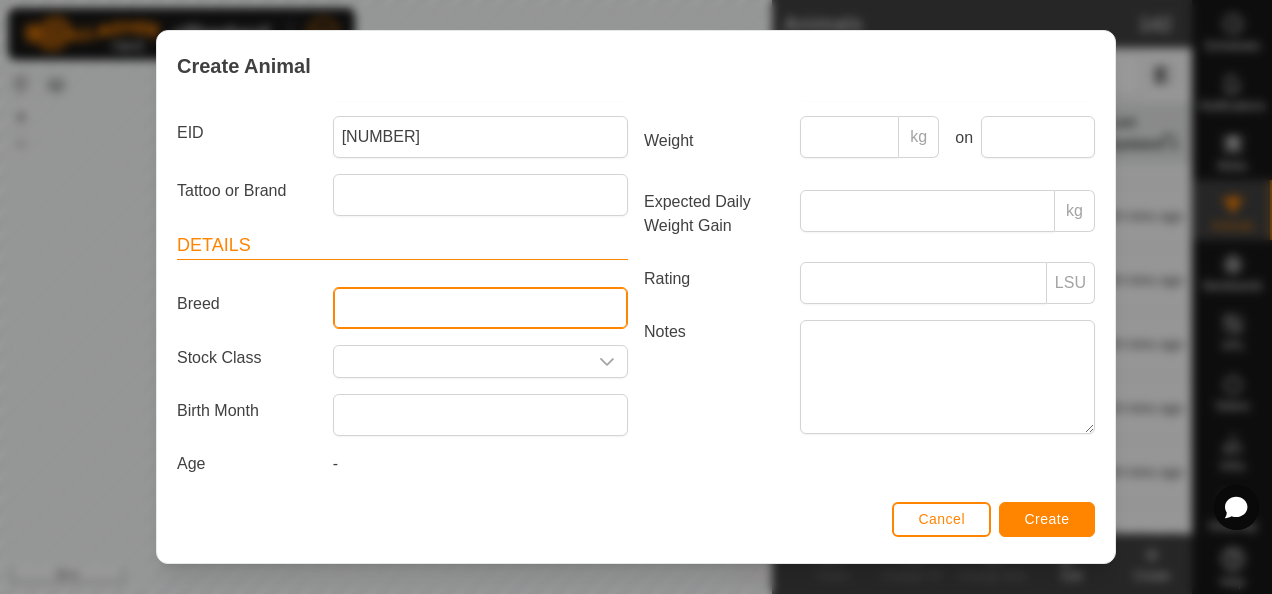 type on "Wagyu" 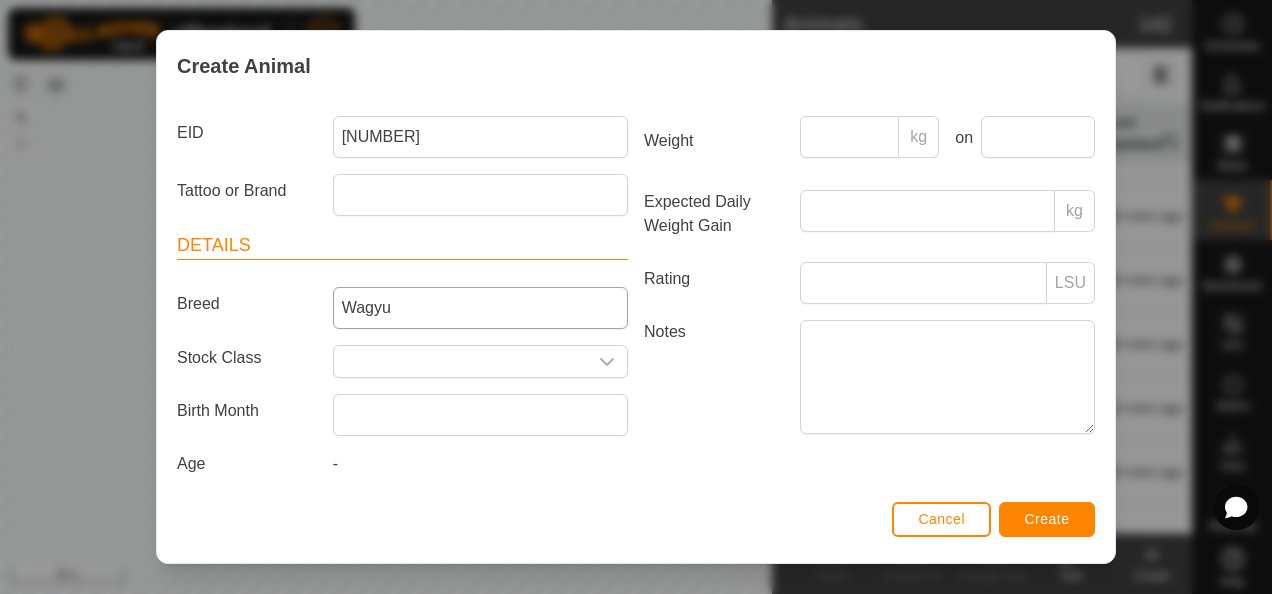 type on "PB" 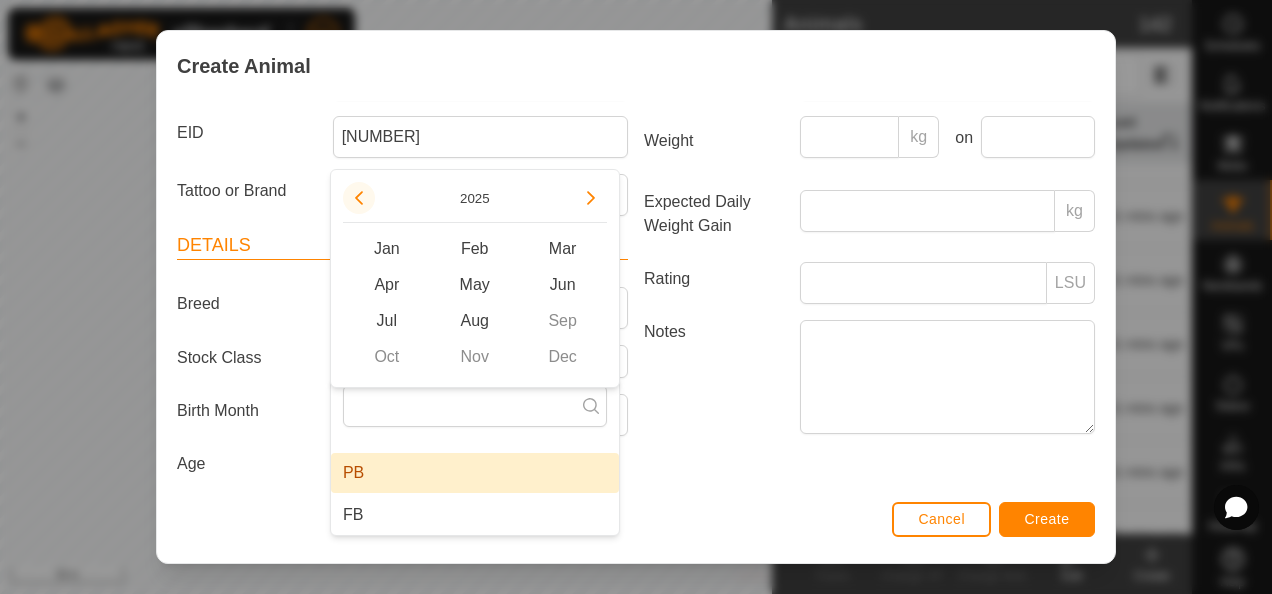 click at bounding box center (359, 198) 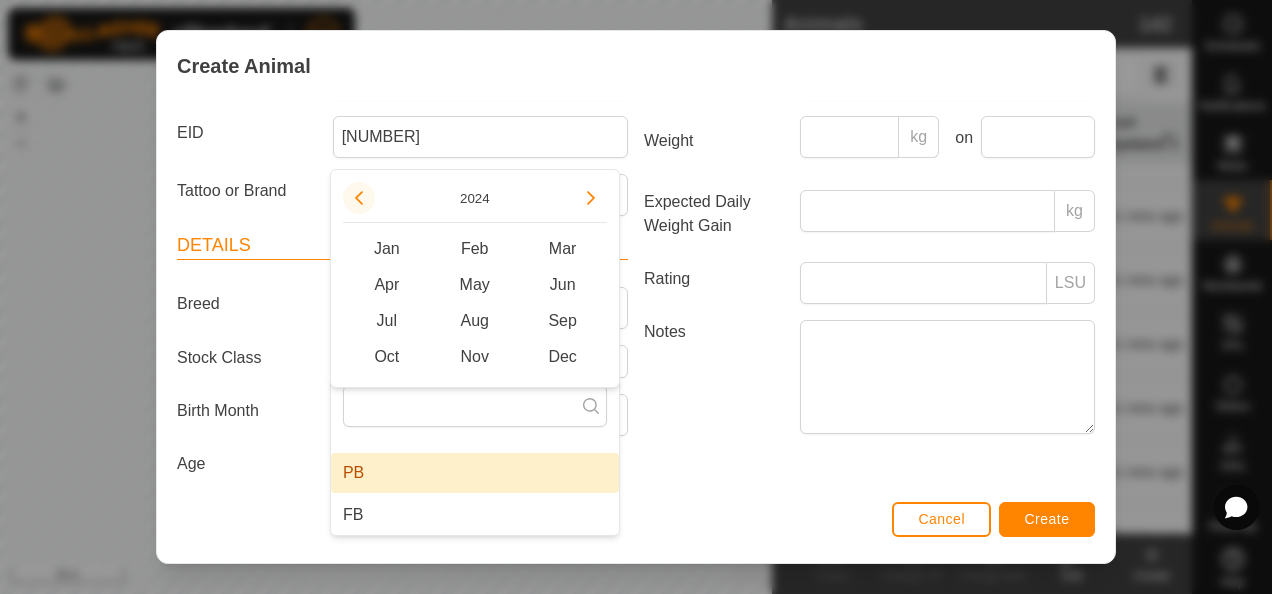 click at bounding box center [361, 196] 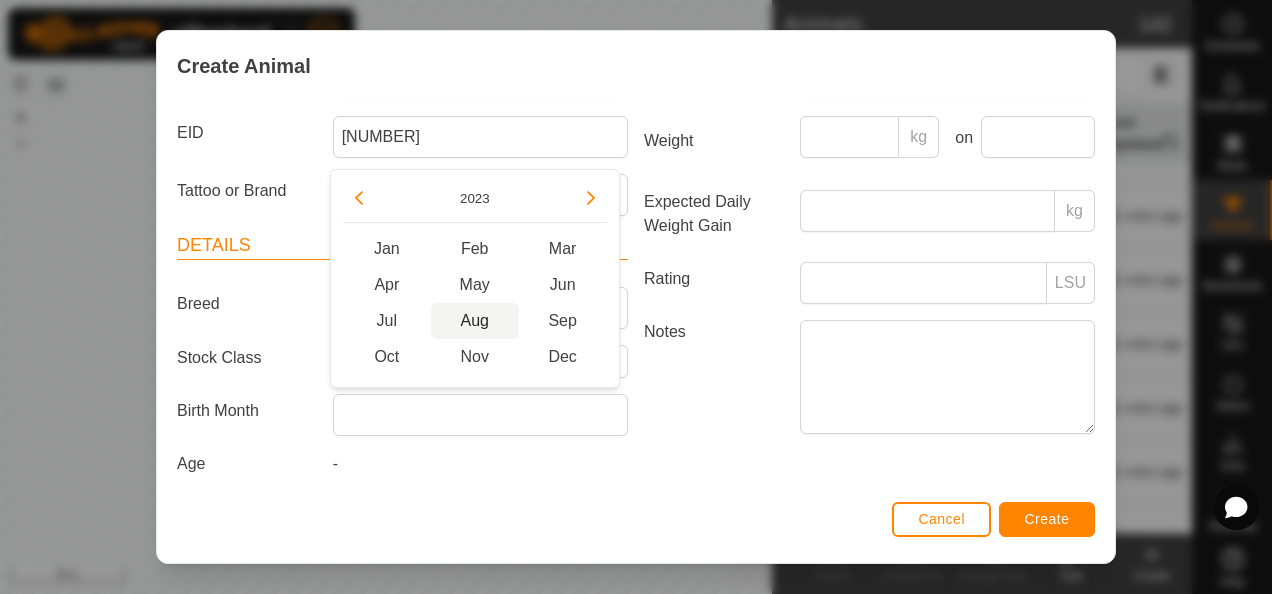 click on "Aug" at bounding box center (475, 321) 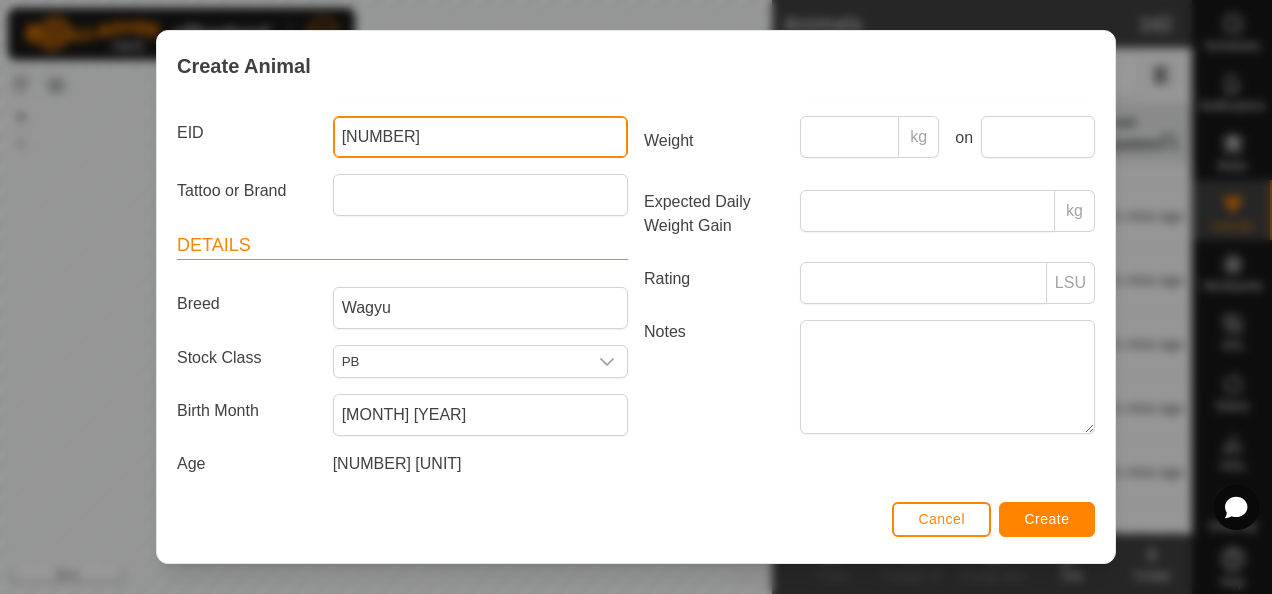 click on "[NUMBER]" at bounding box center [480, 137] 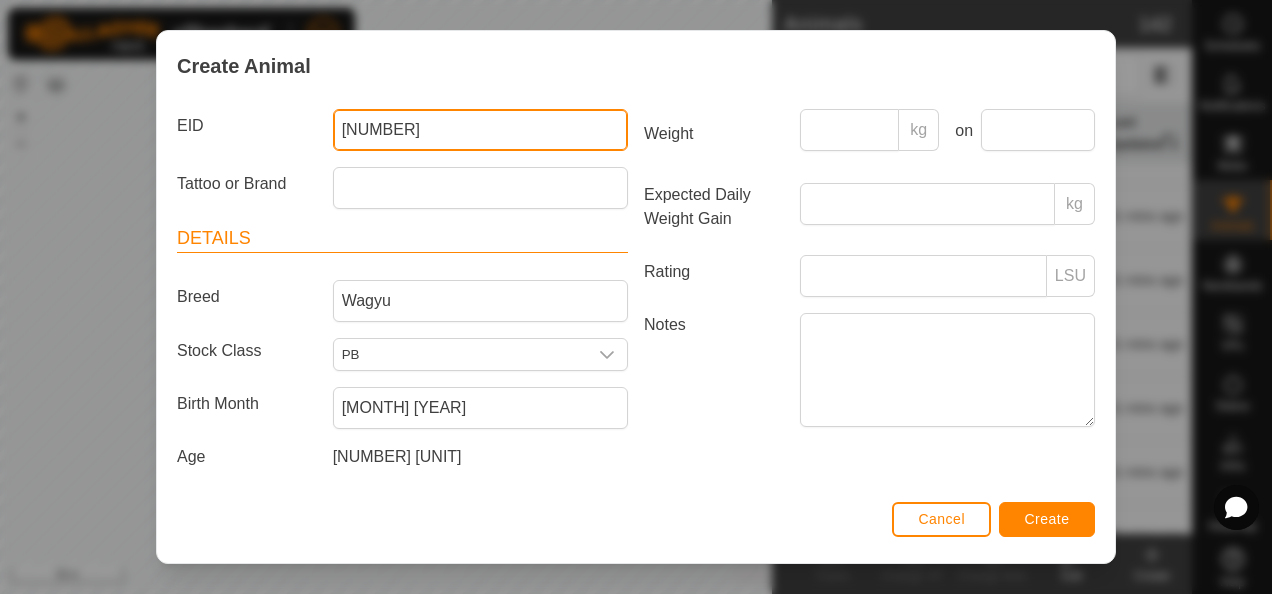 type on "[NUMBER]" 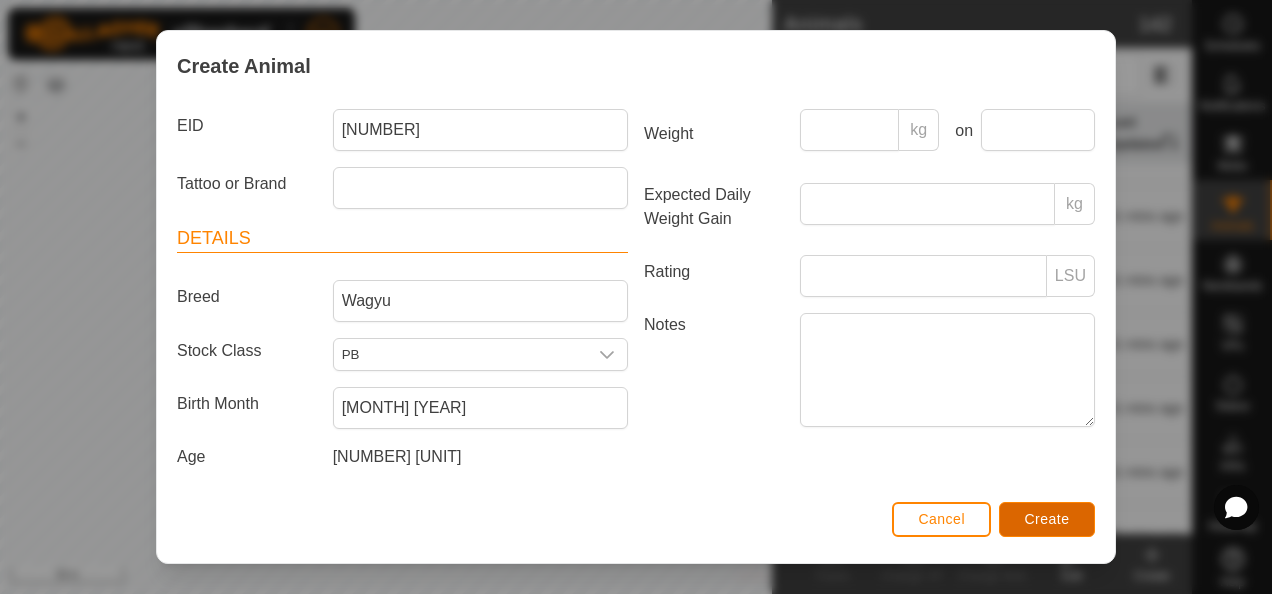 click on "Create" at bounding box center [1047, 519] 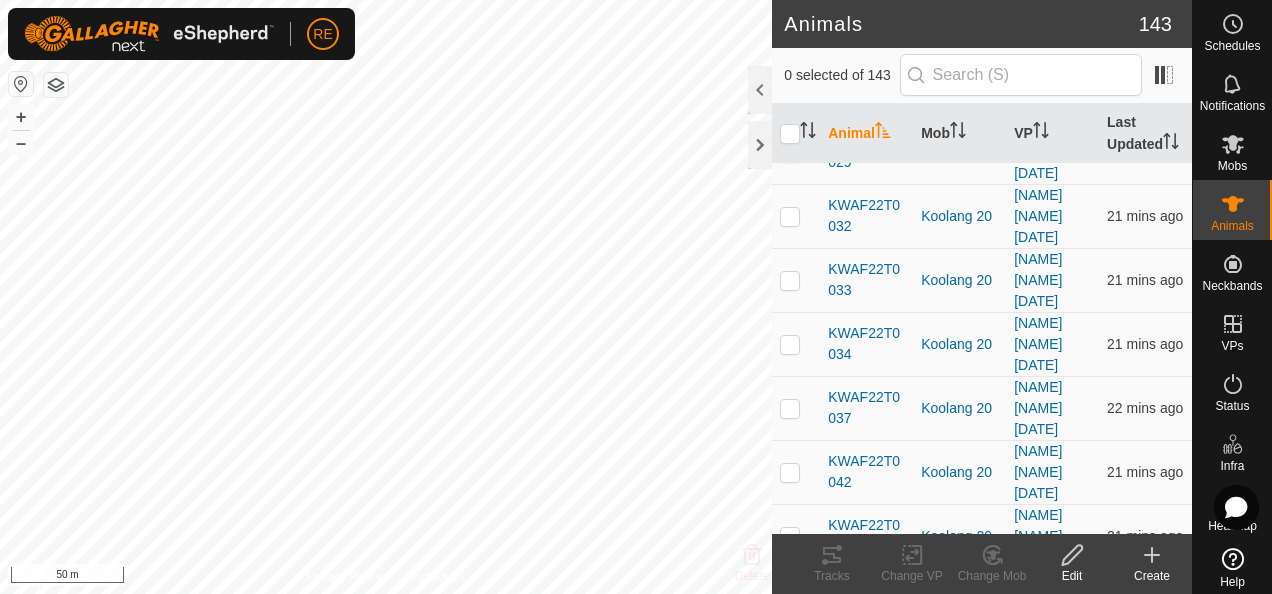click 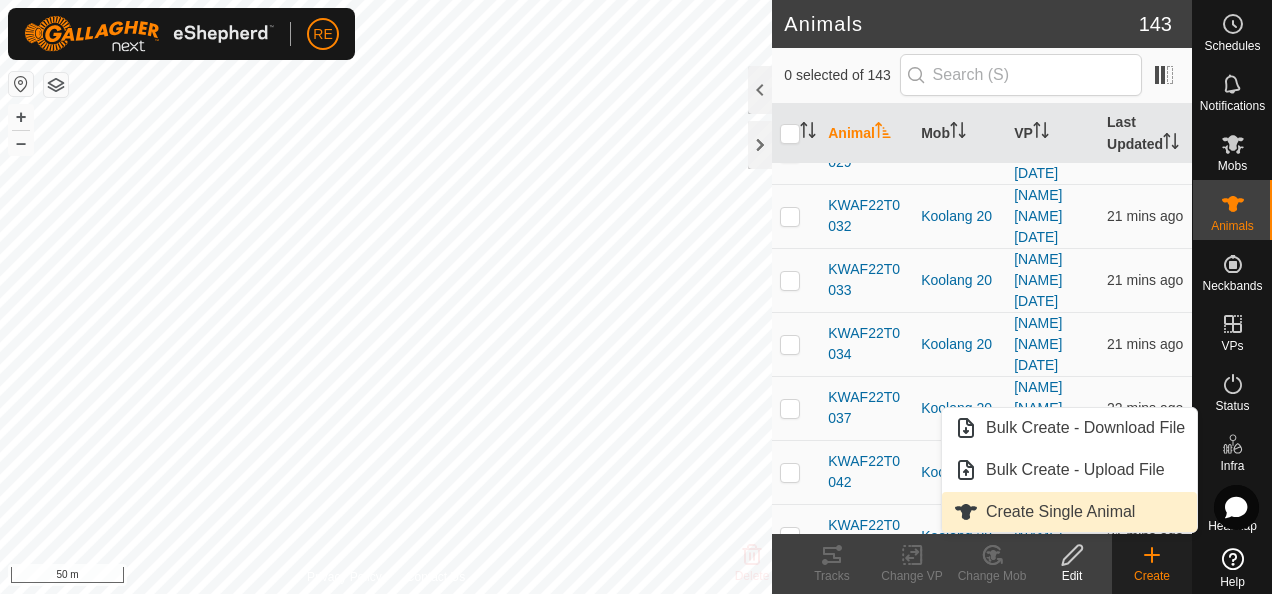 click on "Create Single Animal" at bounding box center (1069, 512) 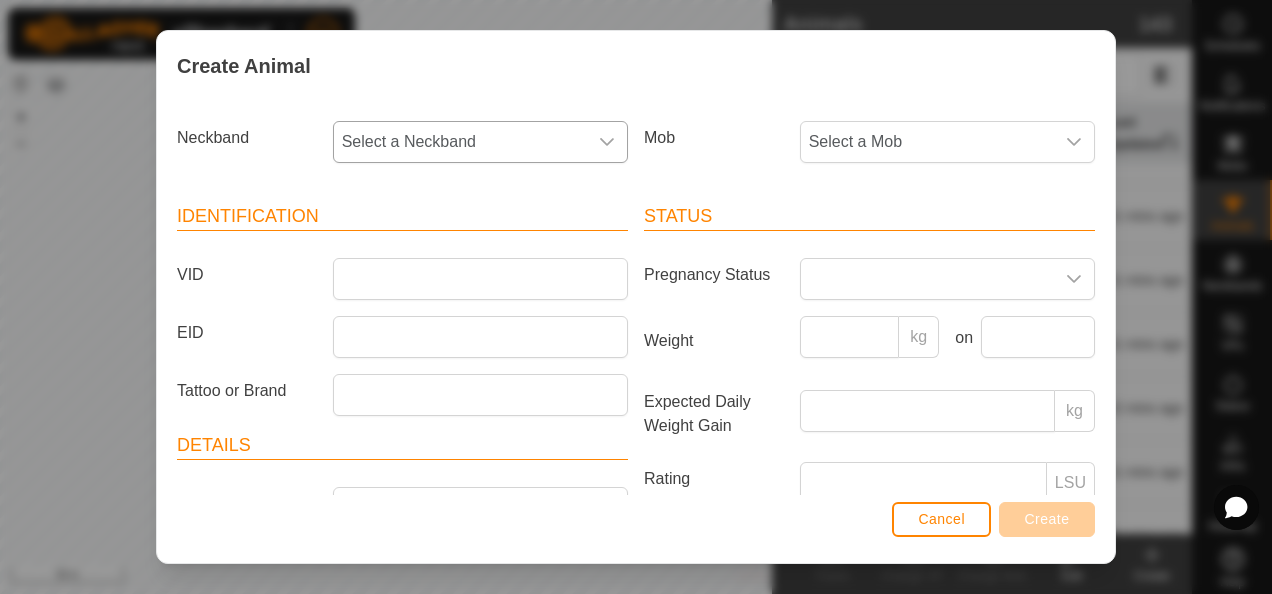 click on "Select a Neckband" at bounding box center [460, 142] 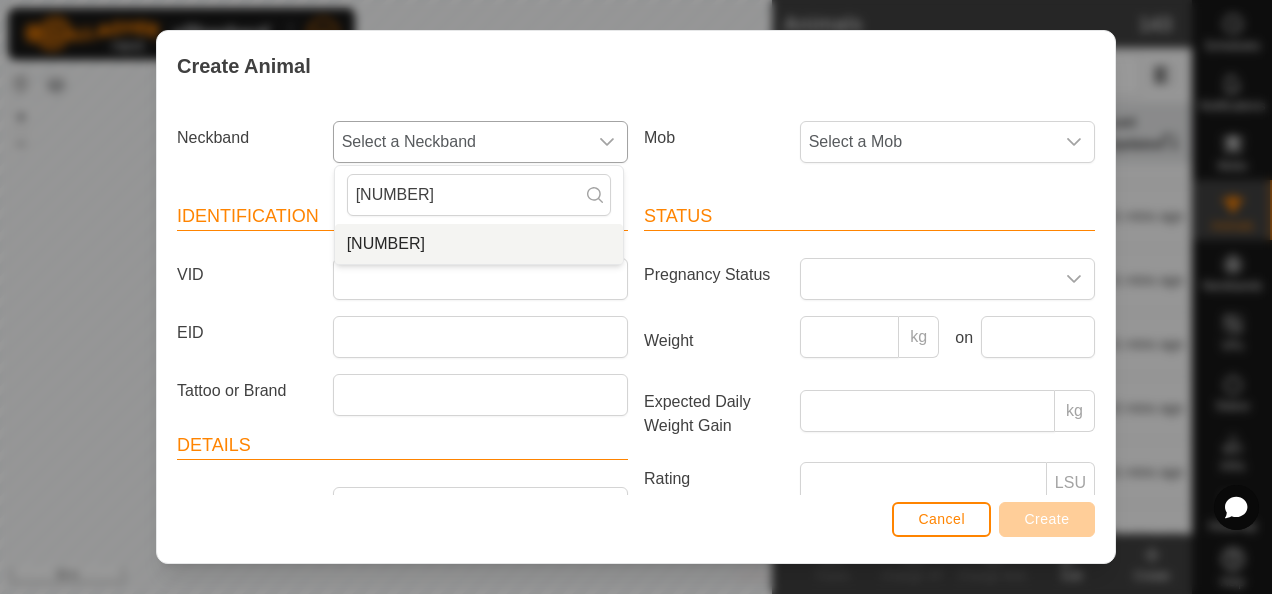type on "[NUMBER]" 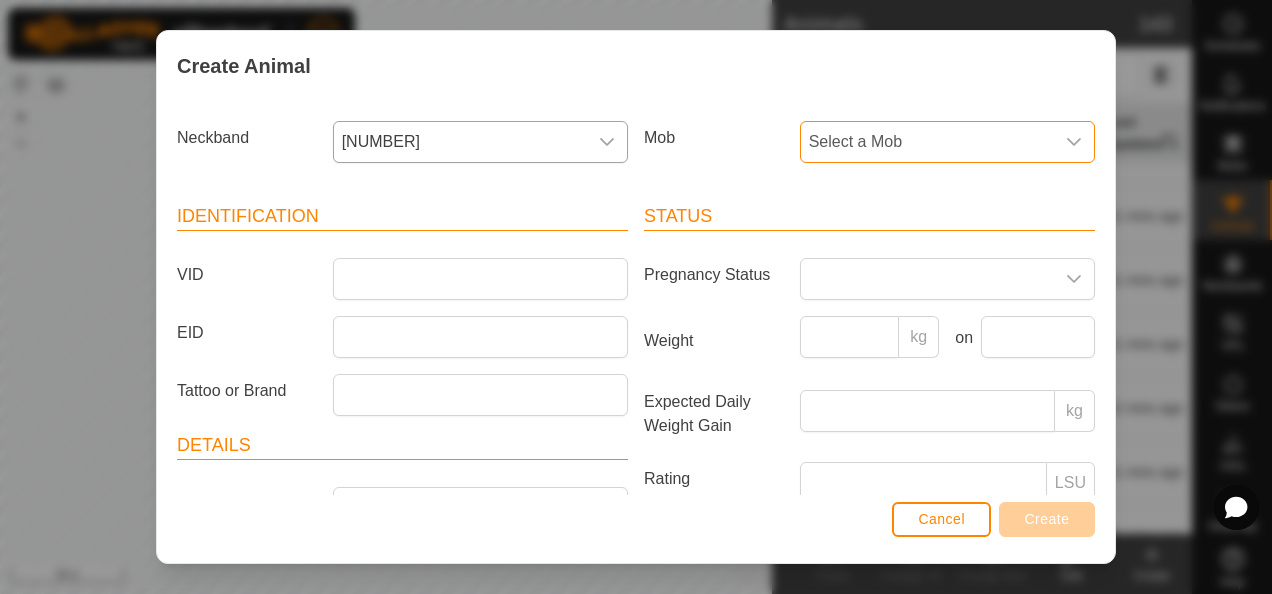 click on "Select a Mob" at bounding box center (927, 142) 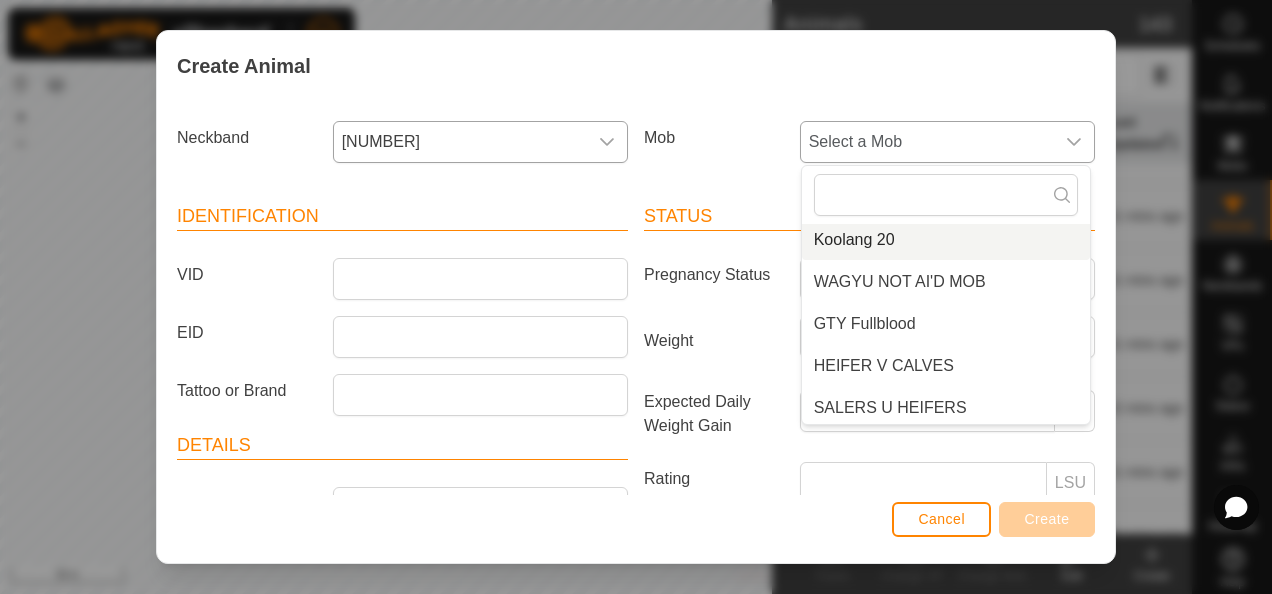 scroll, scrollTop: 200, scrollLeft: 0, axis: vertical 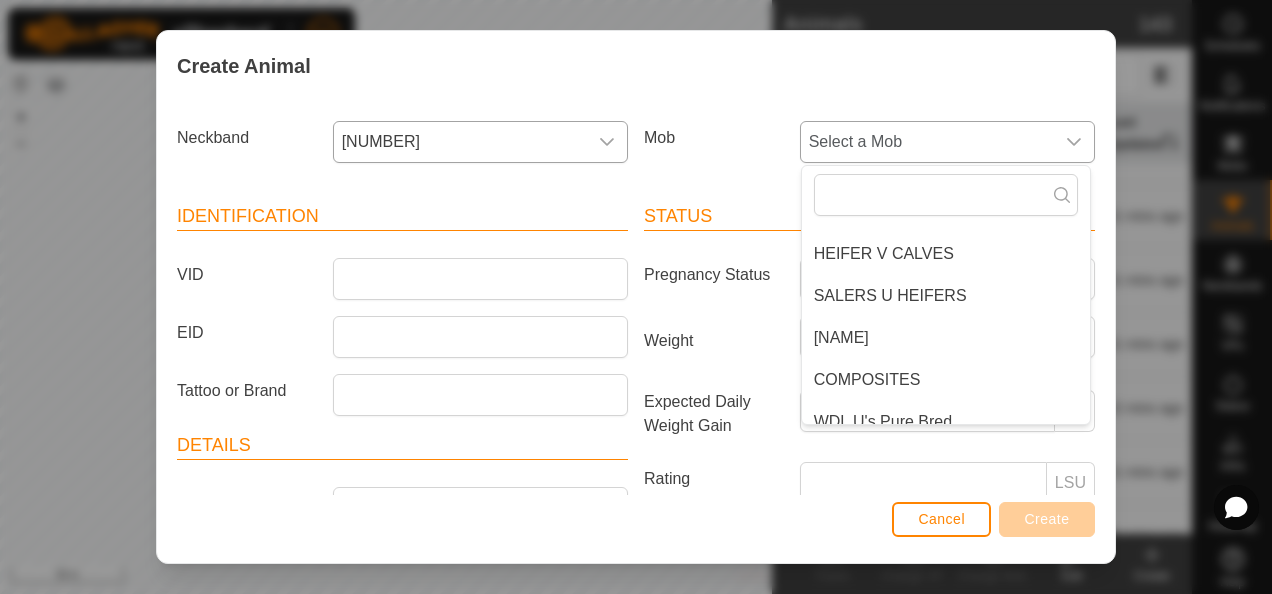 click on "[NAME]" at bounding box center (946, 338) 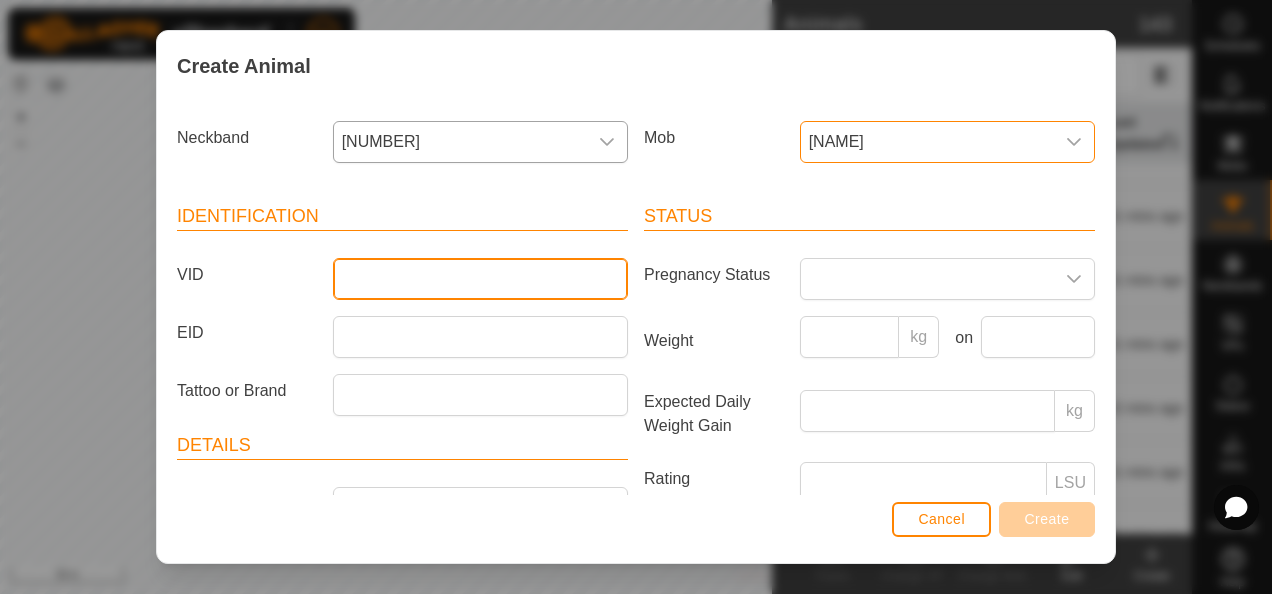 click on "VID" at bounding box center (480, 279) 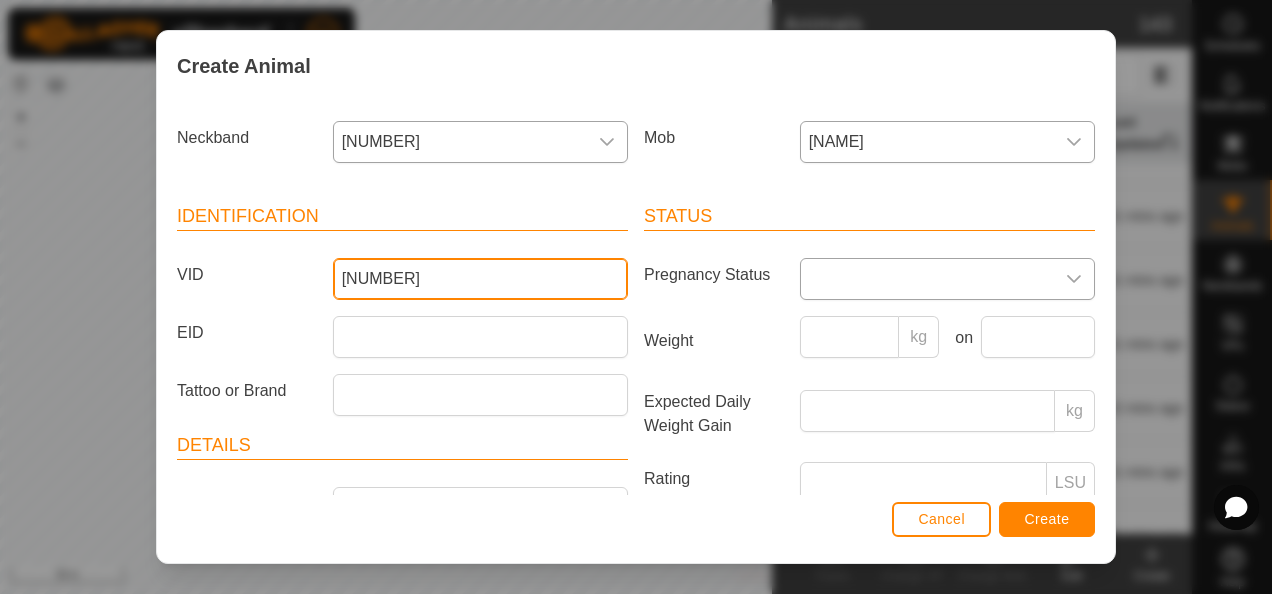 type on "[NUMBER]" 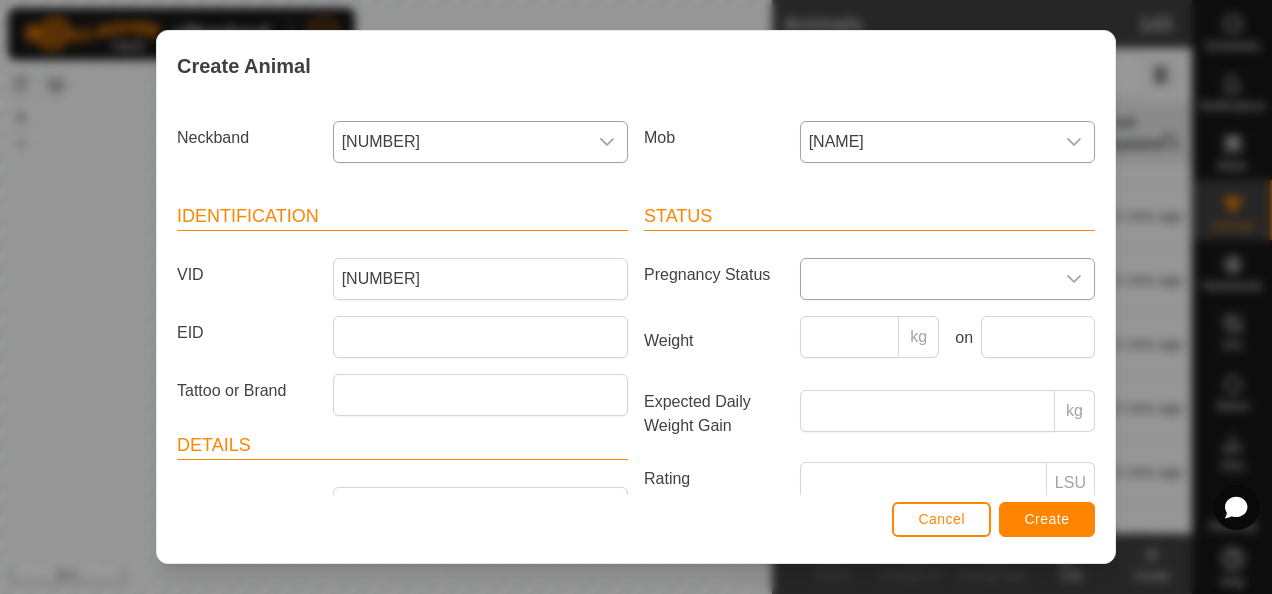click at bounding box center (927, 279) 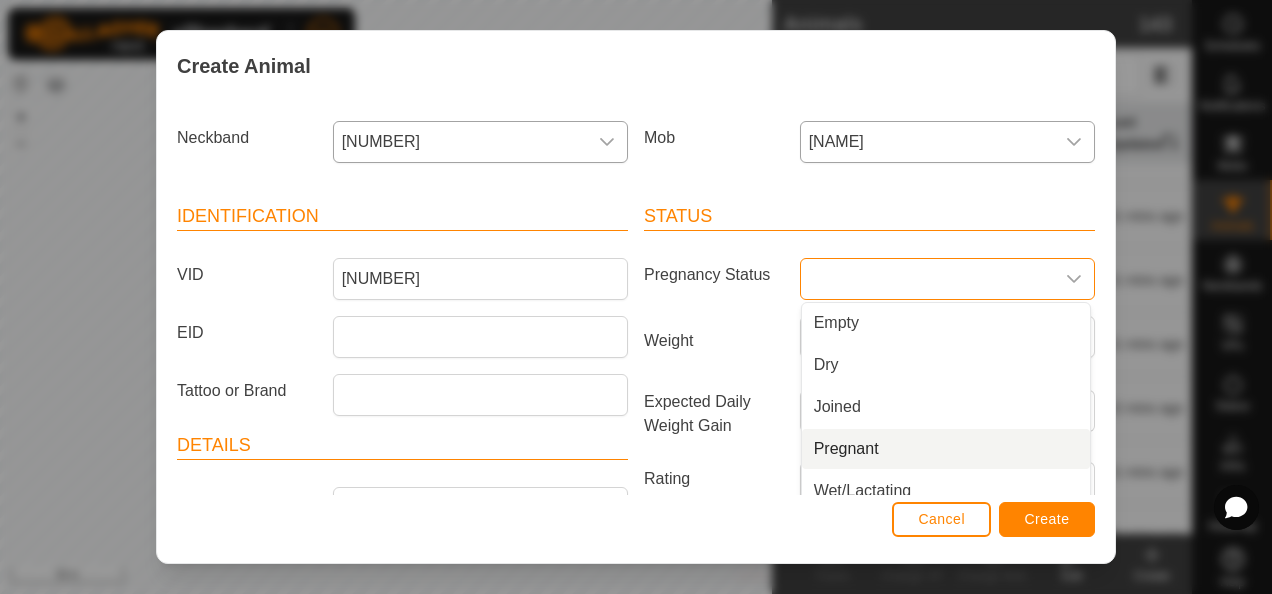click on "Pregnant" at bounding box center (946, 449) 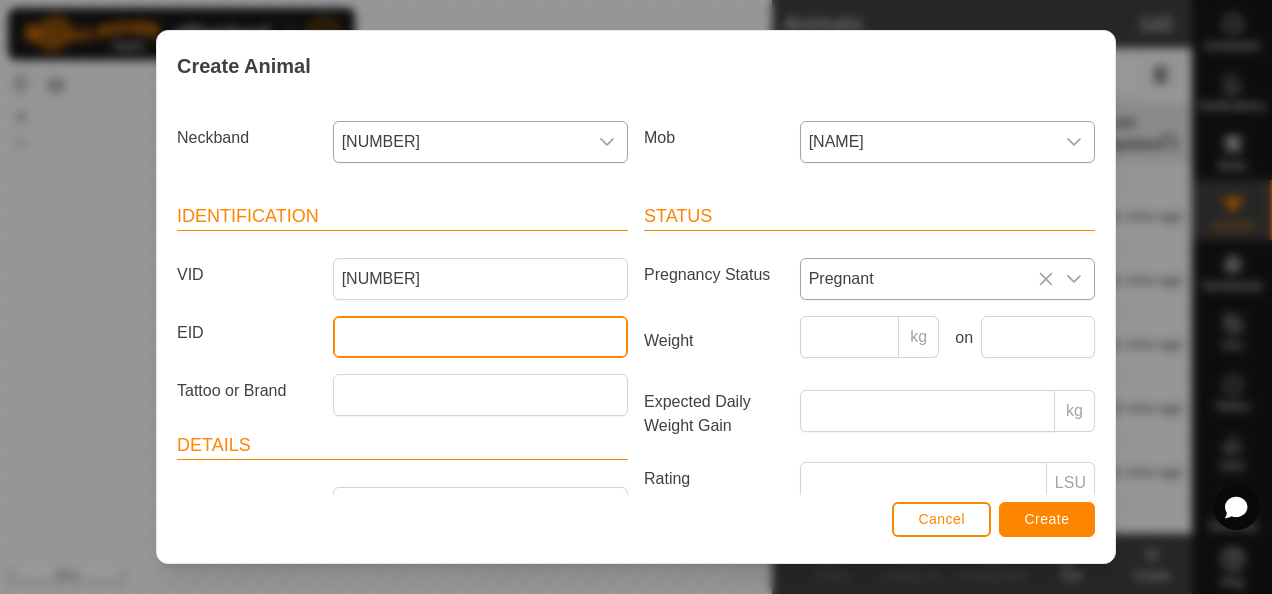 click on "EID" at bounding box center (480, 337) 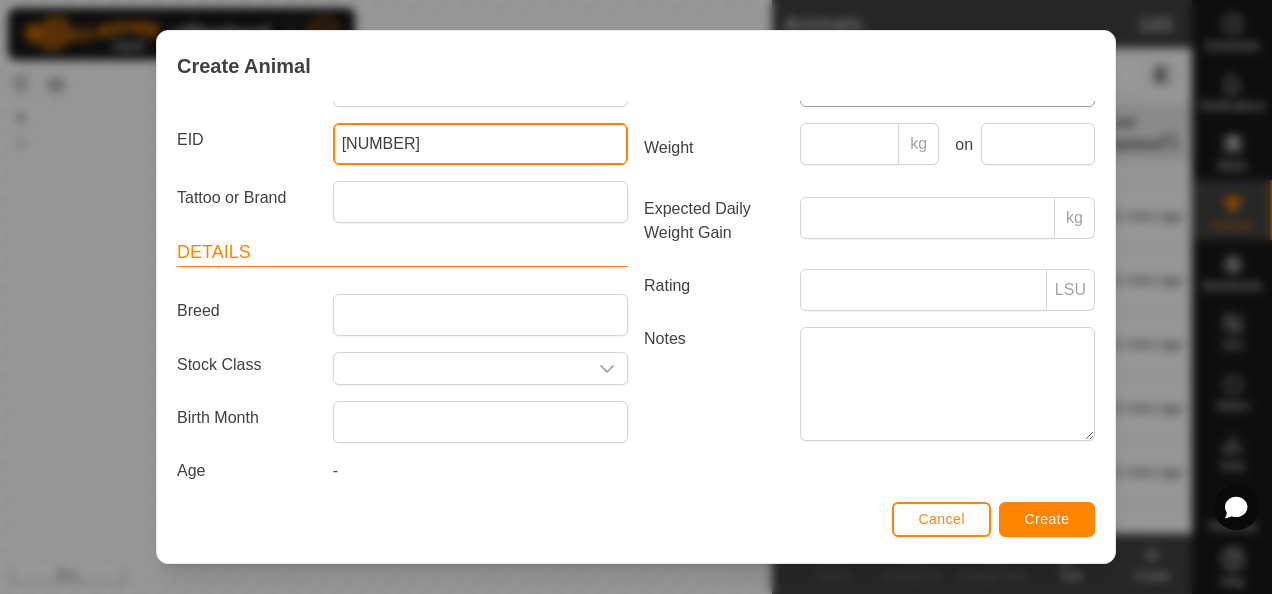 scroll, scrollTop: 200, scrollLeft: 0, axis: vertical 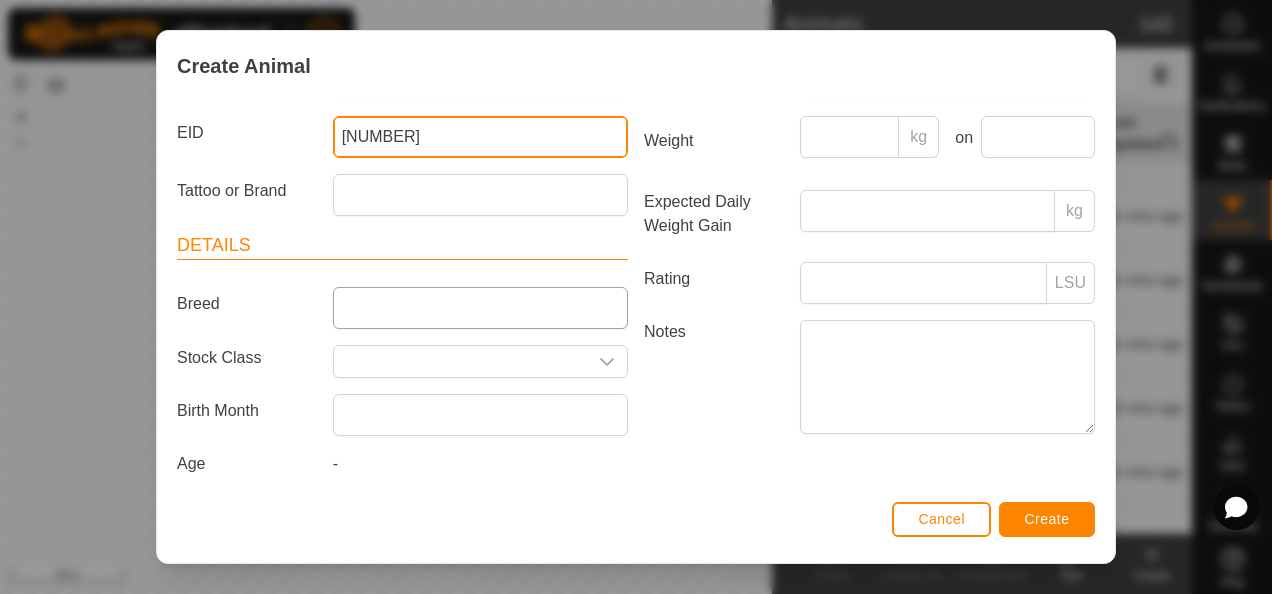 type on "[NUMBER]" 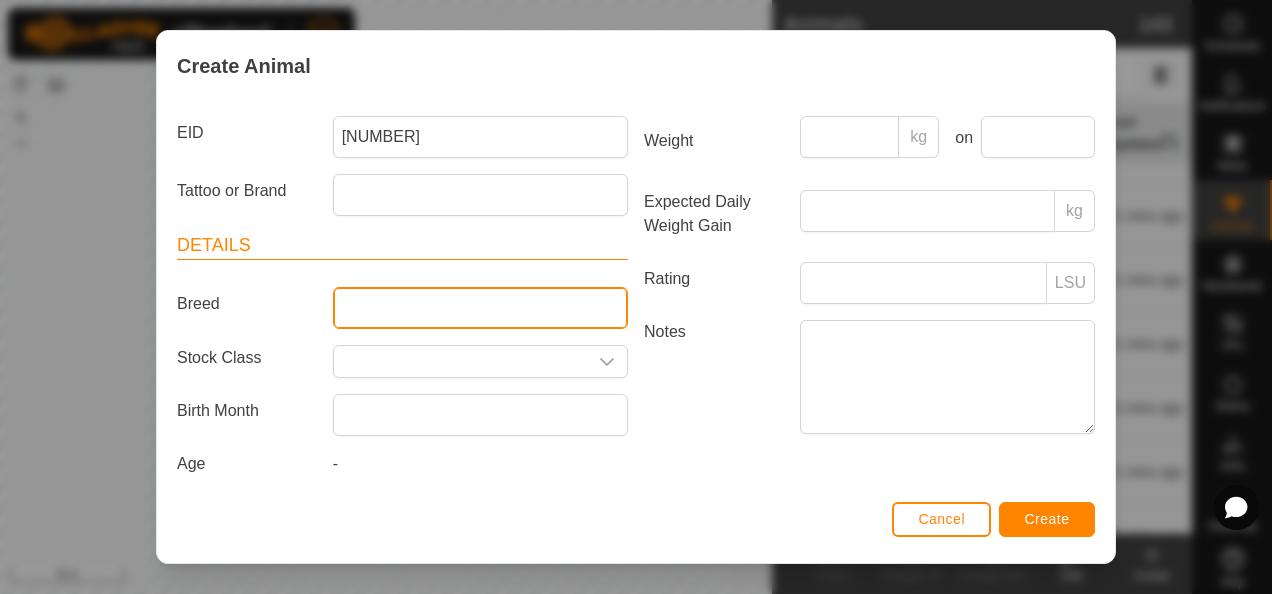 click on "Breed" at bounding box center (480, 308) 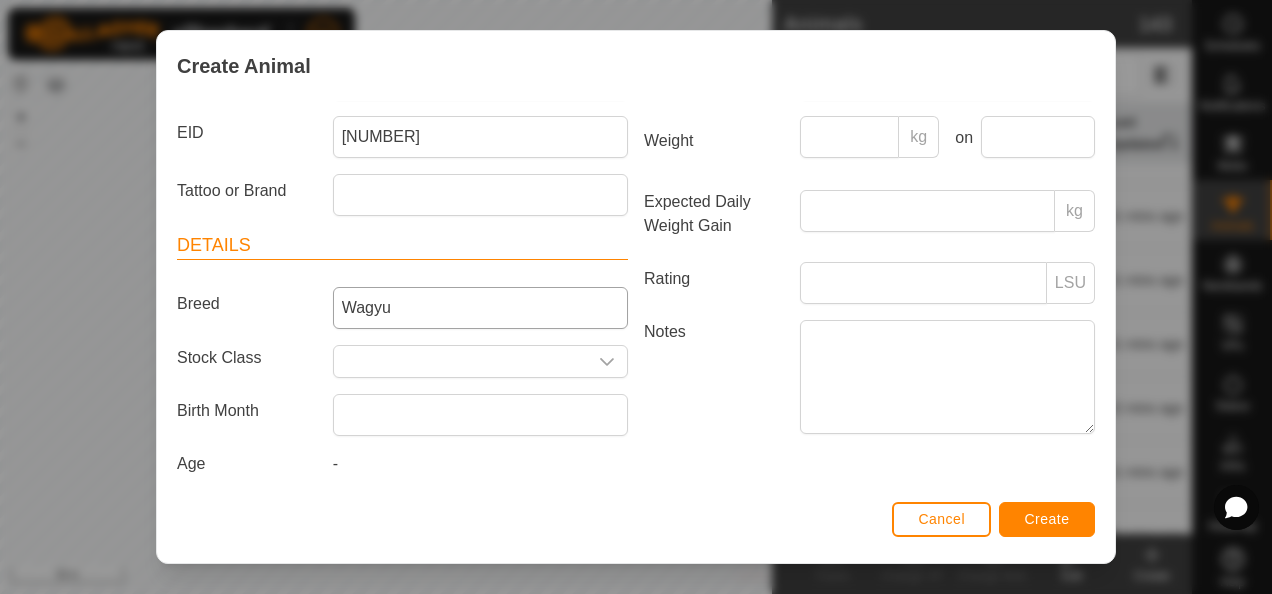 type on "PB" 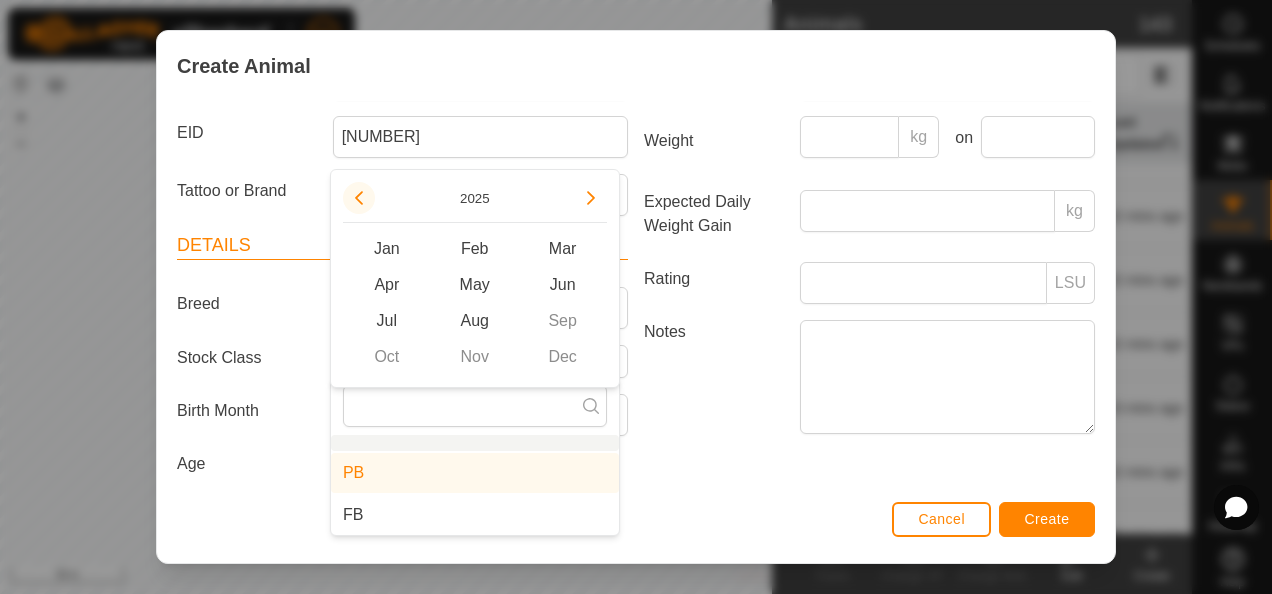 click at bounding box center [359, 198] 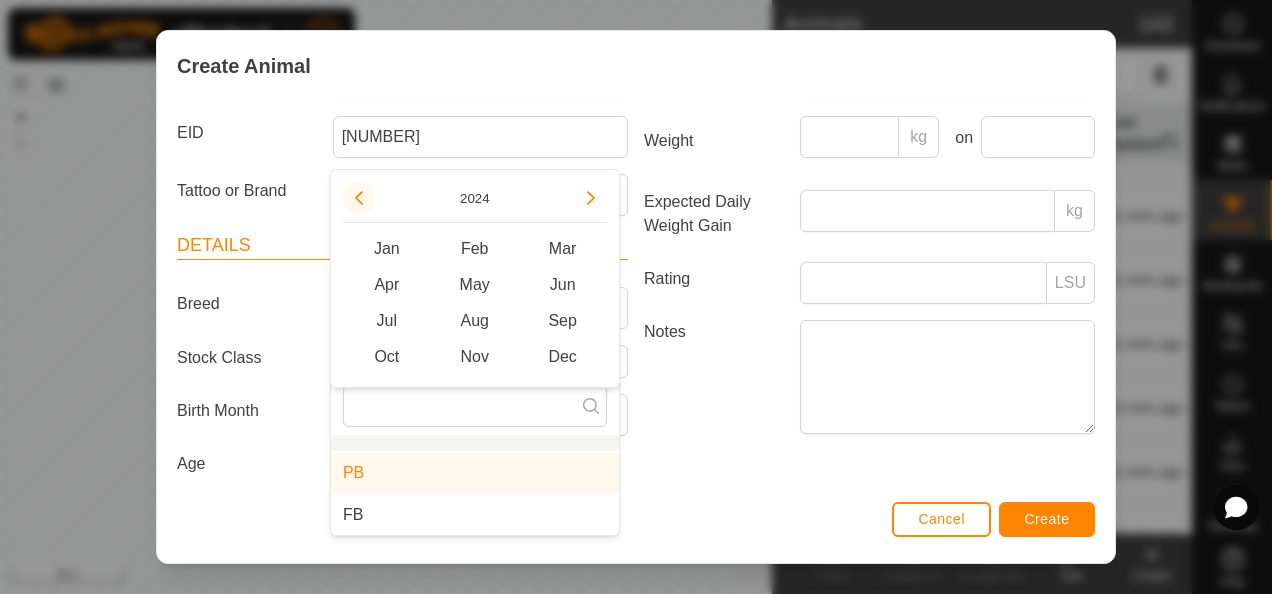 click at bounding box center [357, 197] 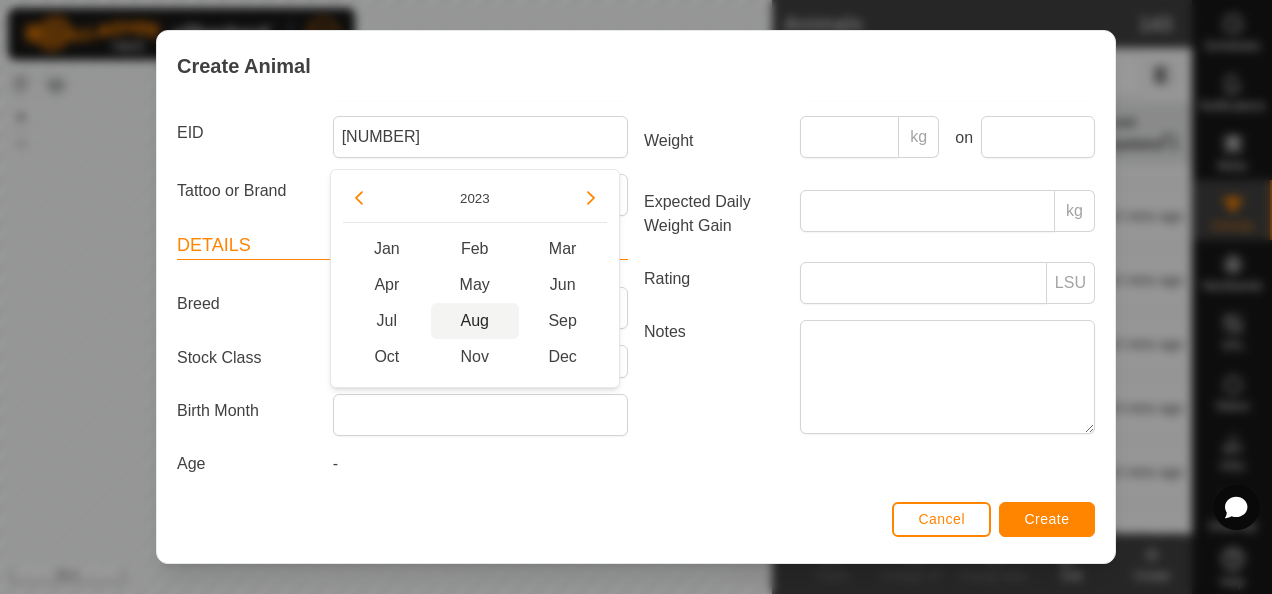 click on "Aug" at bounding box center [475, 321] 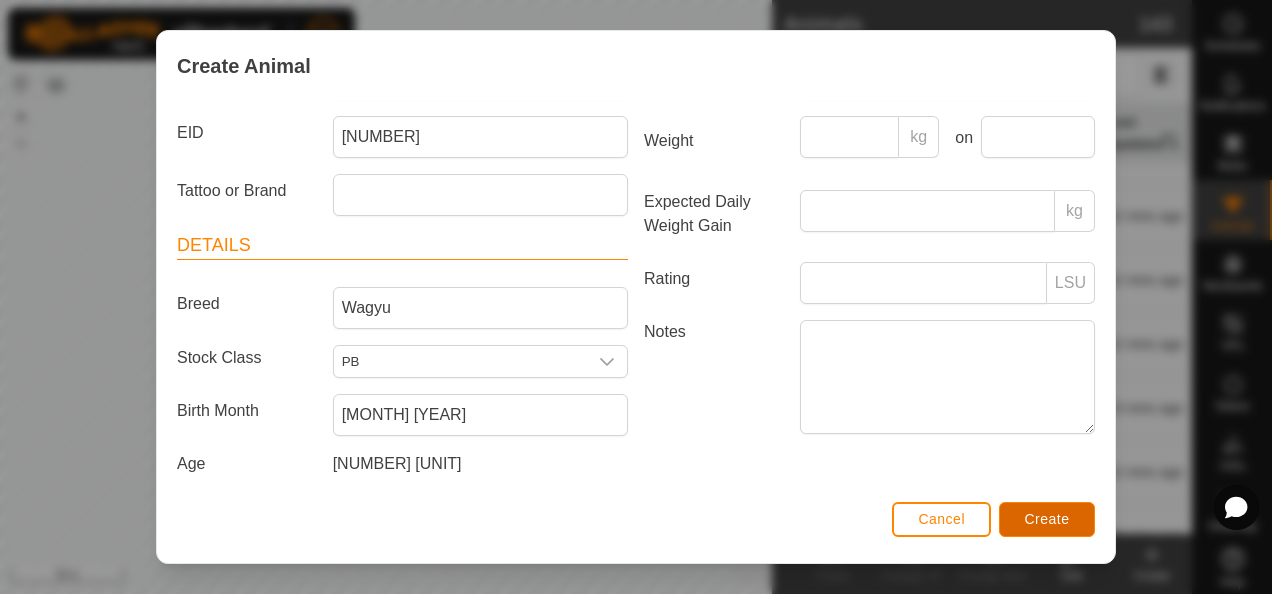 click on "Create" at bounding box center [1047, 519] 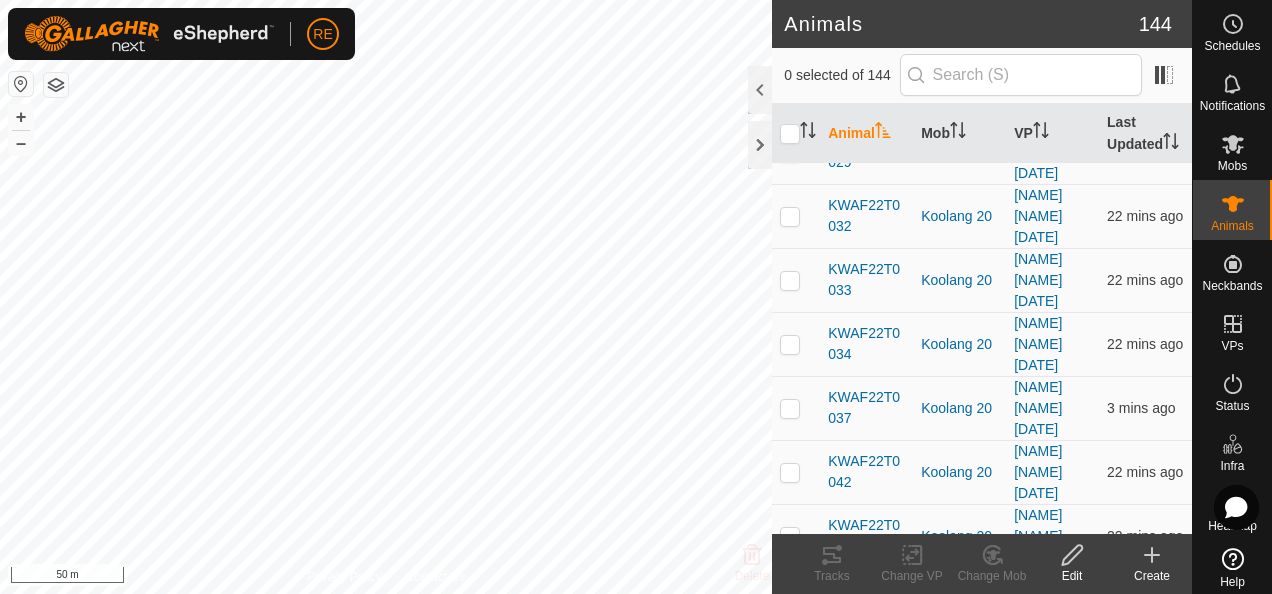 click 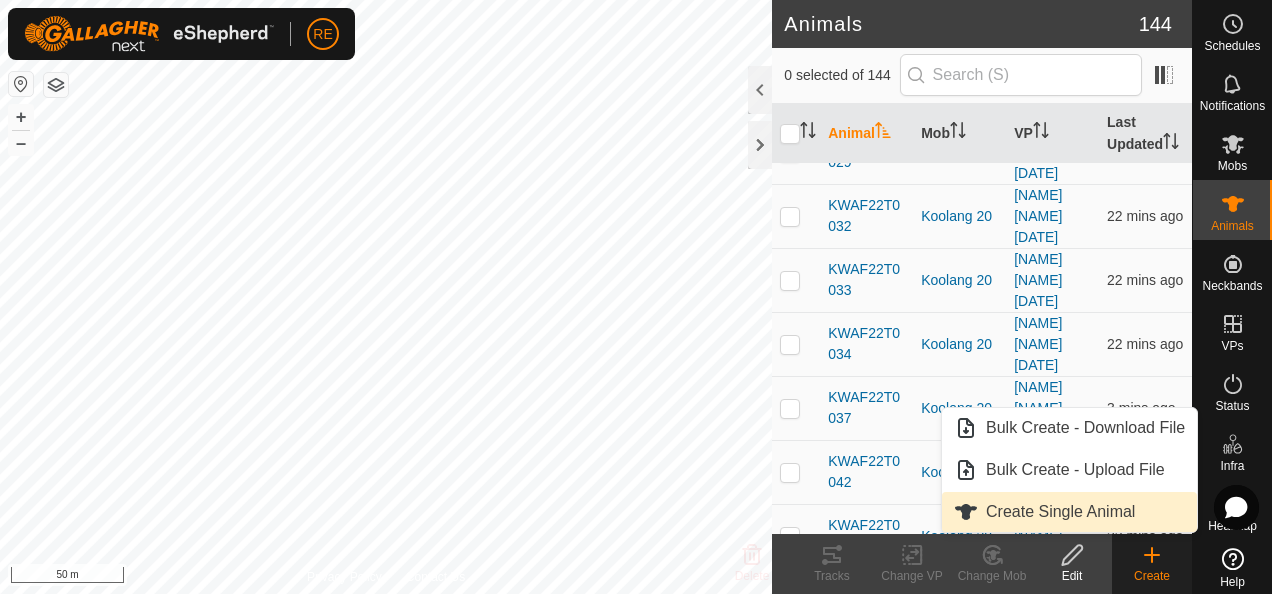 click on "Create Single Animal" at bounding box center [1069, 512] 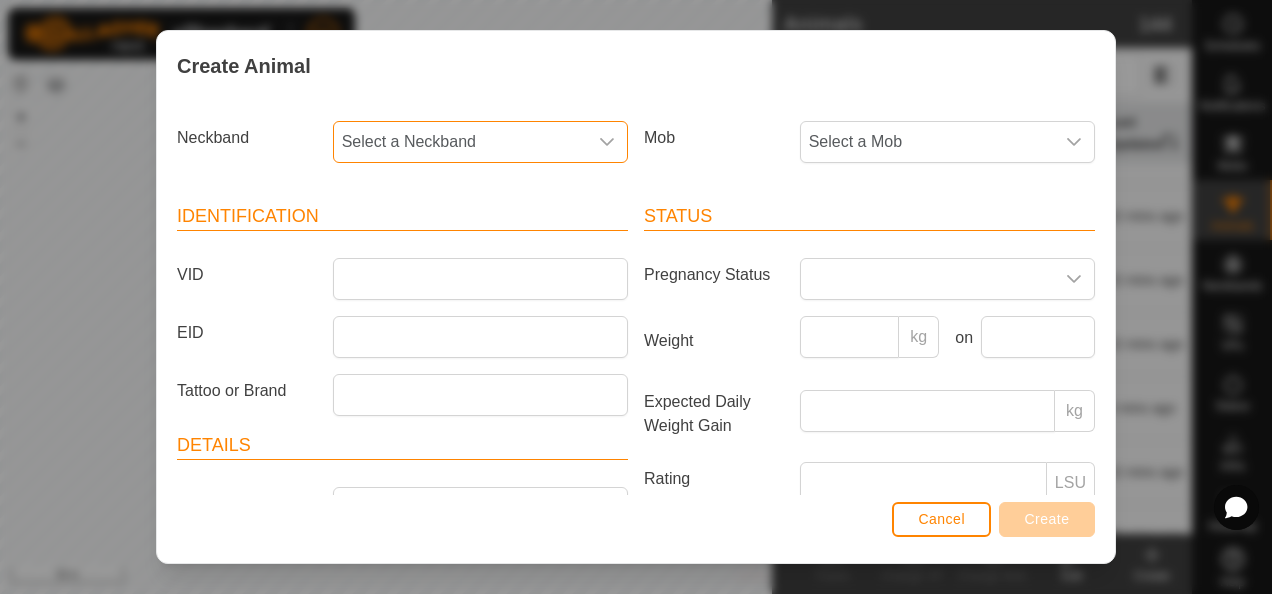click on "Select a Neckband" at bounding box center [460, 142] 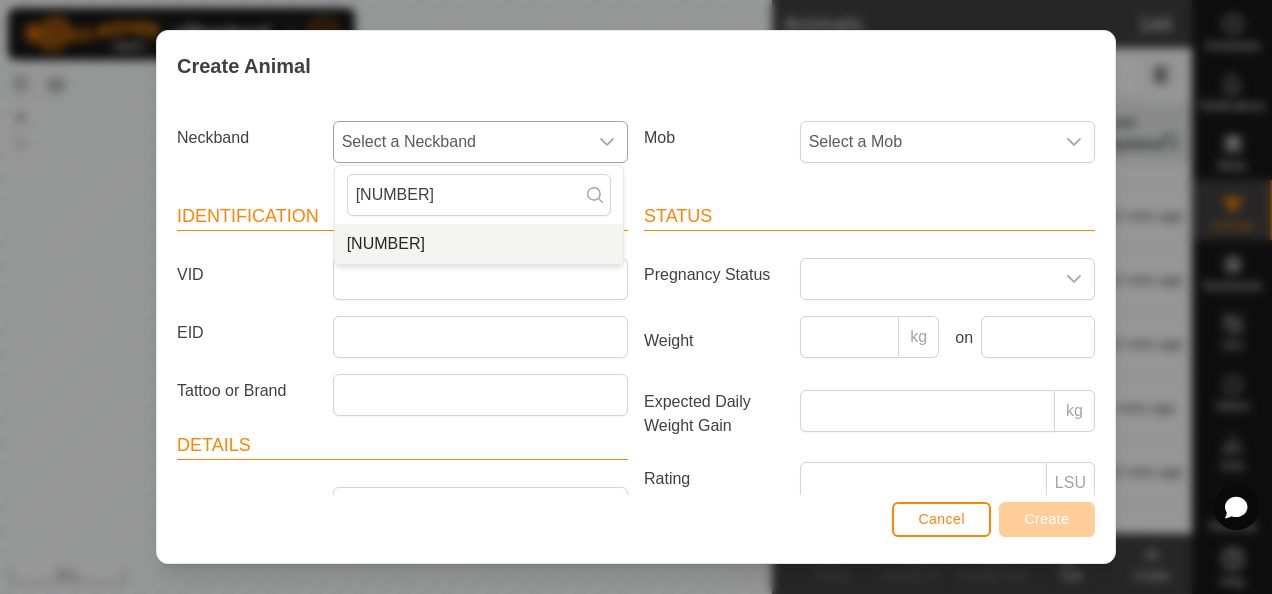 type on "[NUMBER]" 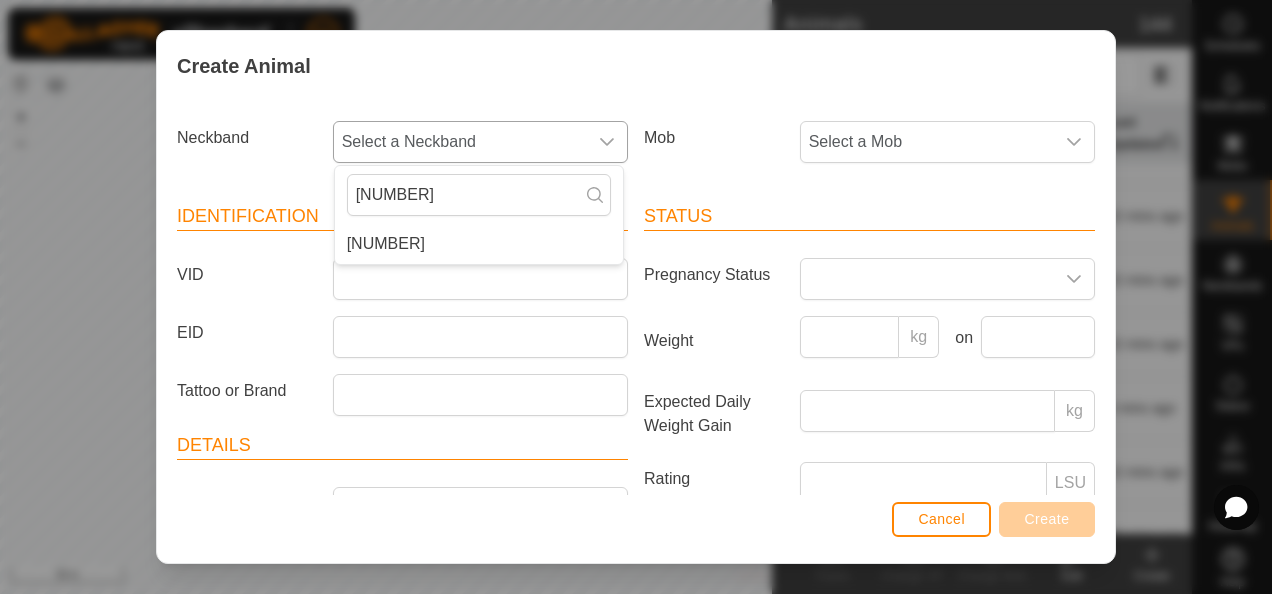 click on "[NUMBER]" at bounding box center (479, 244) 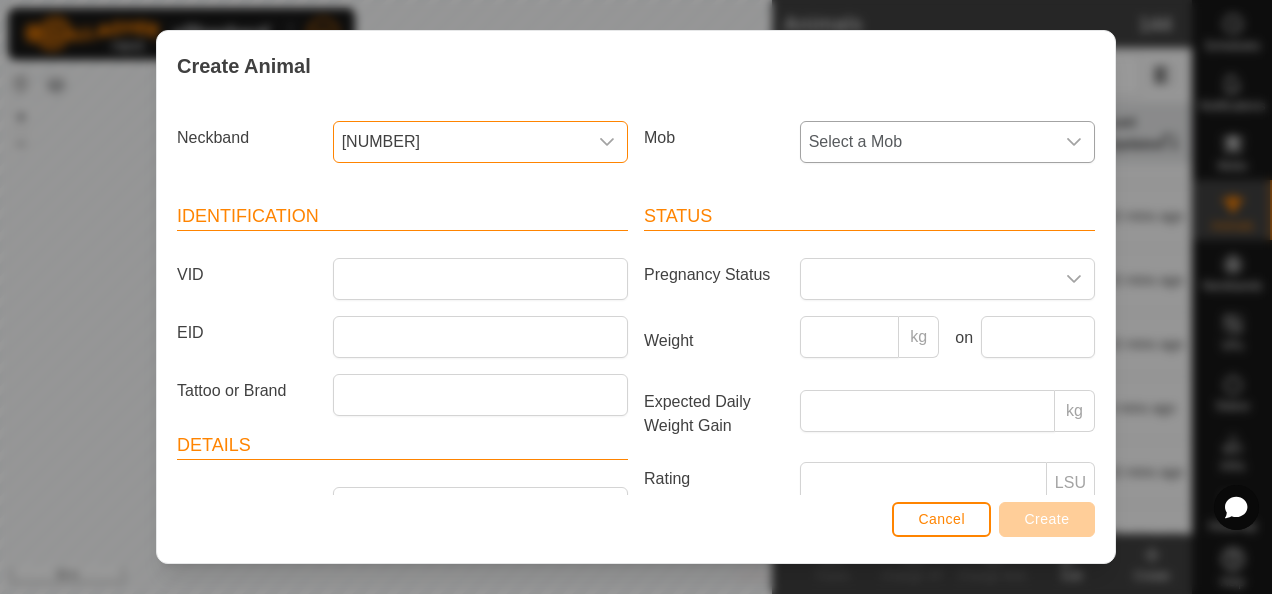 click on "Select a Mob" at bounding box center [927, 142] 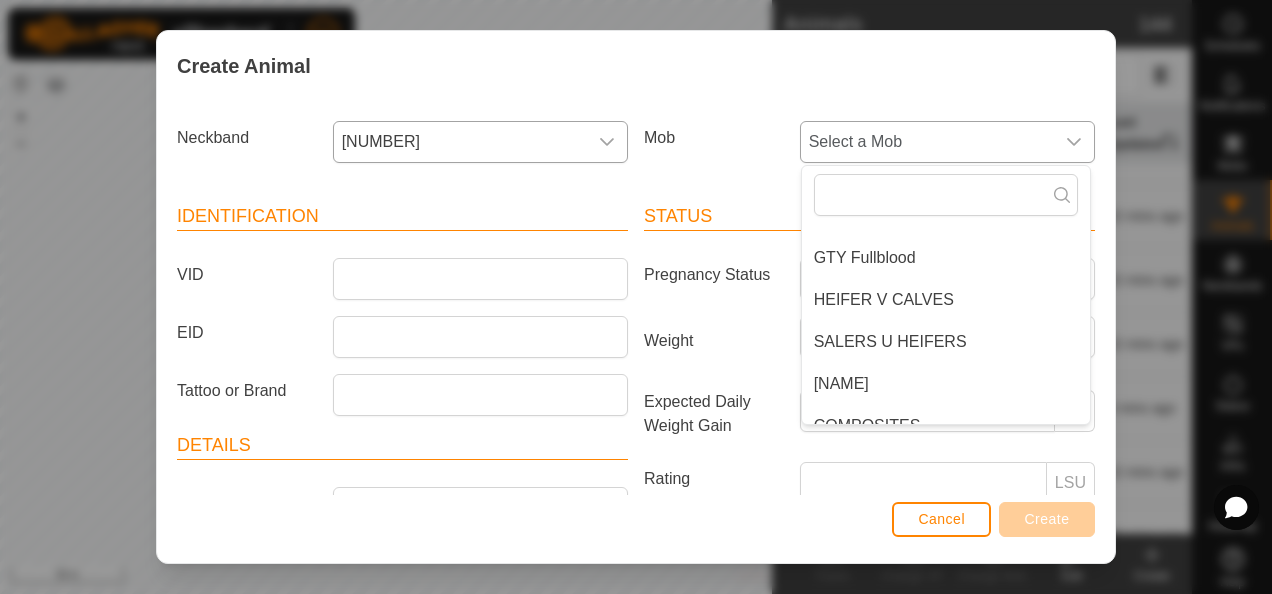 scroll, scrollTop: 200, scrollLeft: 0, axis: vertical 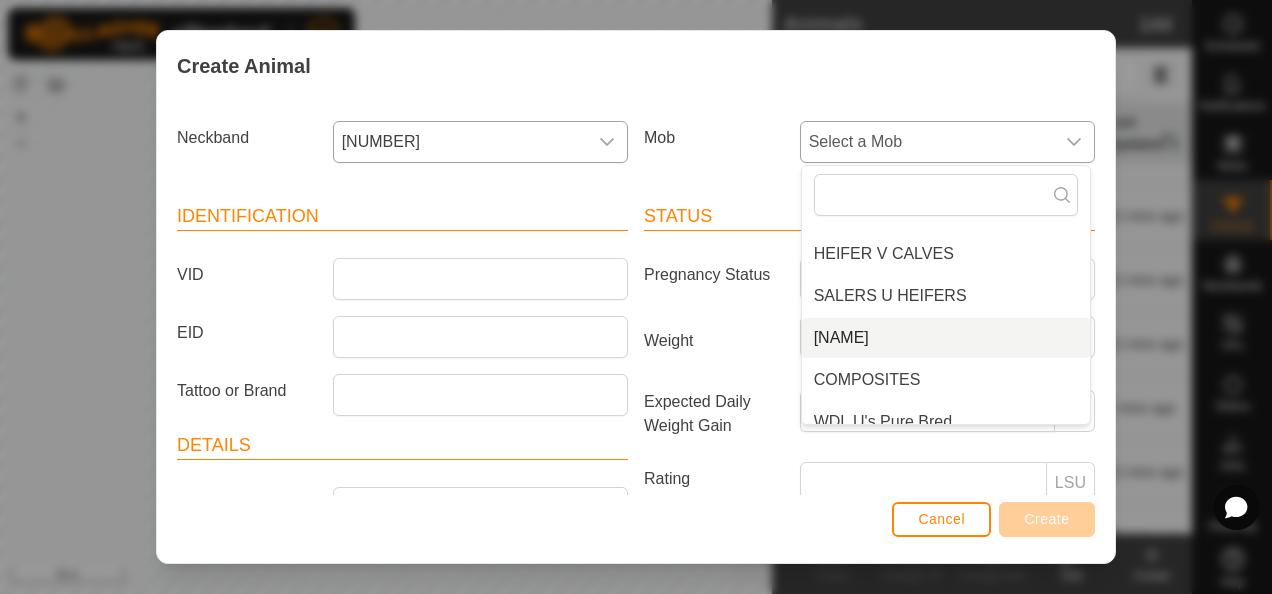 click on "[NAME]" at bounding box center [946, 338] 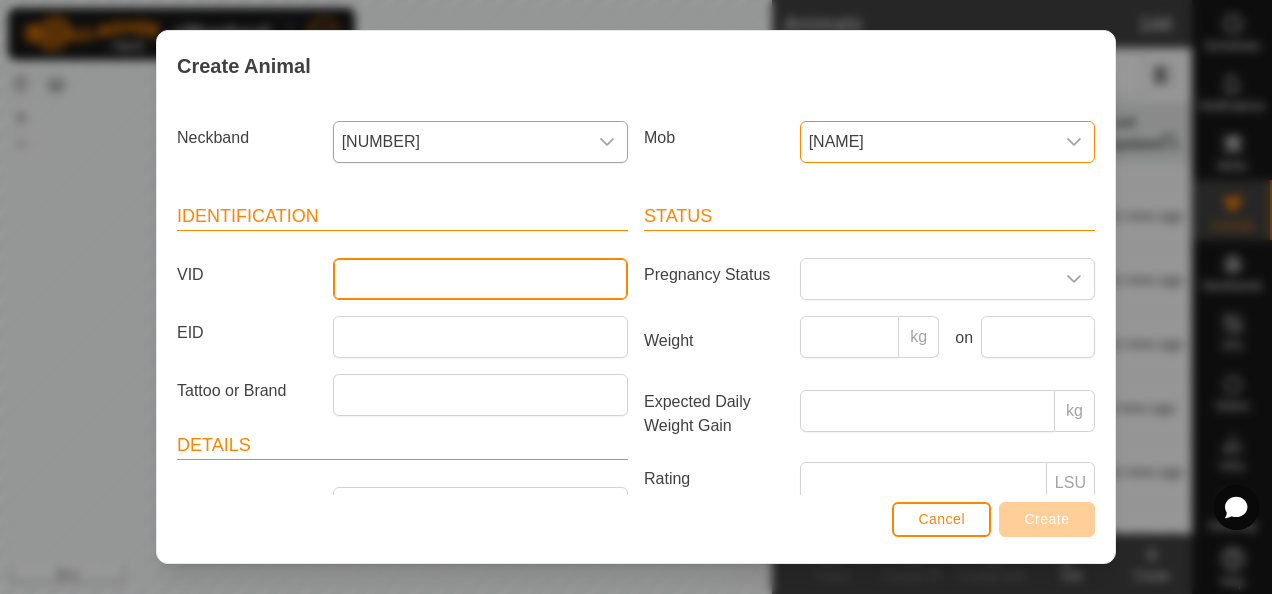 click on "VID" at bounding box center (480, 279) 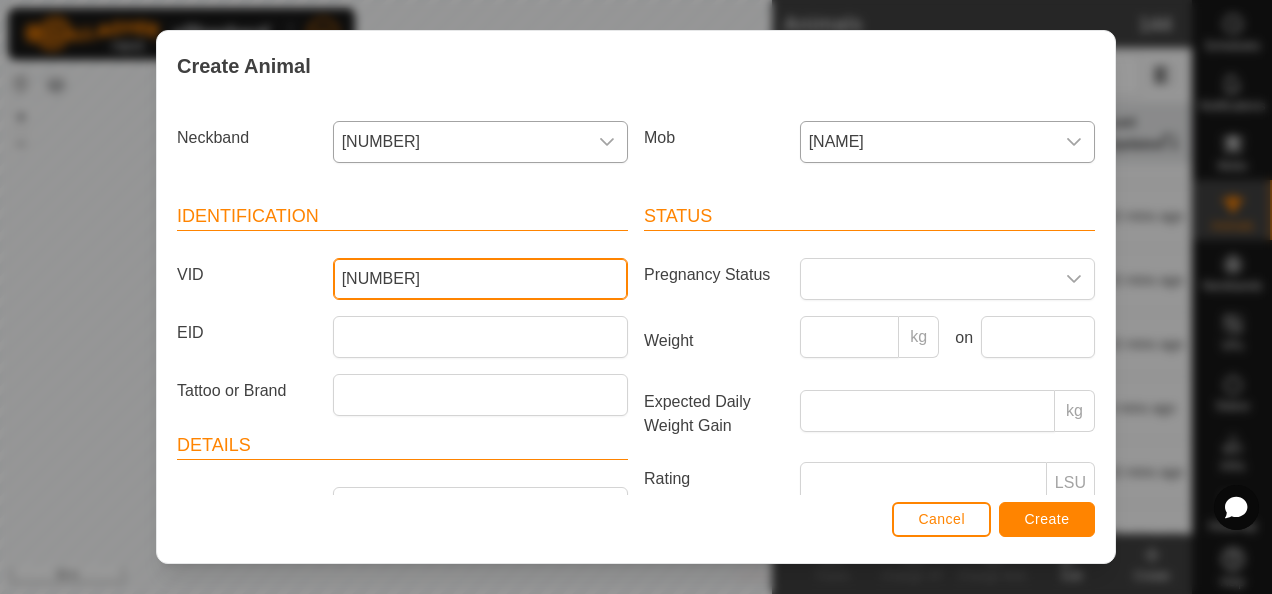 type on "[NUMBER]" 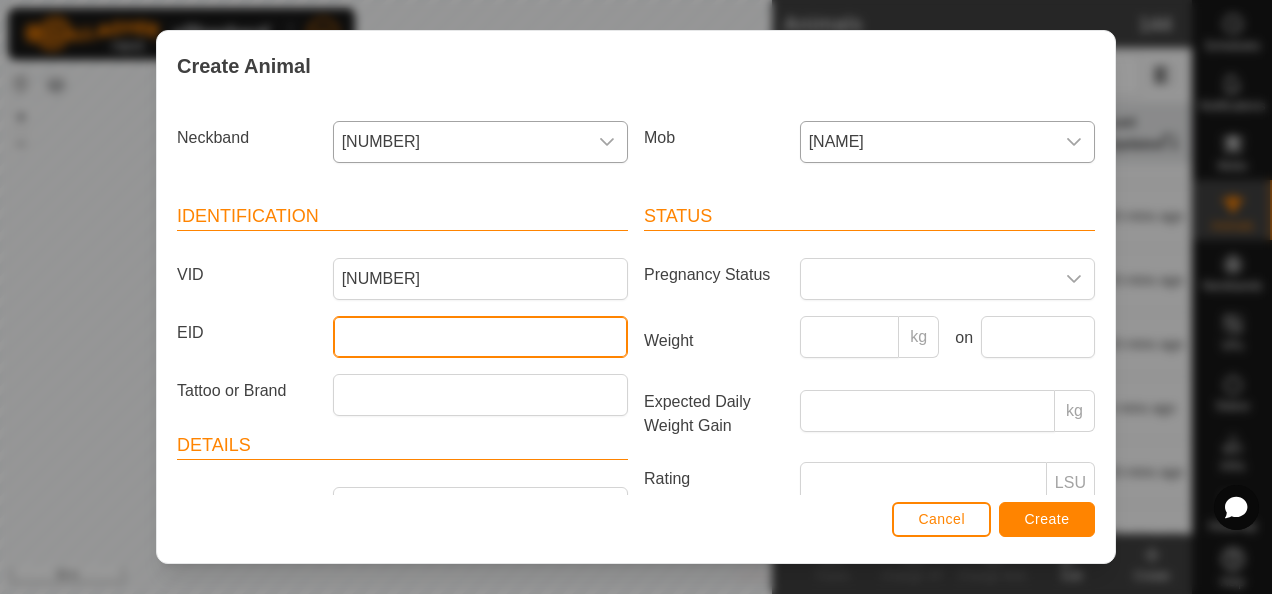 click on "EID" at bounding box center (480, 337) 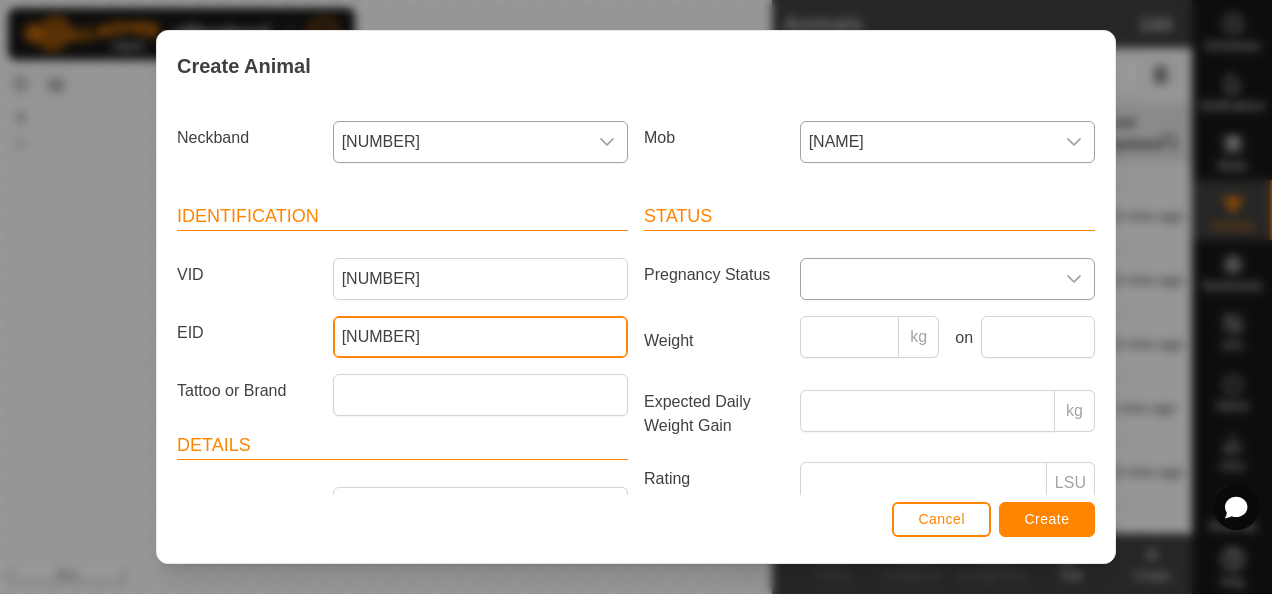 type on "[NUMBER]" 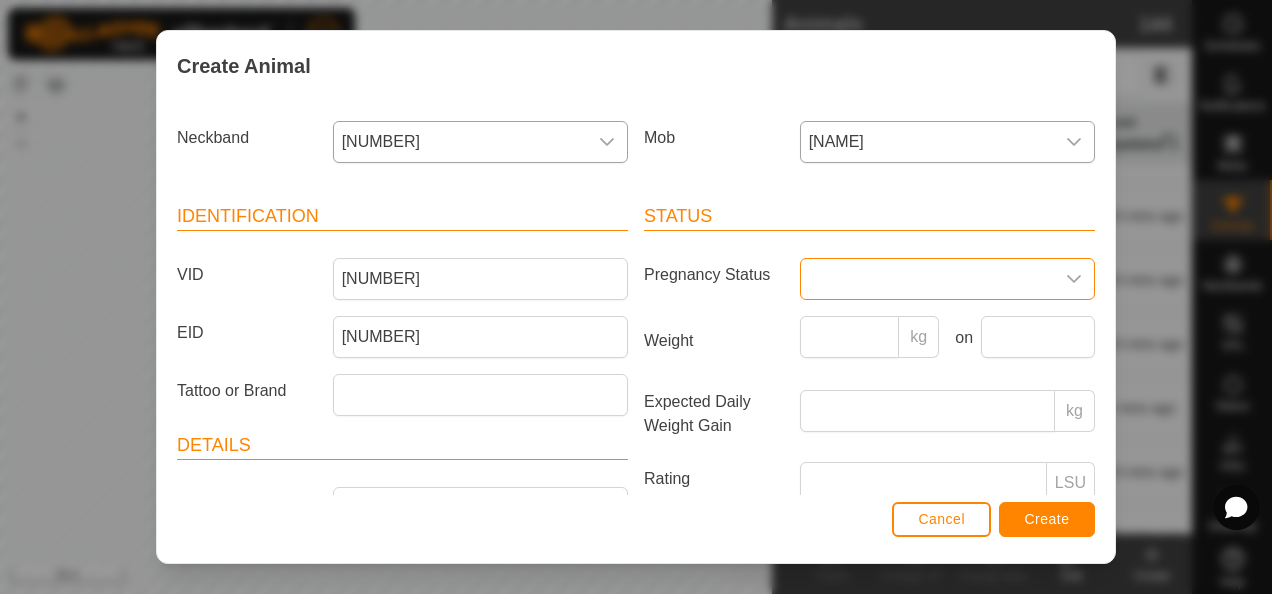 click at bounding box center (927, 279) 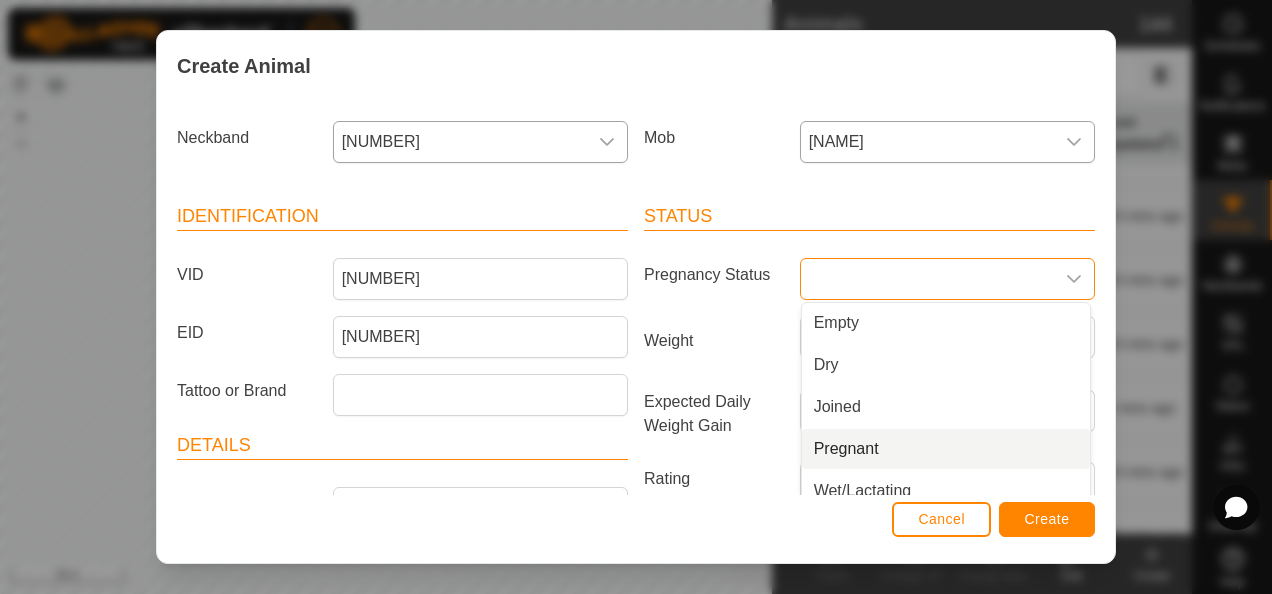 click on "Pregnant" at bounding box center (946, 449) 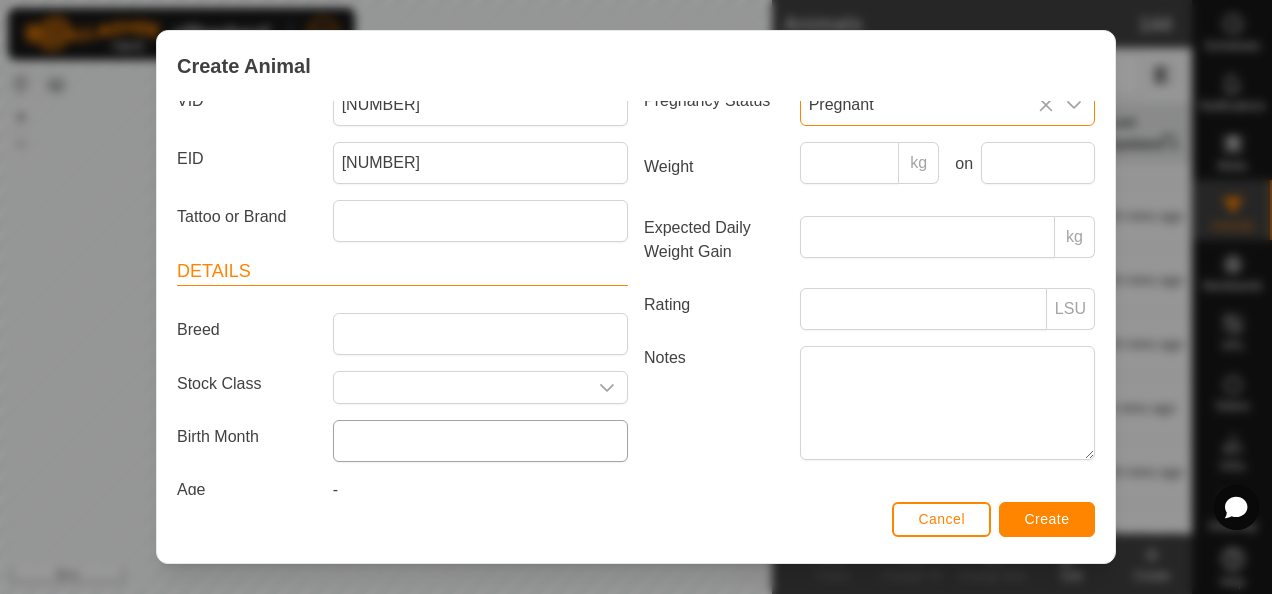 scroll, scrollTop: 207, scrollLeft: 0, axis: vertical 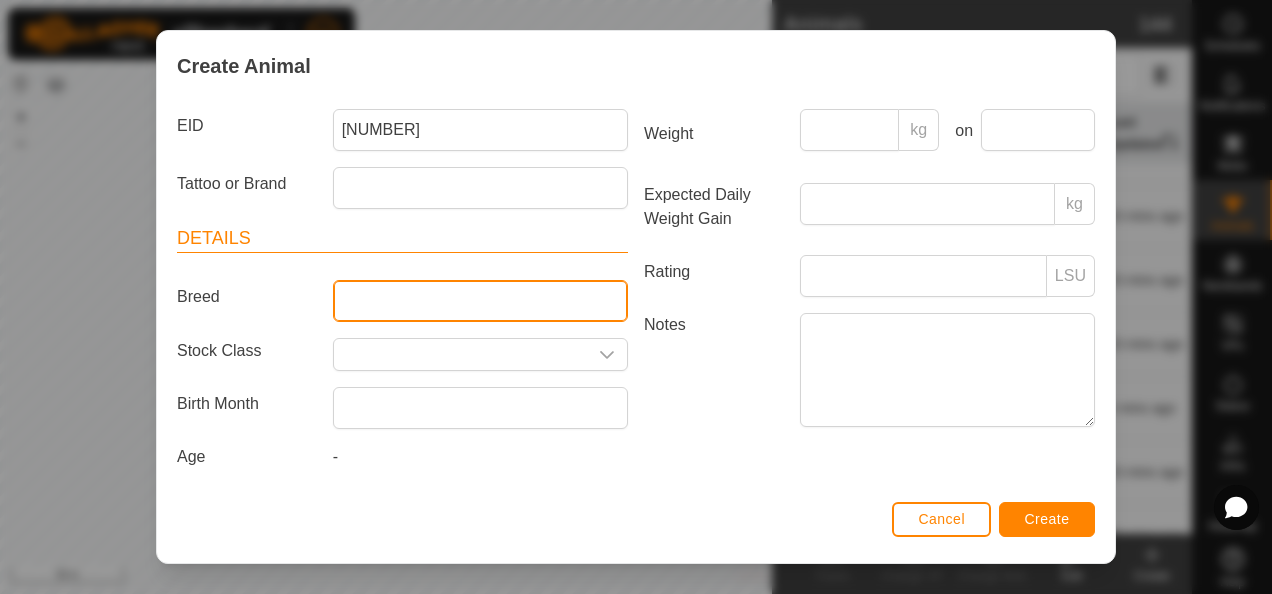 click on "Breed" at bounding box center [480, 301] 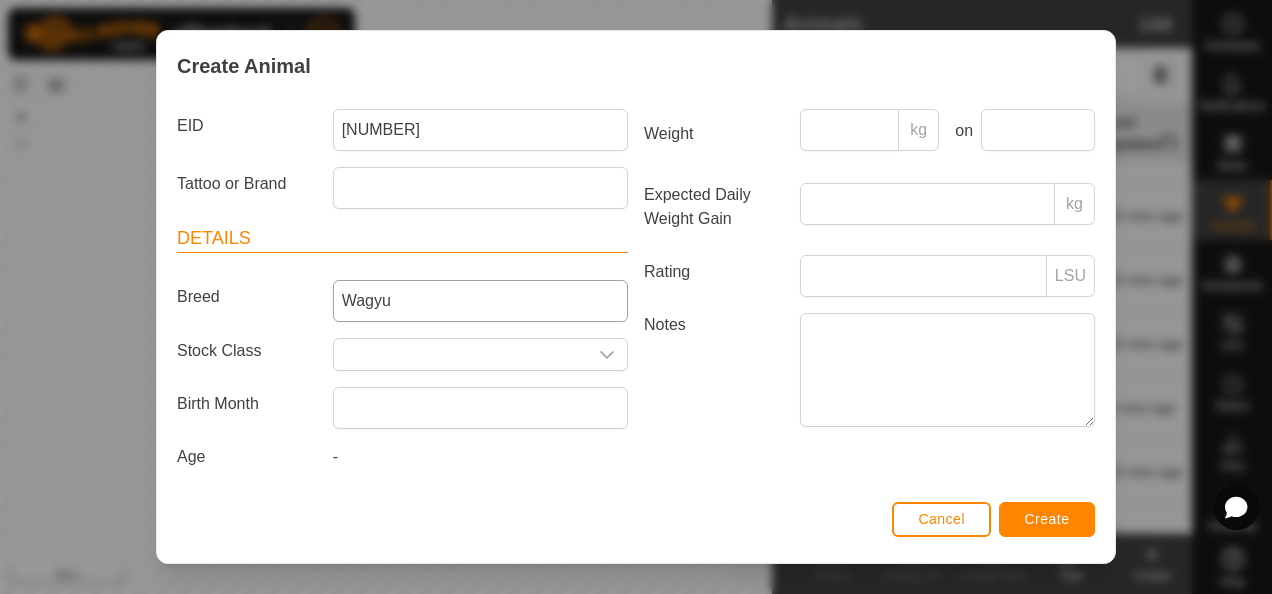 type on "PB" 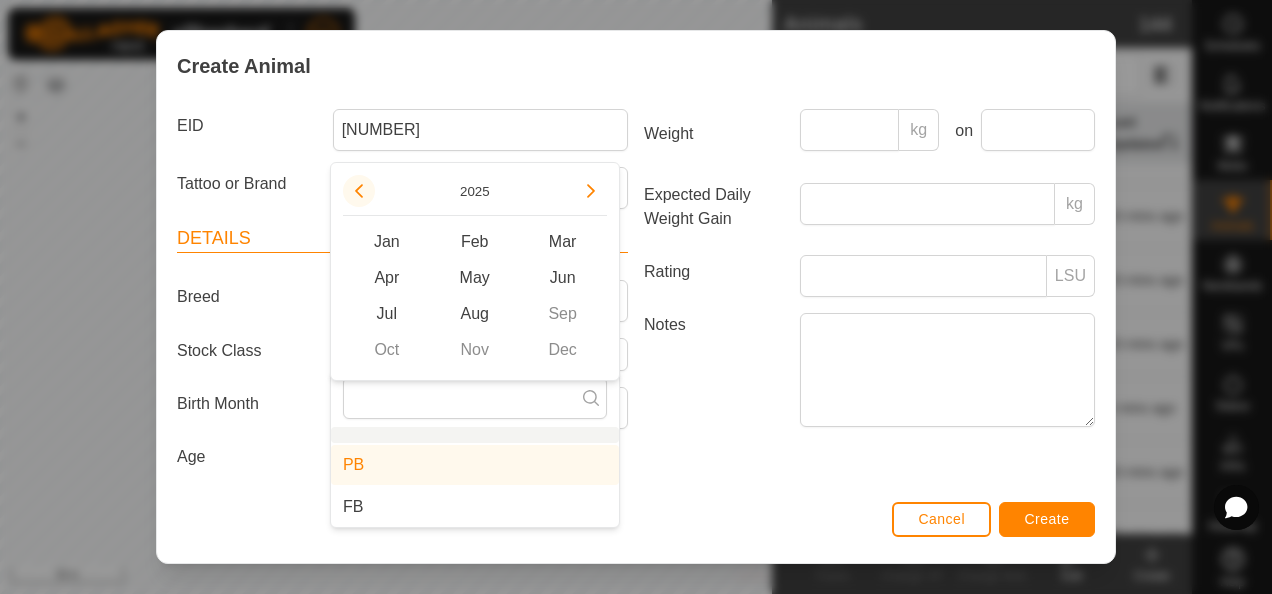 click at bounding box center [359, 191] 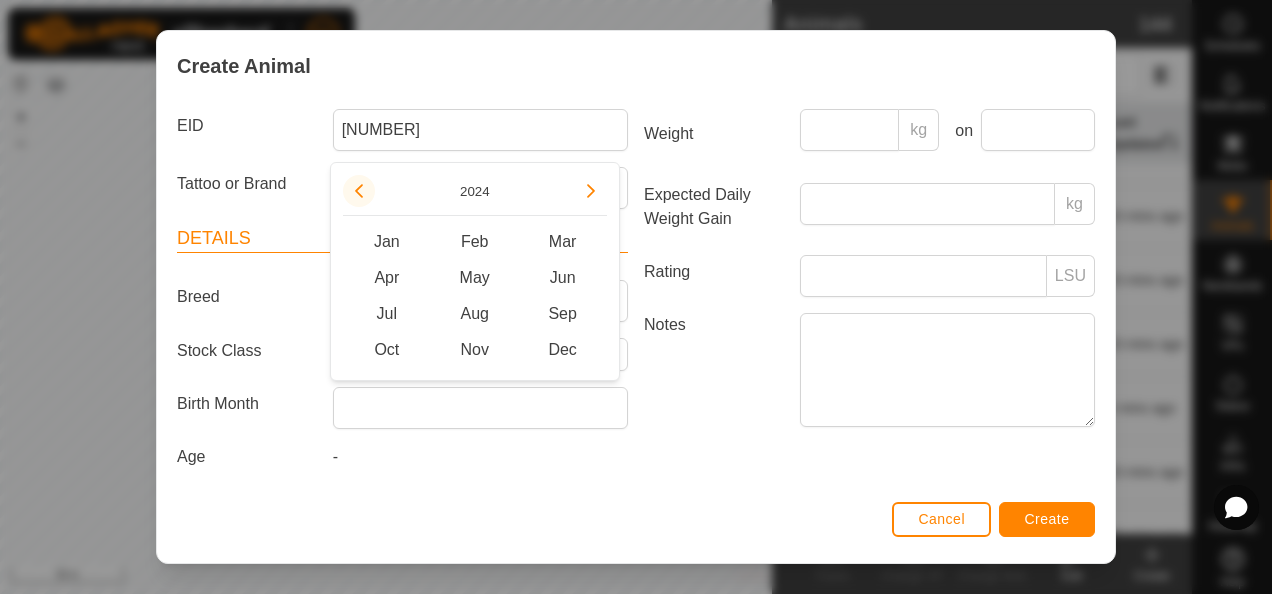click at bounding box center (361, 189) 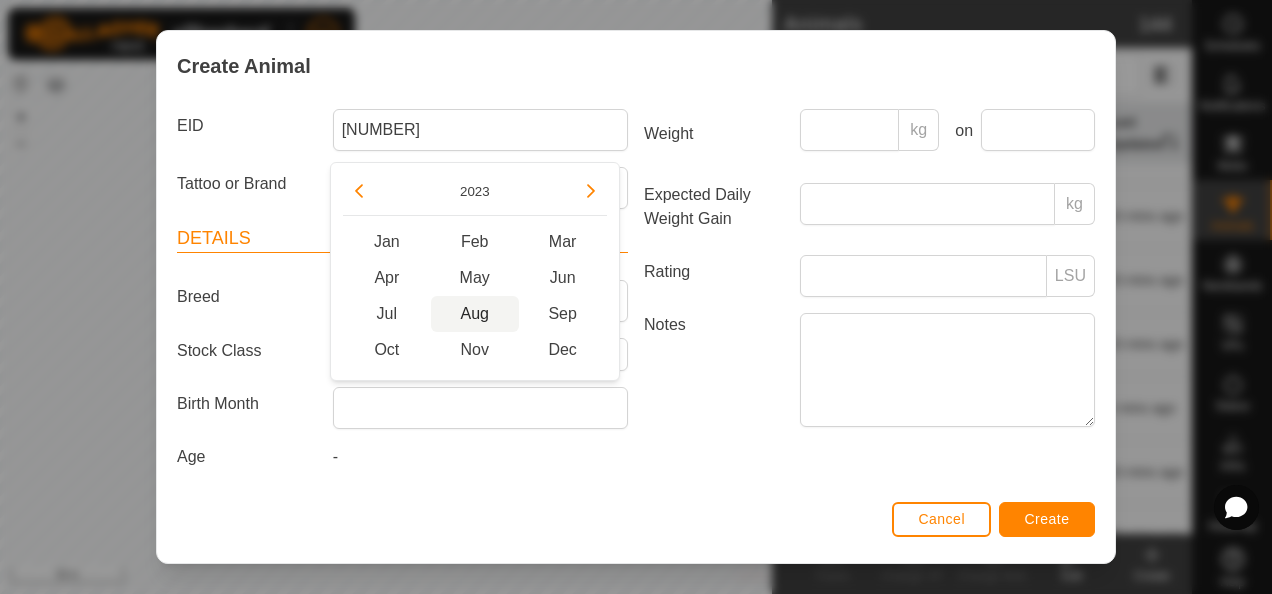 click on "Aug" at bounding box center [475, 314] 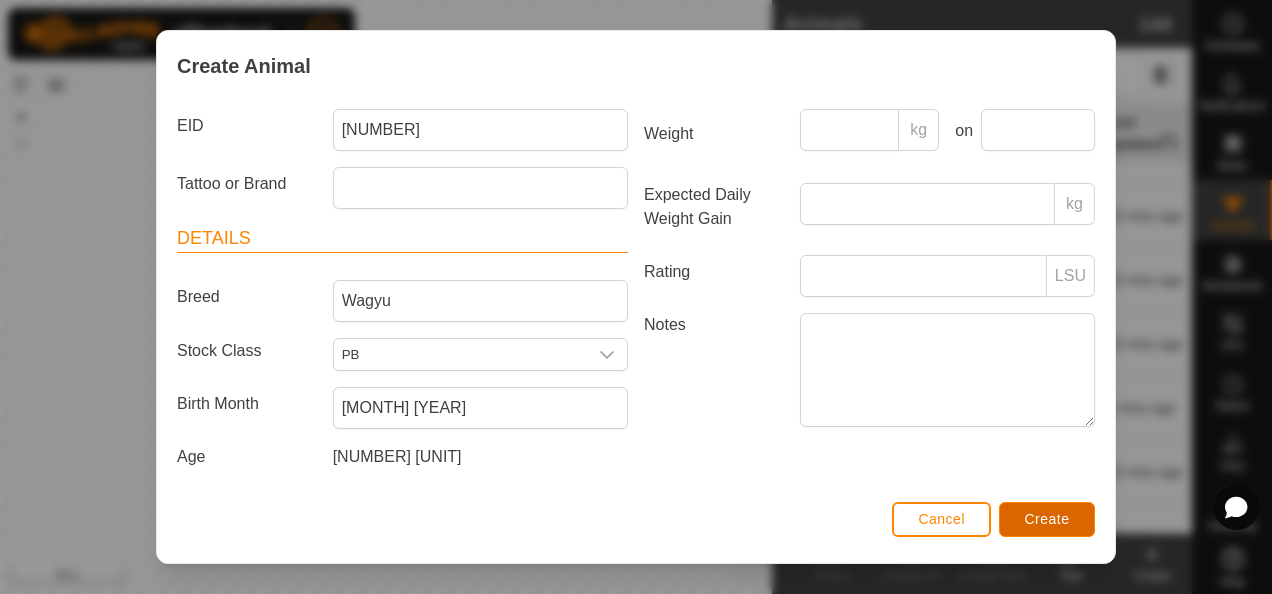 click on "Create" at bounding box center (1047, 519) 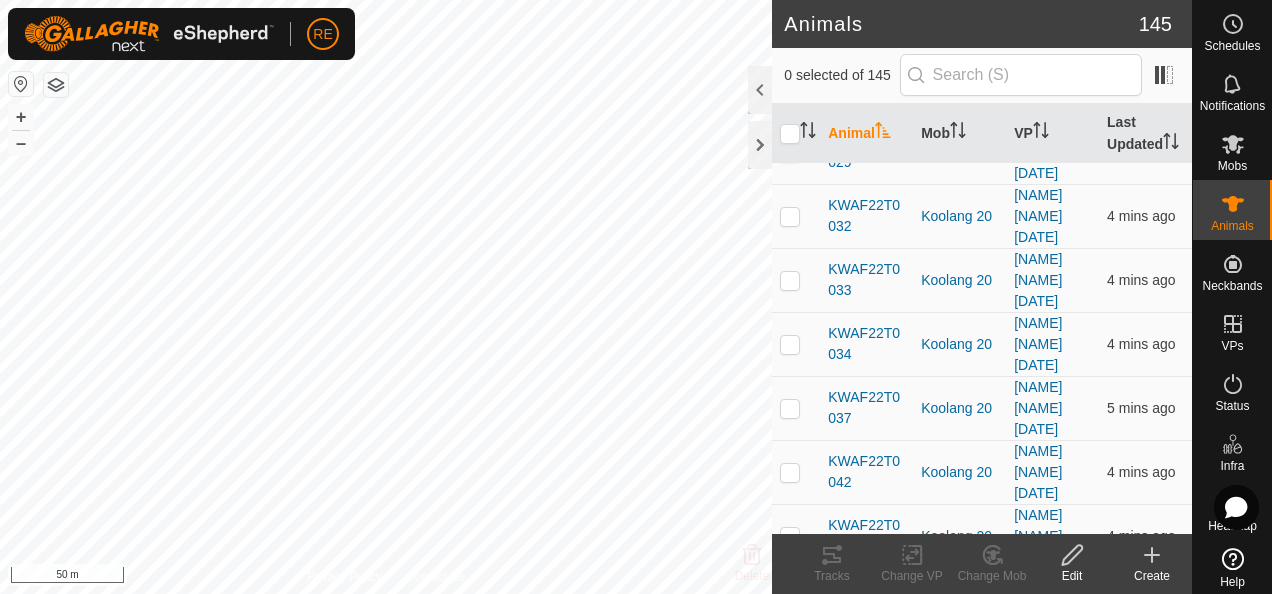 click 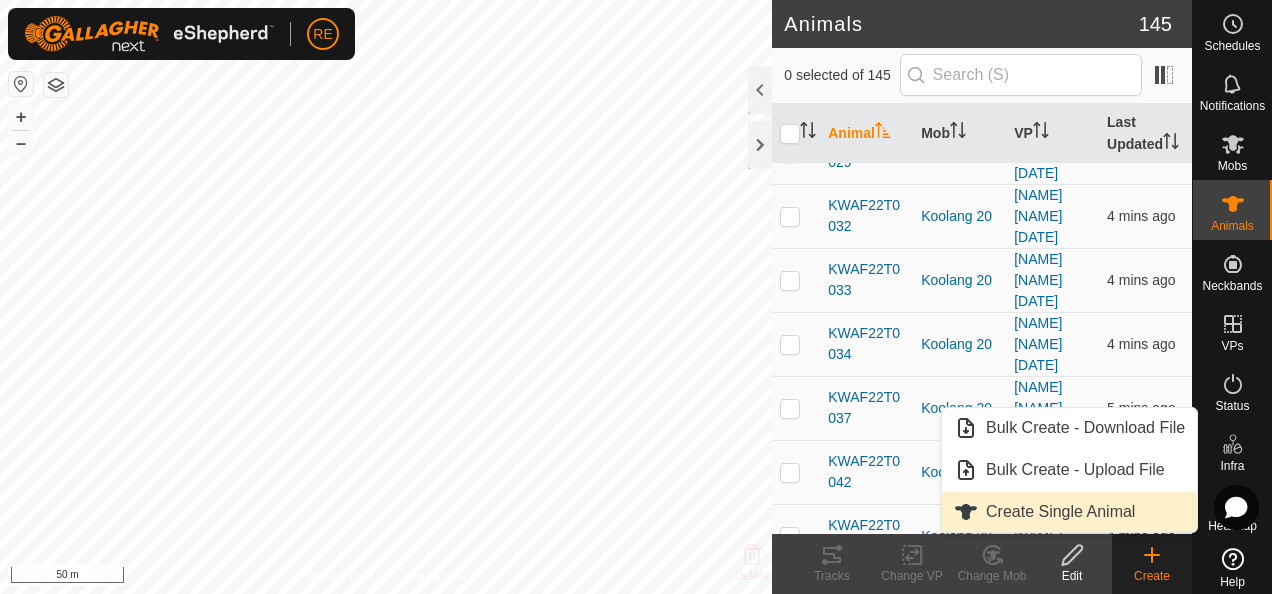 click on "Create Single Animal" at bounding box center [1069, 512] 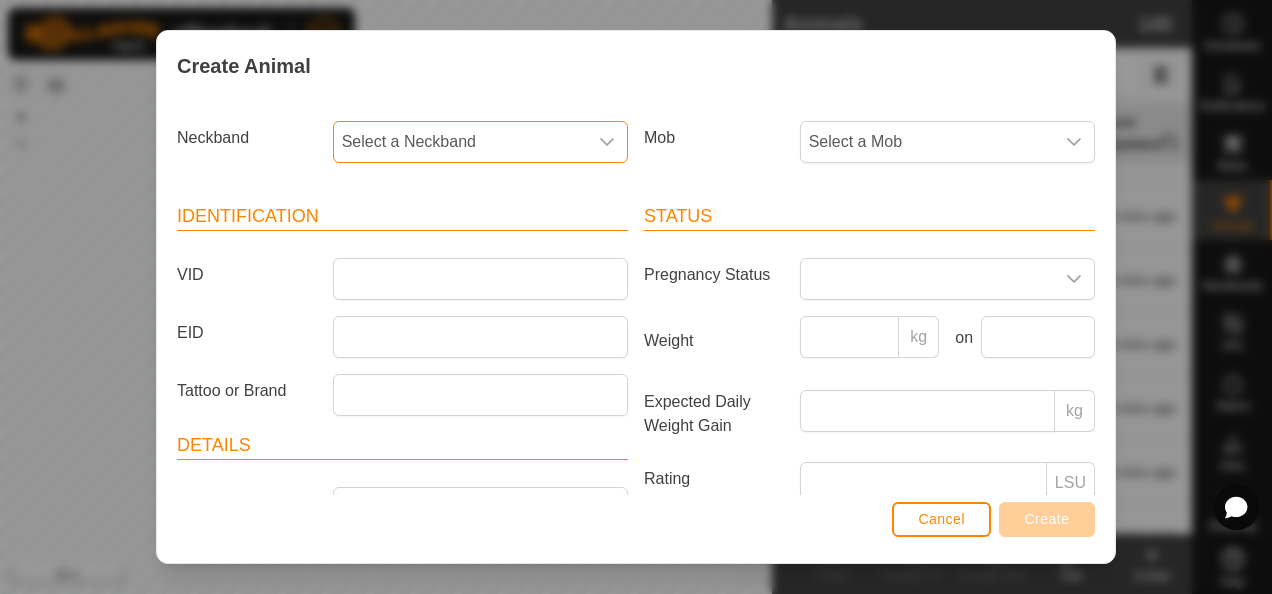 click on "Select a Neckband" at bounding box center [460, 142] 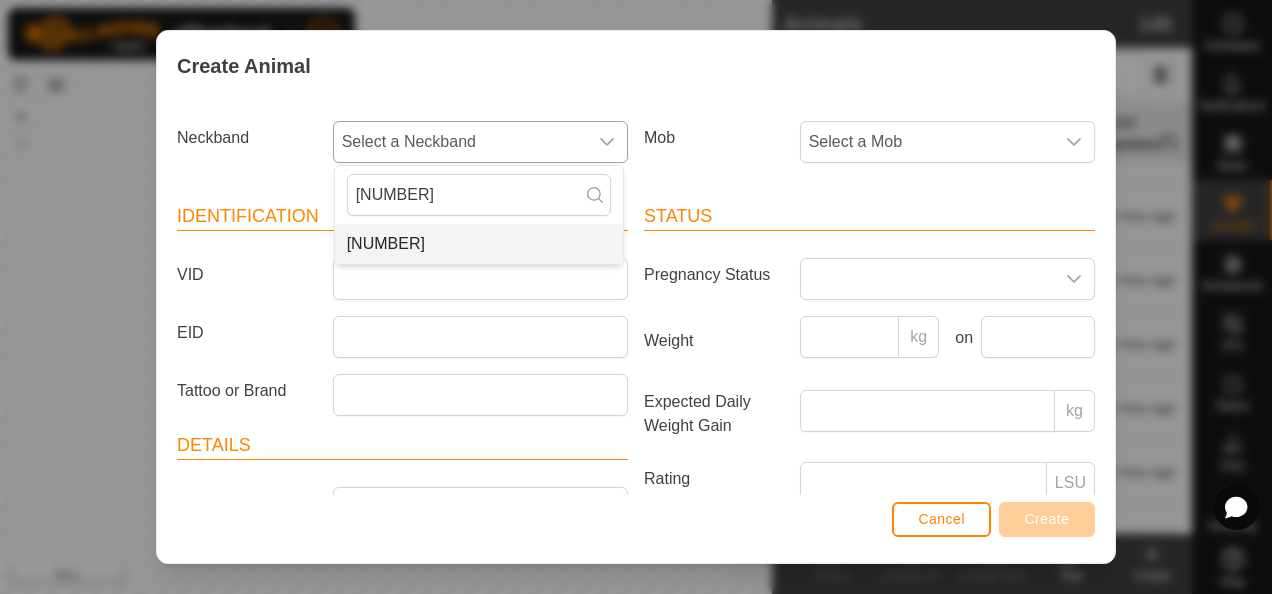 type on "[NUMBER]" 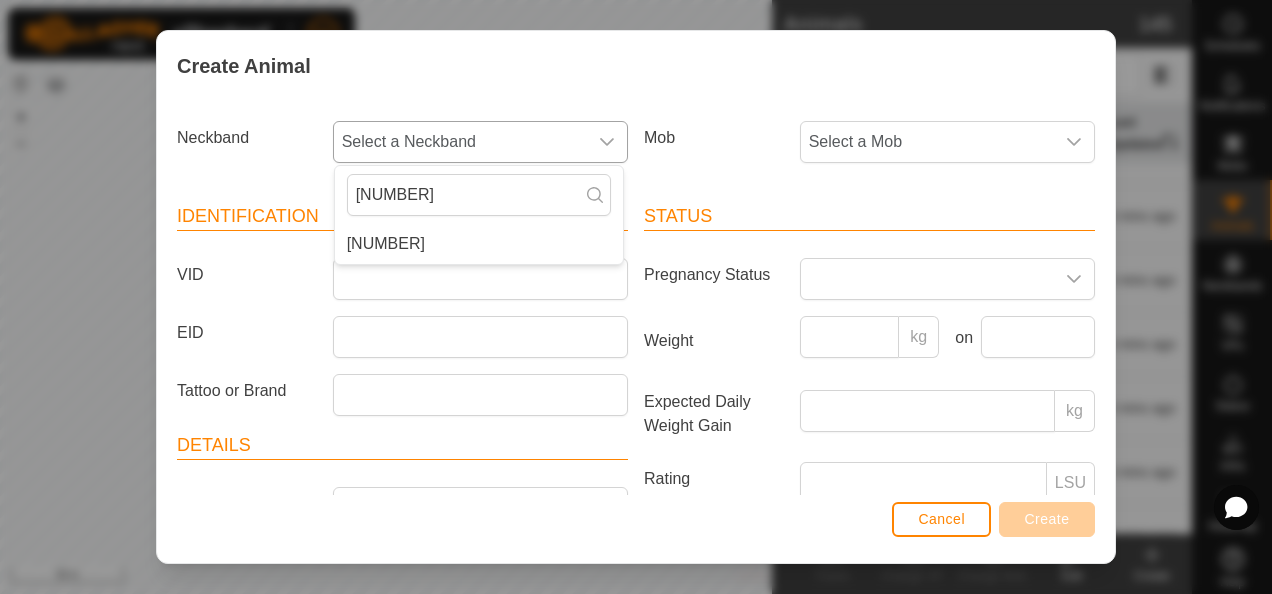 click on "[NUMBER]" at bounding box center (479, 244) 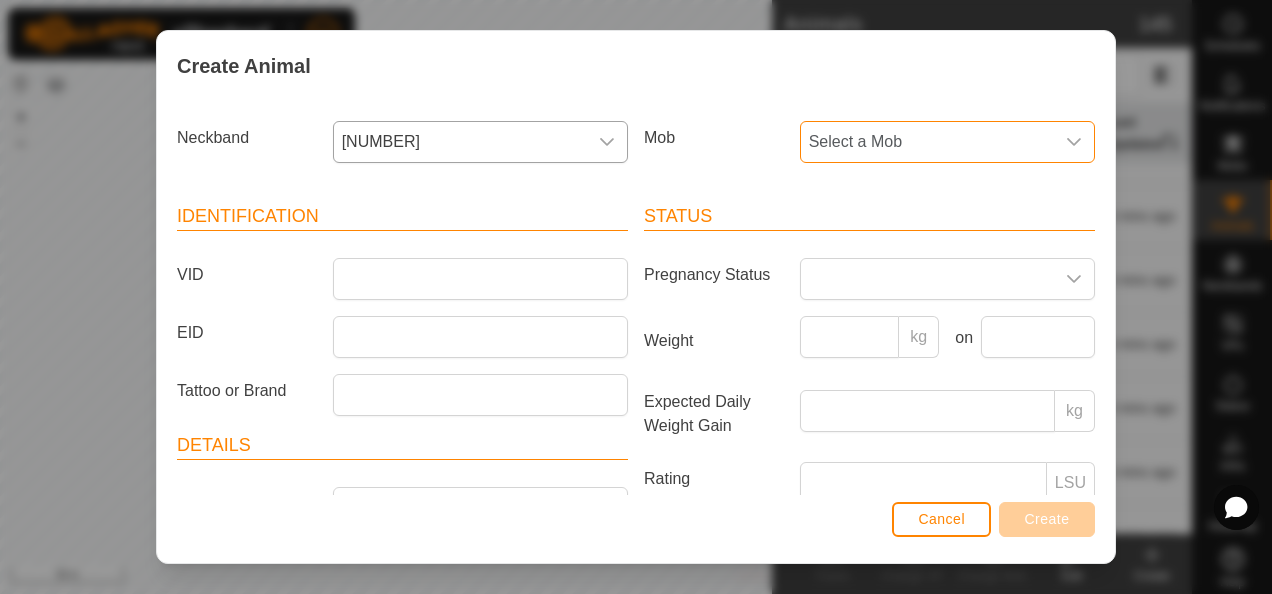 click on "Select a Mob" at bounding box center [927, 142] 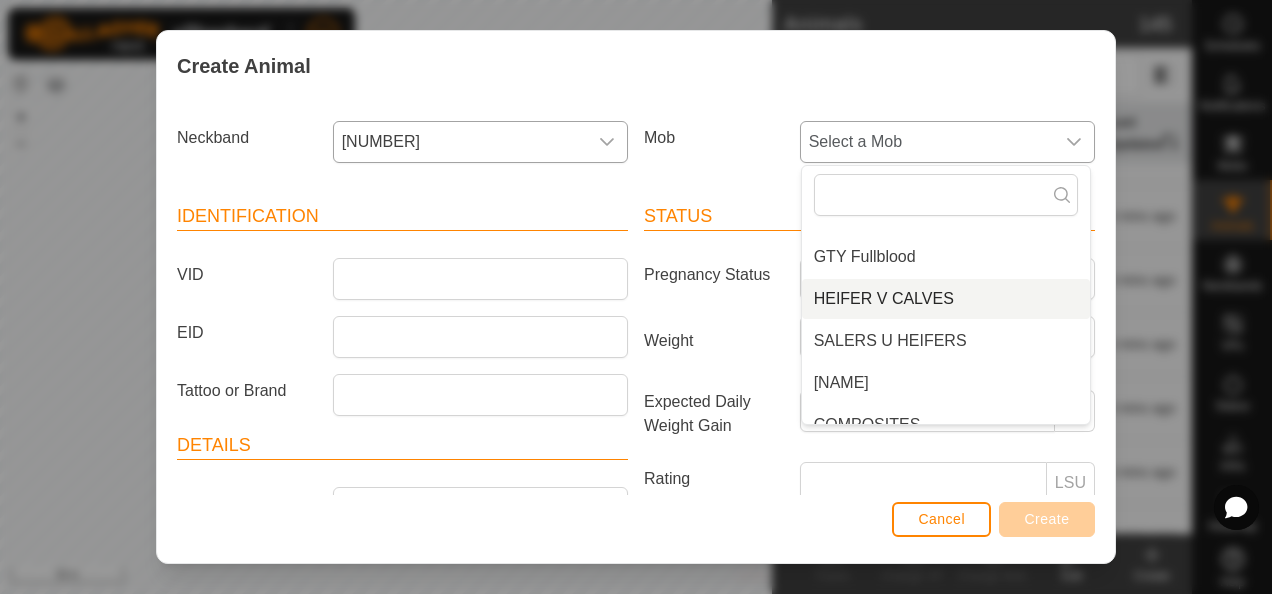 scroll, scrollTop: 200, scrollLeft: 0, axis: vertical 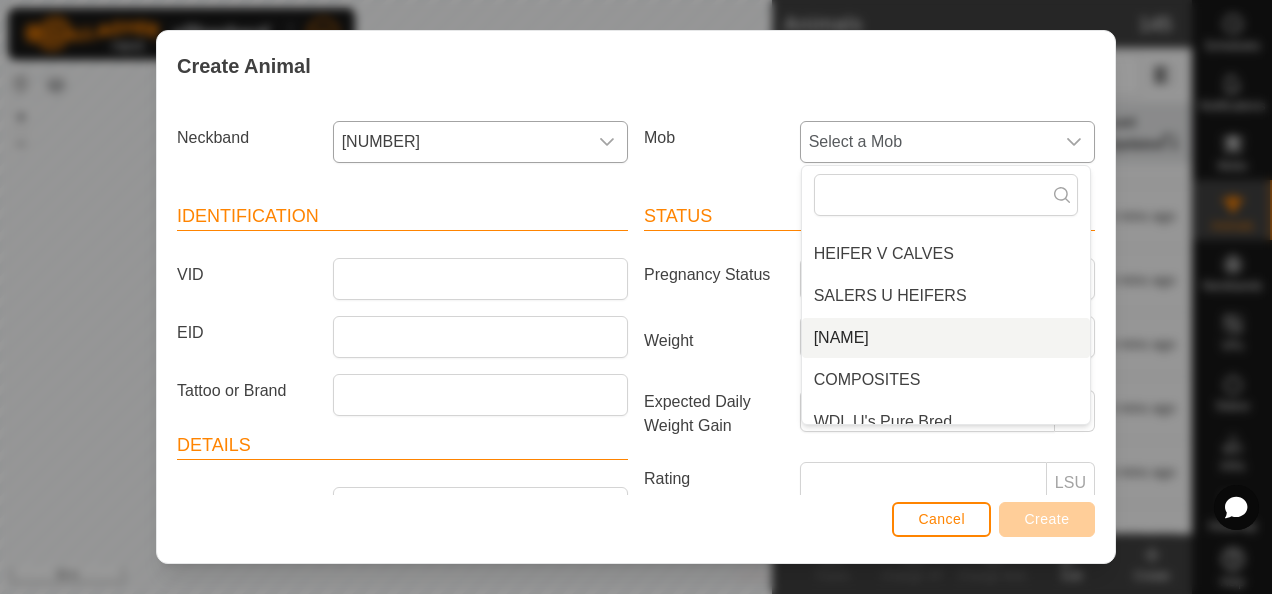 click on "[NAME]" at bounding box center [946, 338] 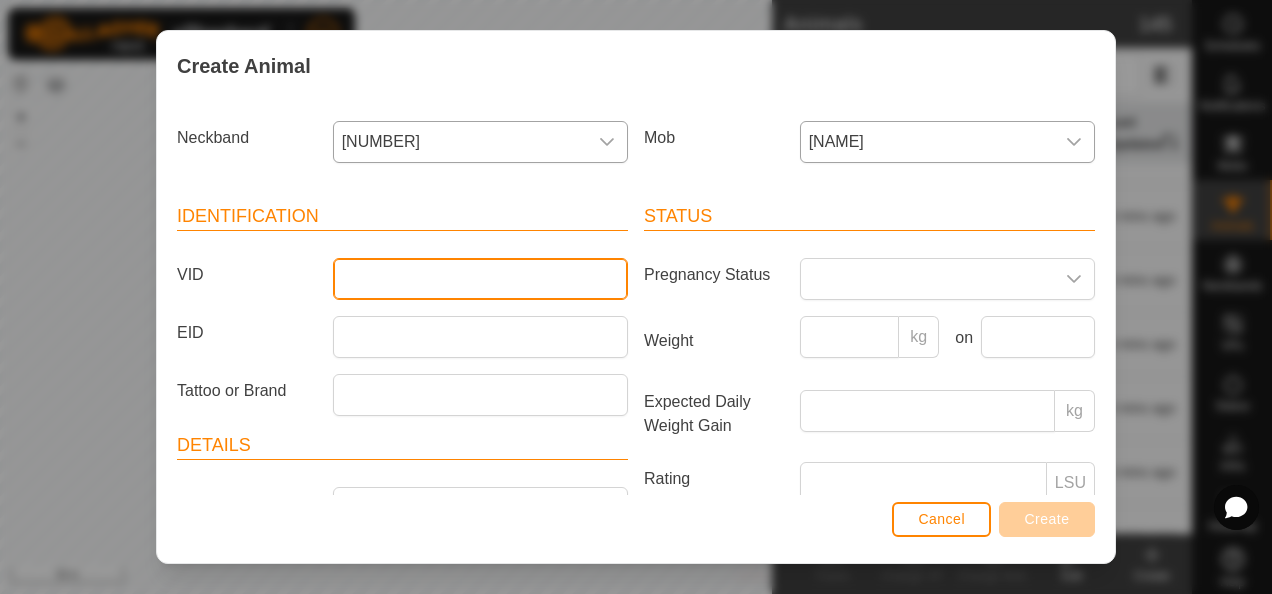 click on "VID" at bounding box center (480, 279) 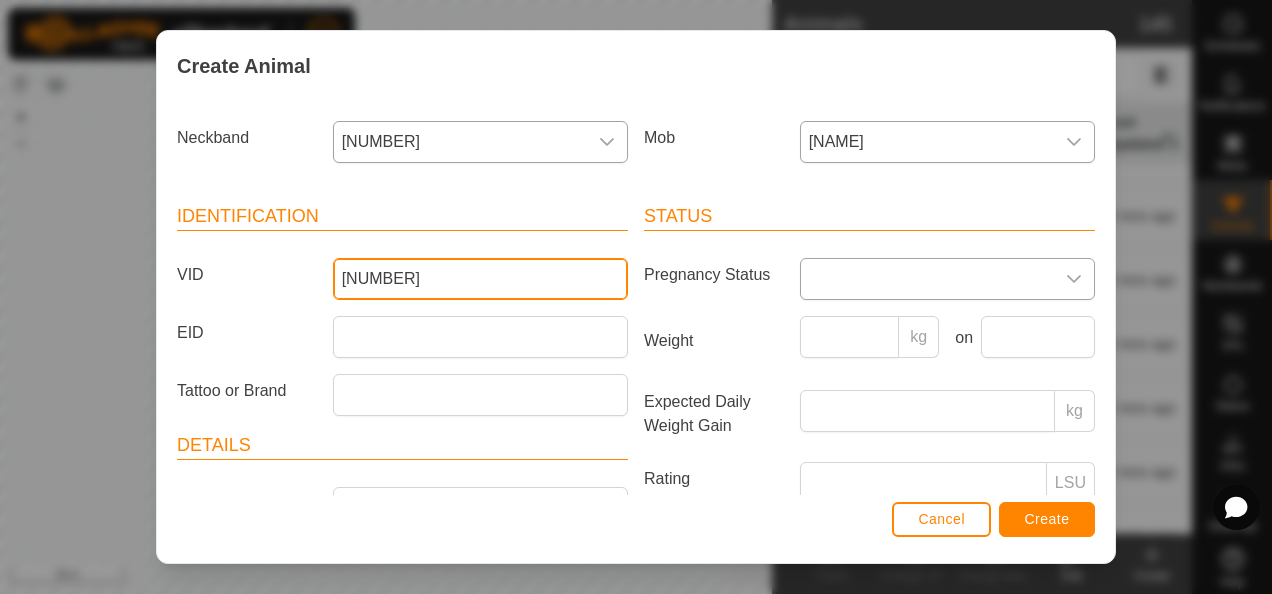 type on "[NUMBER]" 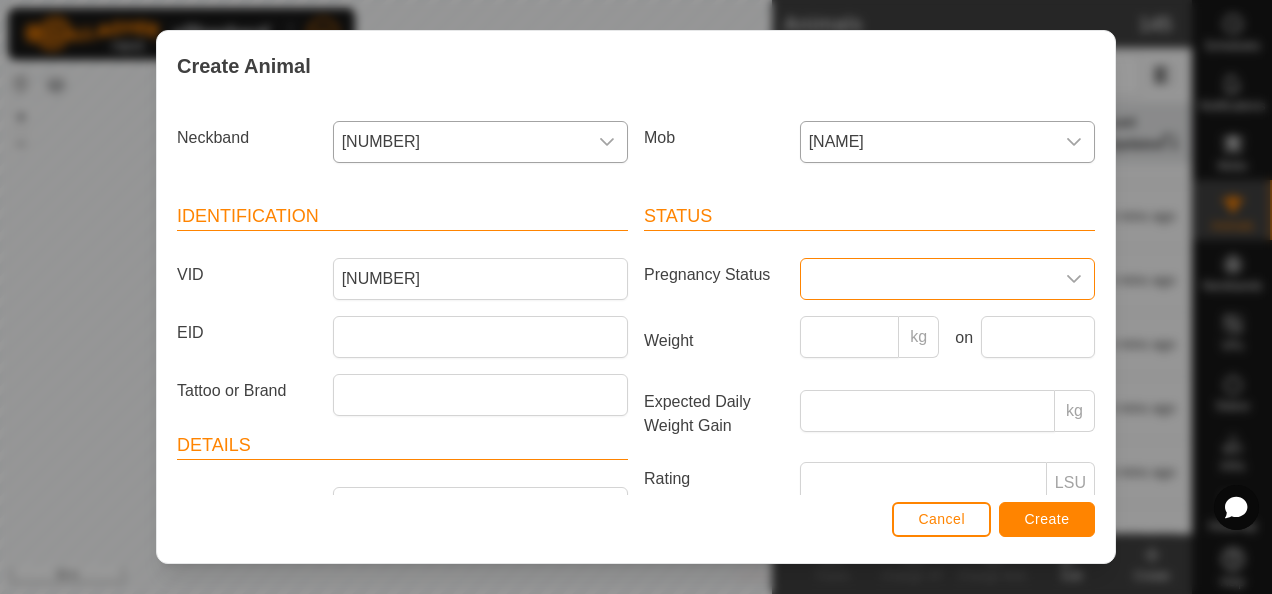 click at bounding box center [927, 279] 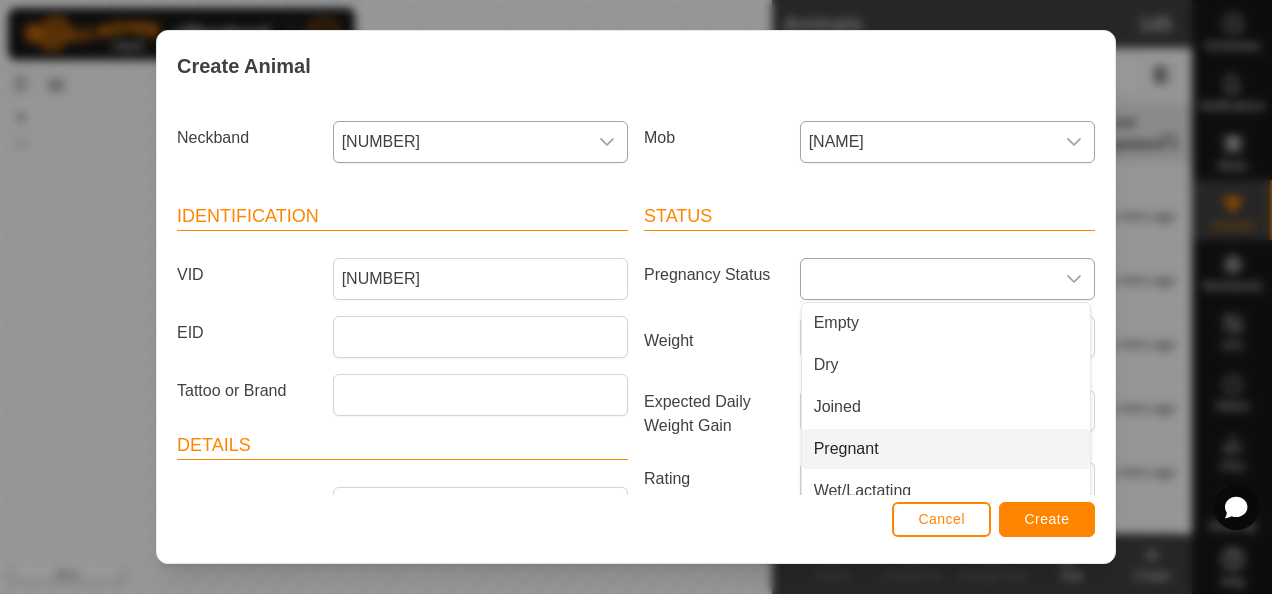 click on "Pregnant" at bounding box center [946, 449] 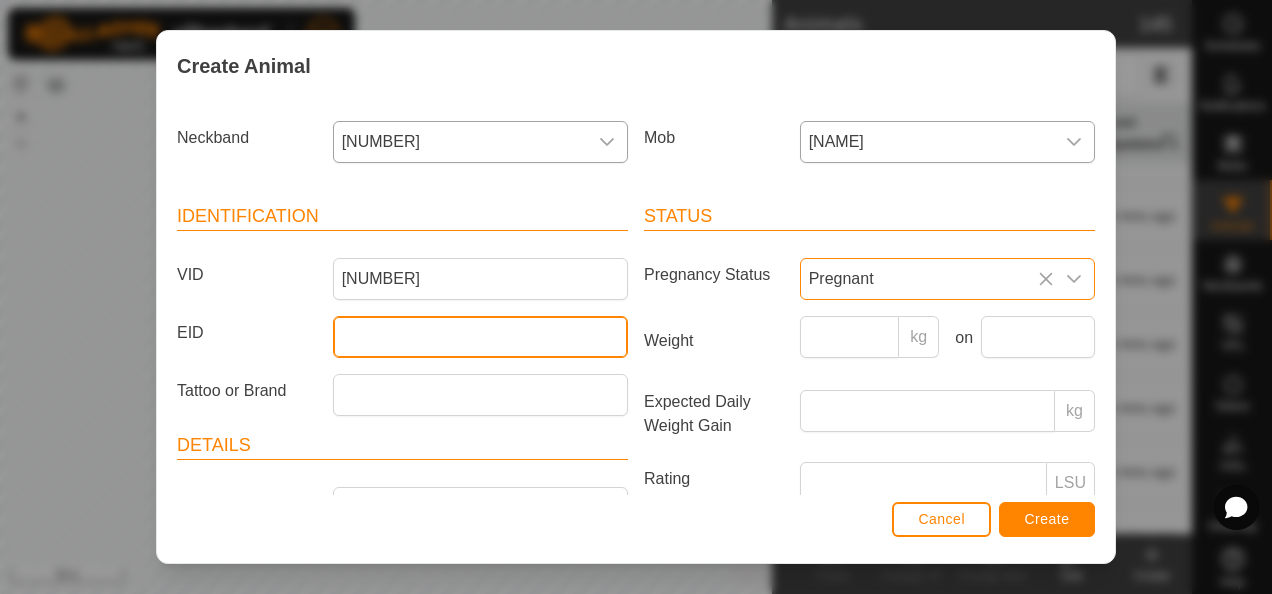 click on "EID" at bounding box center (480, 337) 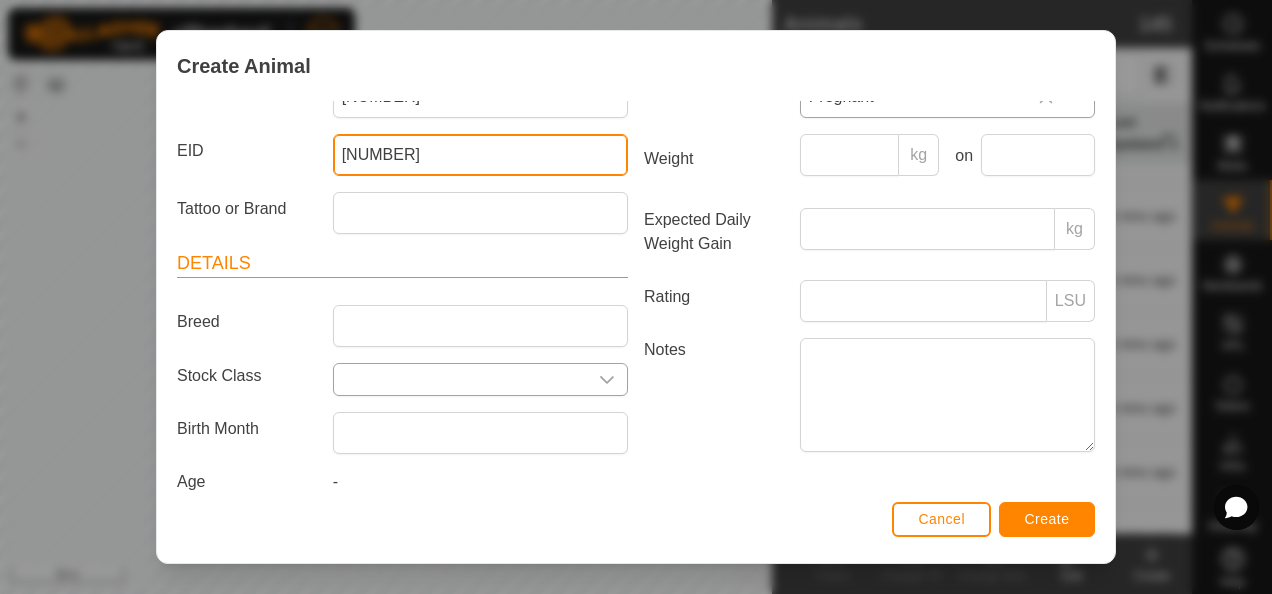 scroll, scrollTop: 200, scrollLeft: 0, axis: vertical 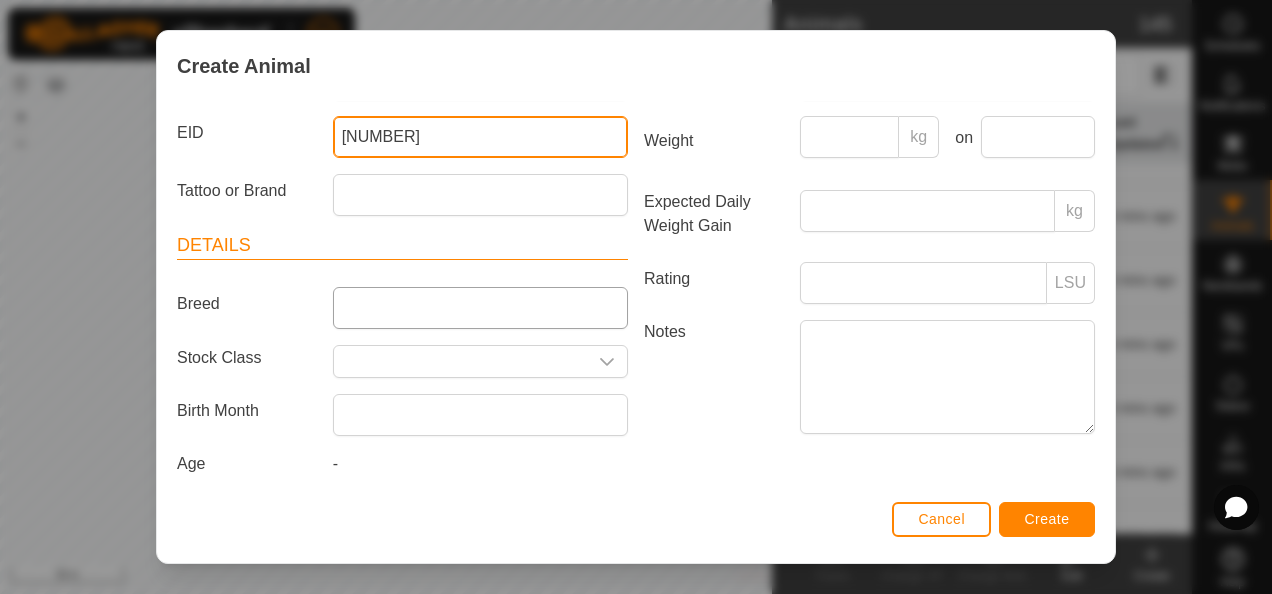 type on "[NUMBER]" 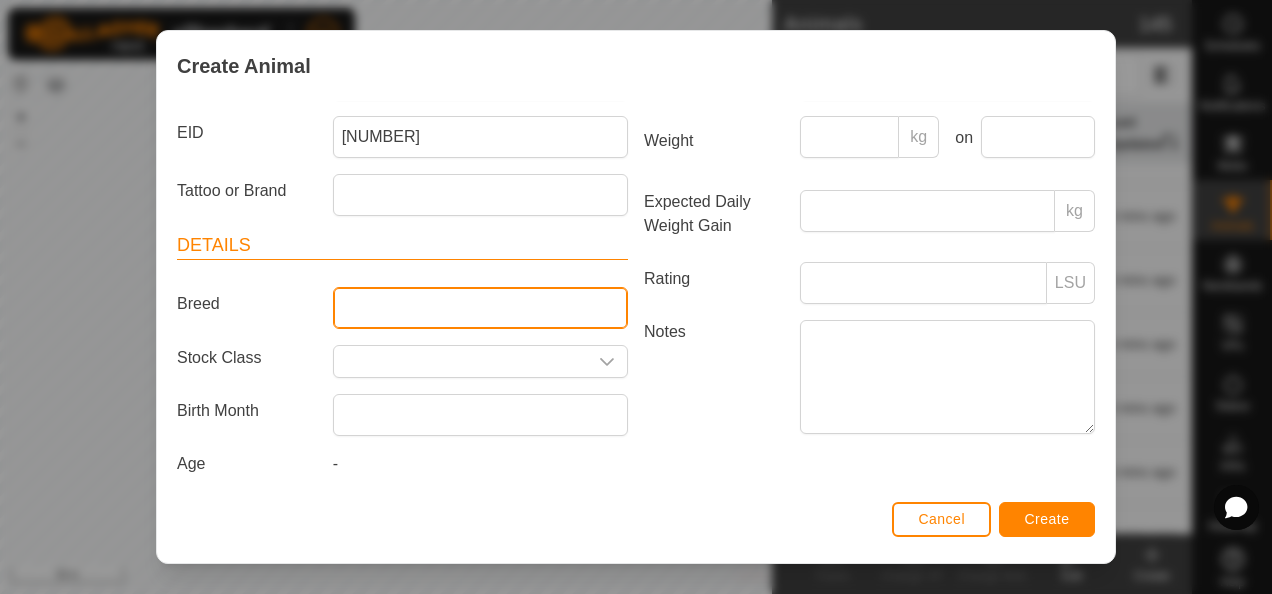 click on "Breed" at bounding box center (480, 308) 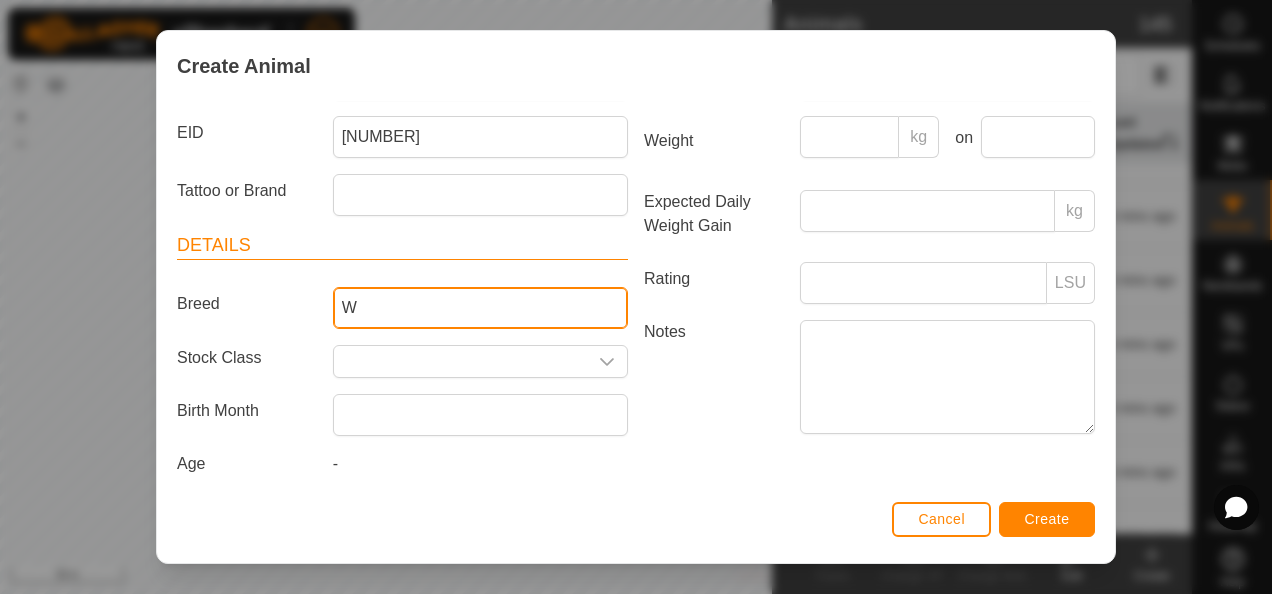 type on "Wagyu" 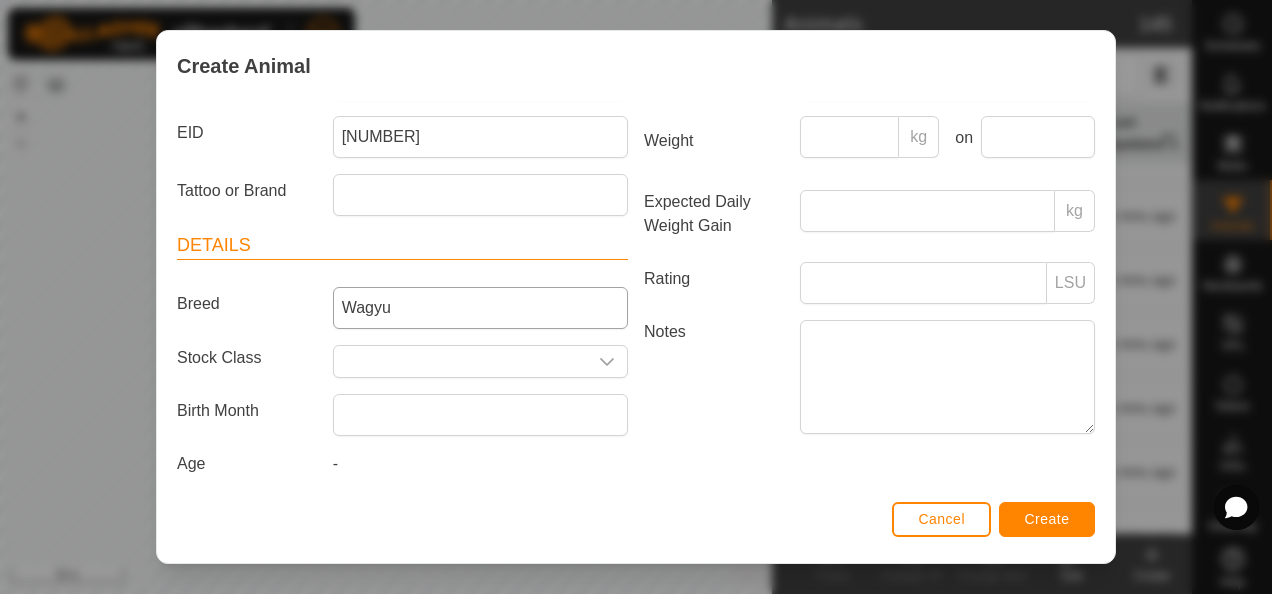 type on "PB" 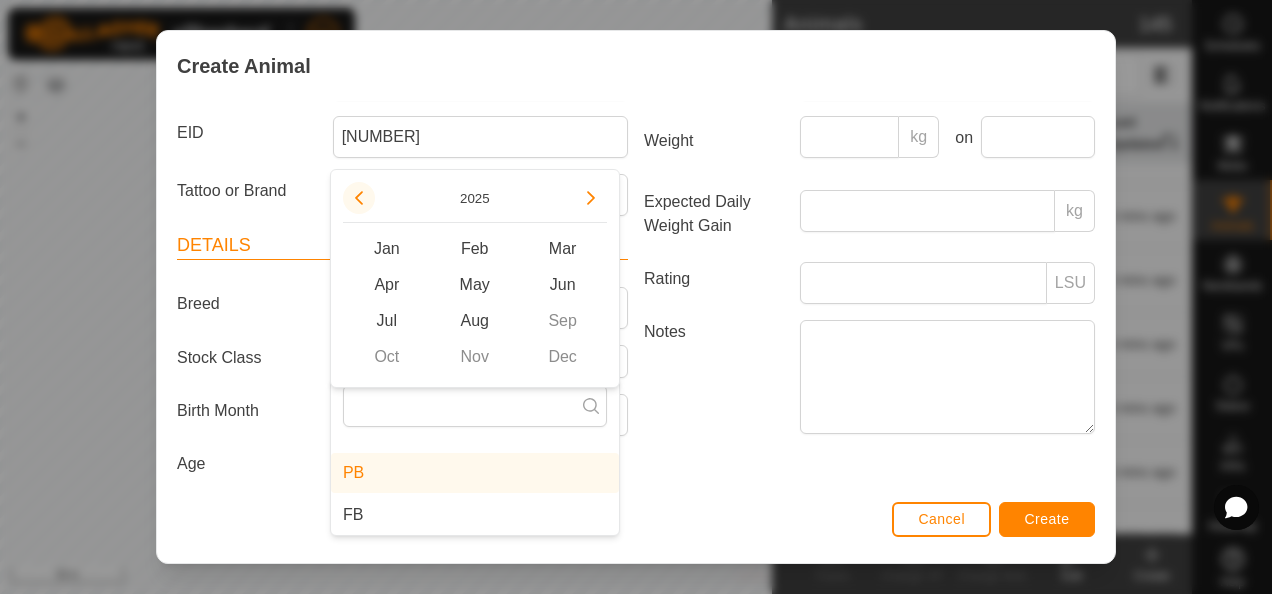 click at bounding box center (359, 198) 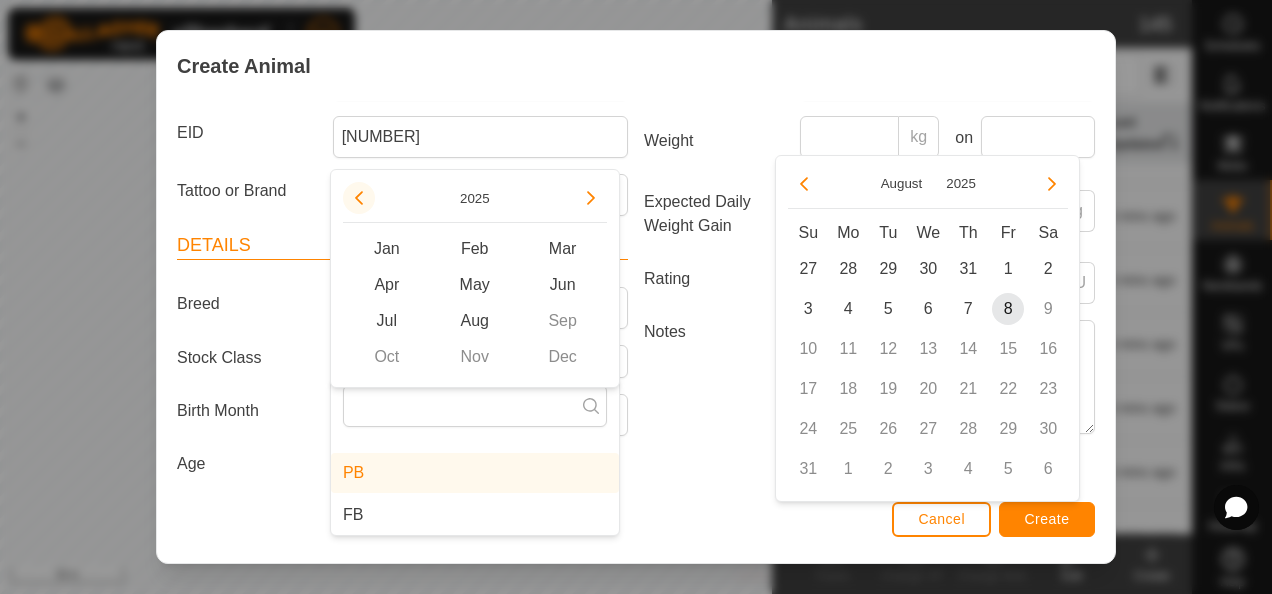 click at bounding box center (359, 192) 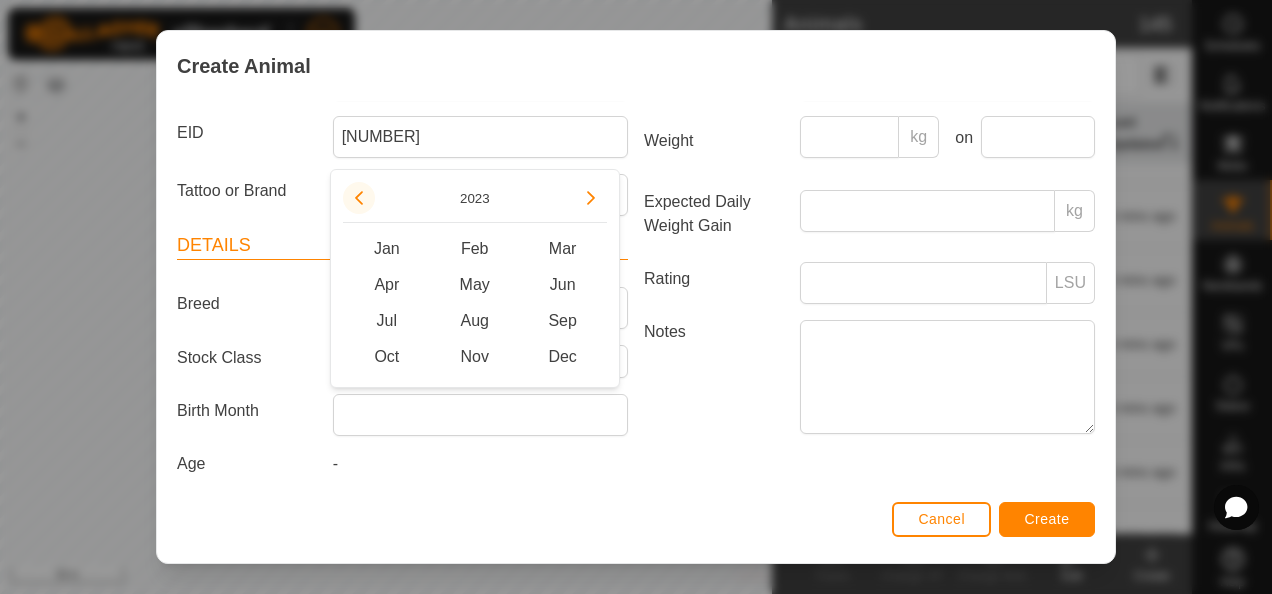 click at bounding box center (359, 198) 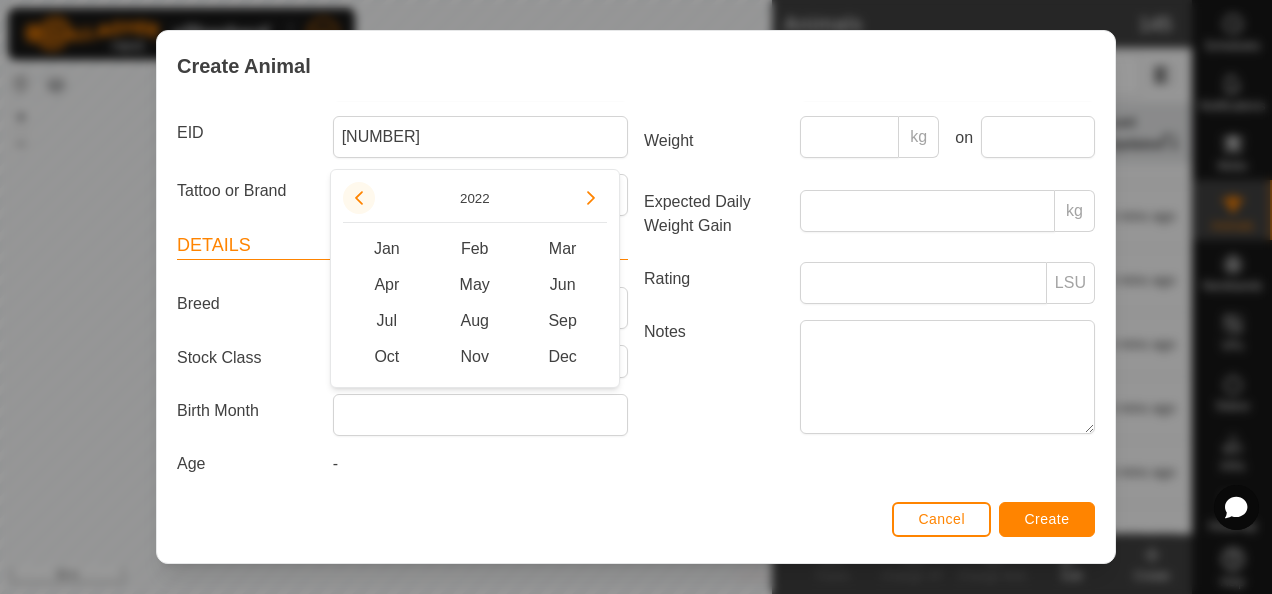 click at bounding box center (359, 198) 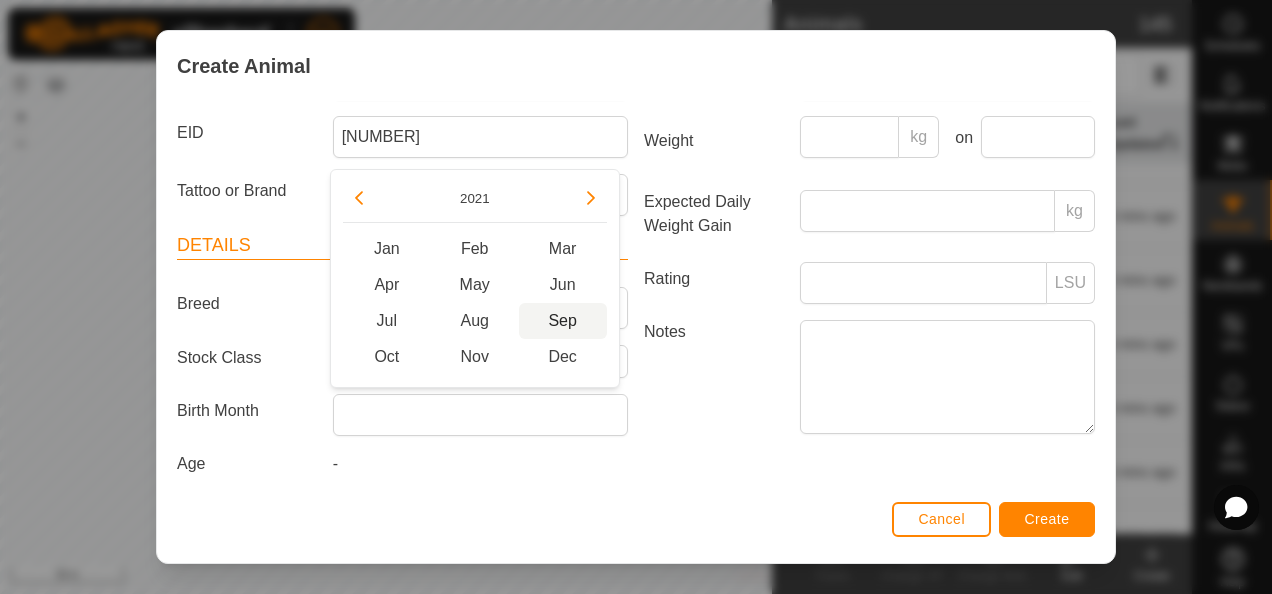 click on "Sep" at bounding box center [563, 321] 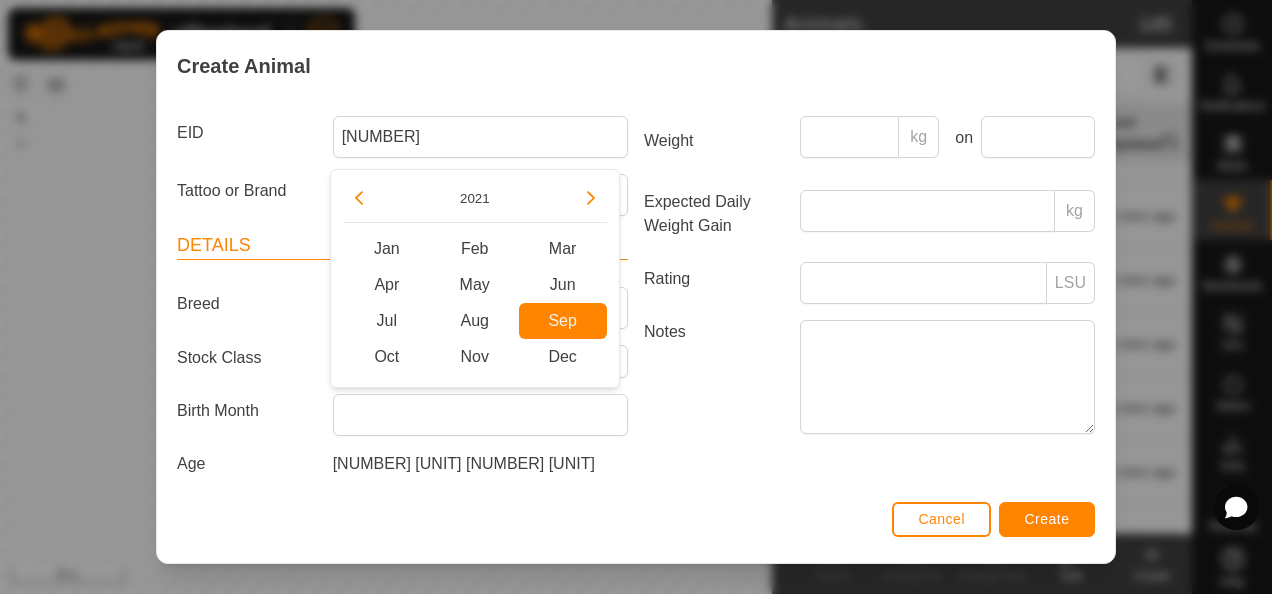 type on "[MONTH] [YEAR]" 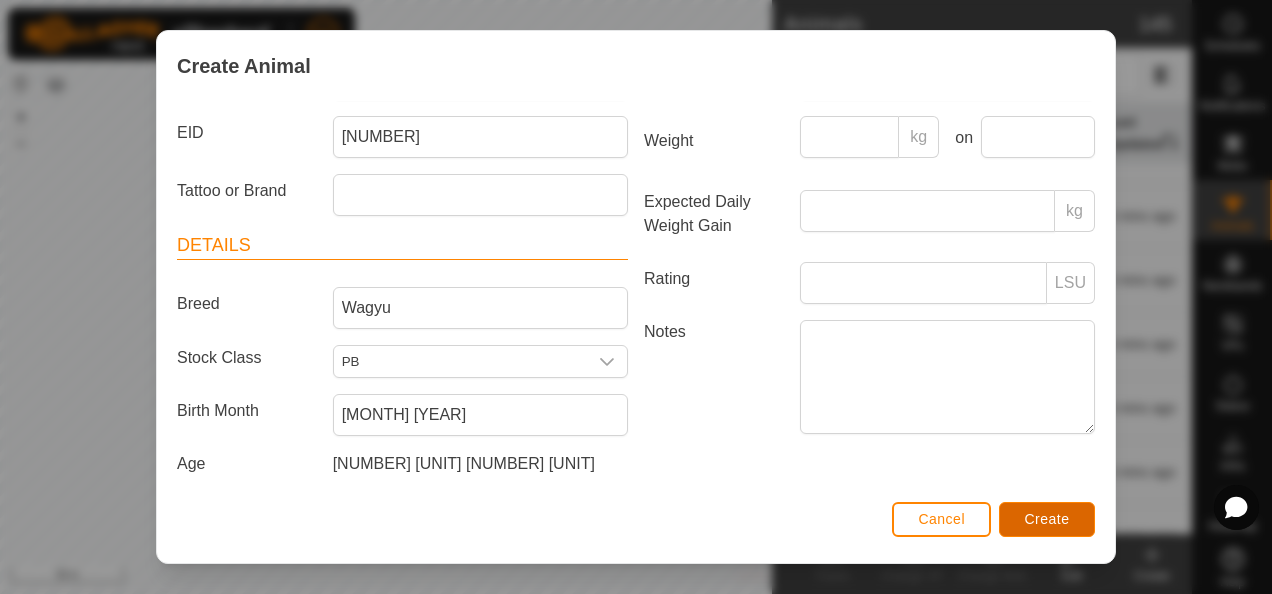 click on "Create" at bounding box center (1047, 519) 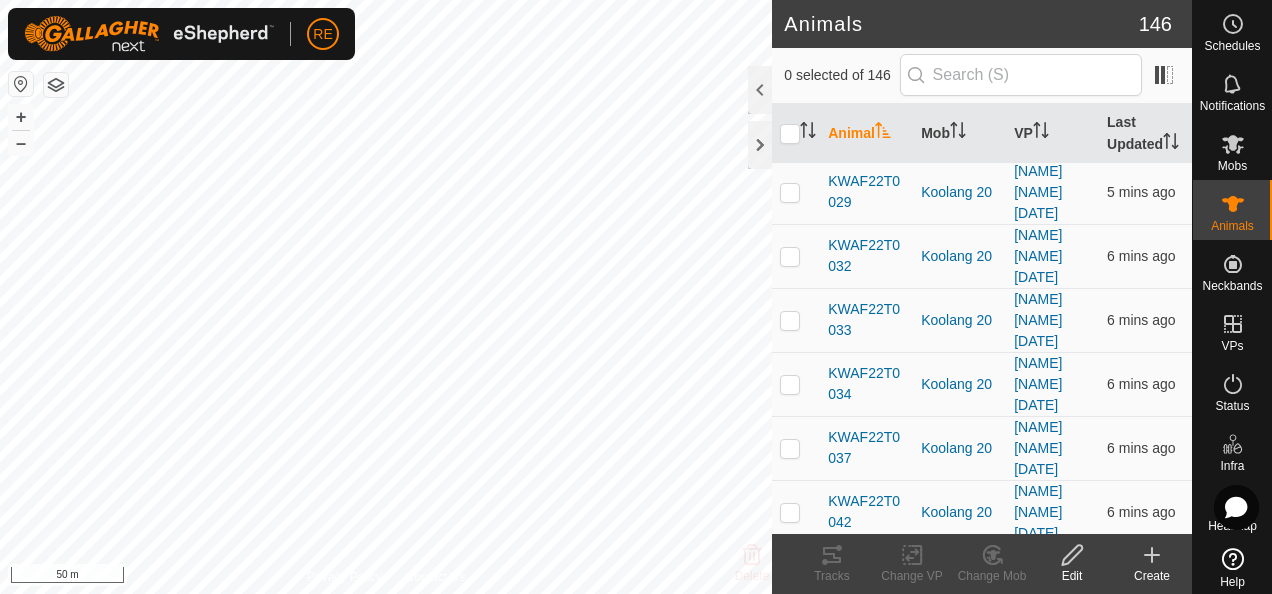 click on "Create" 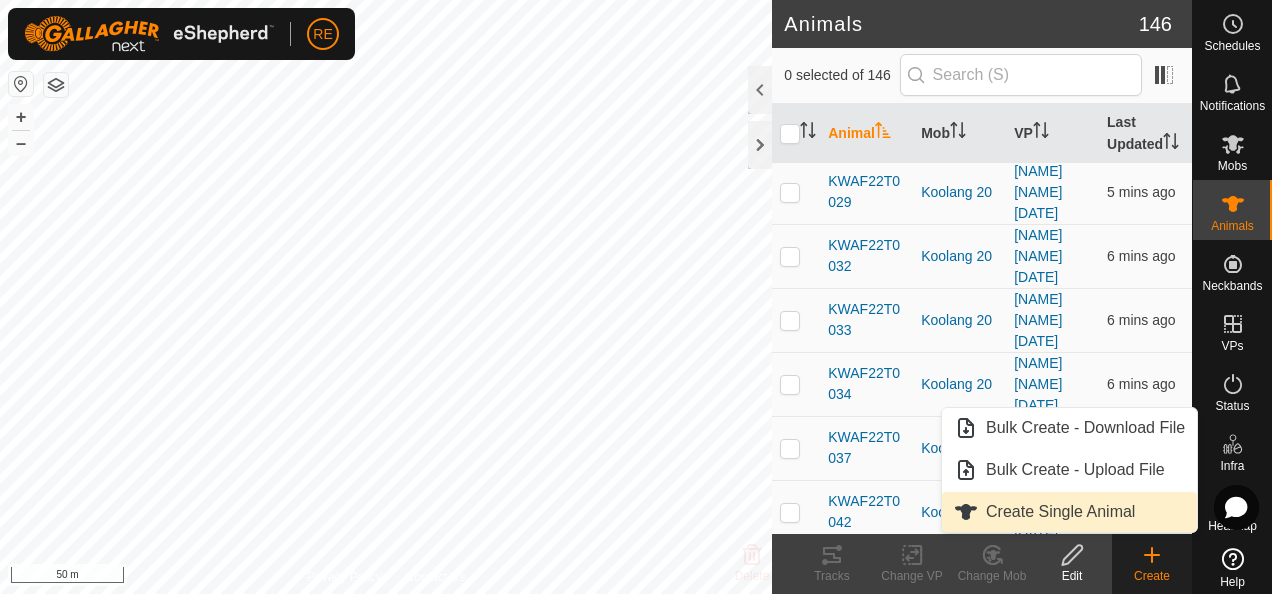 click on "Create Single Animal" at bounding box center [1069, 512] 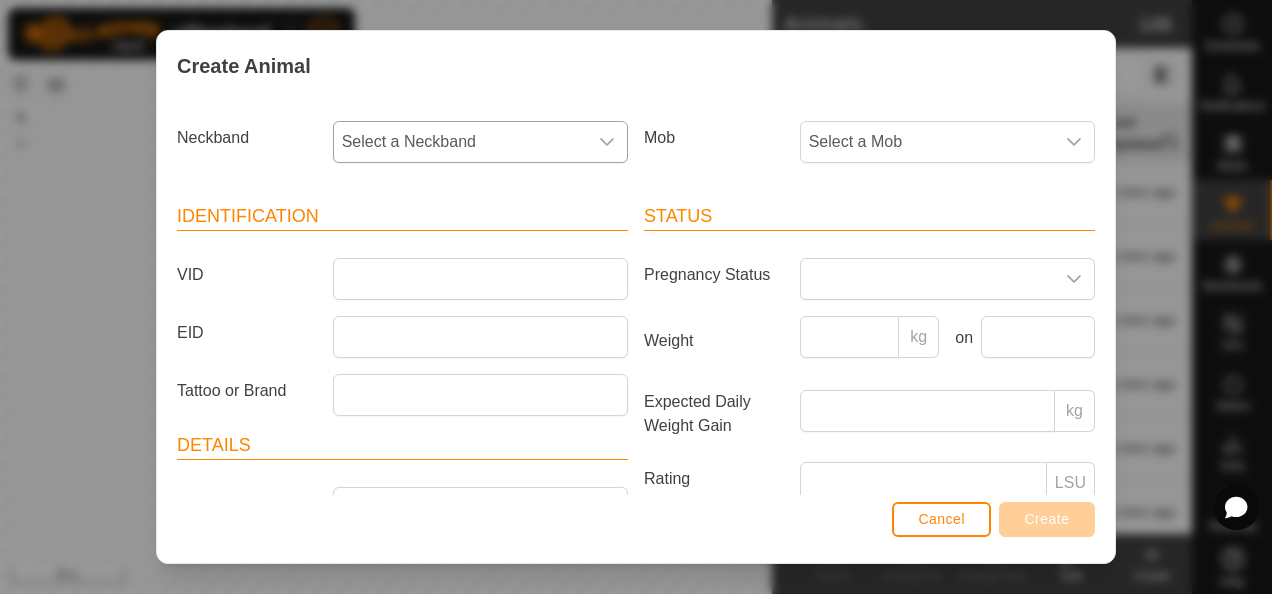 click on "Select a Neckband" at bounding box center (460, 142) 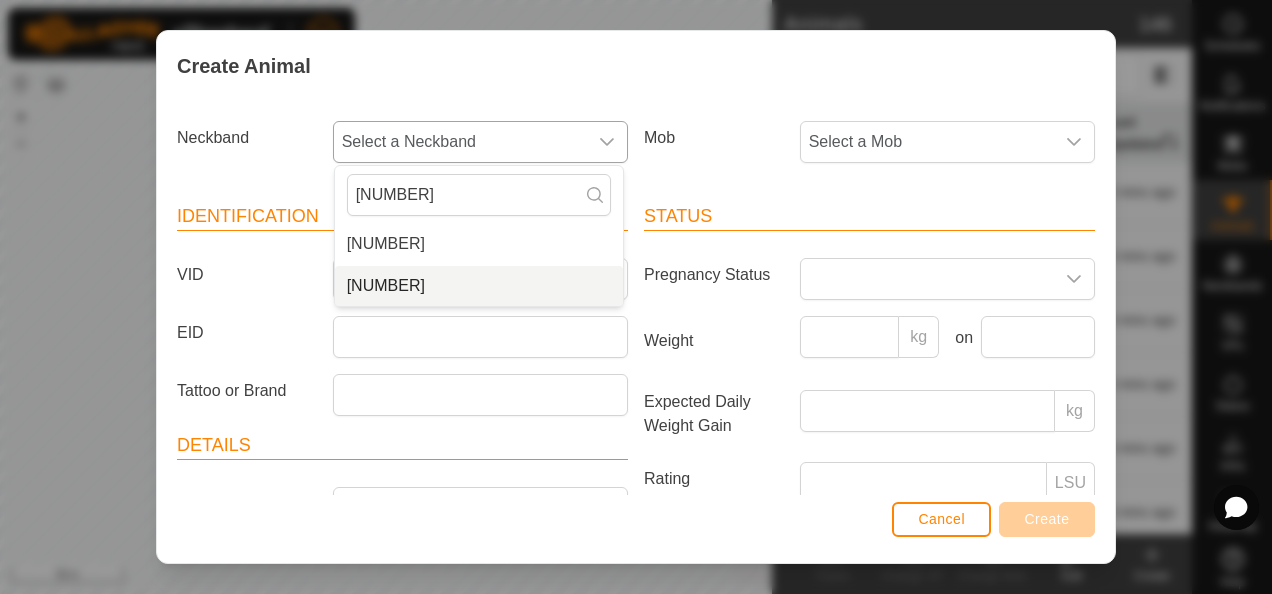 type on "[NUMBER]" 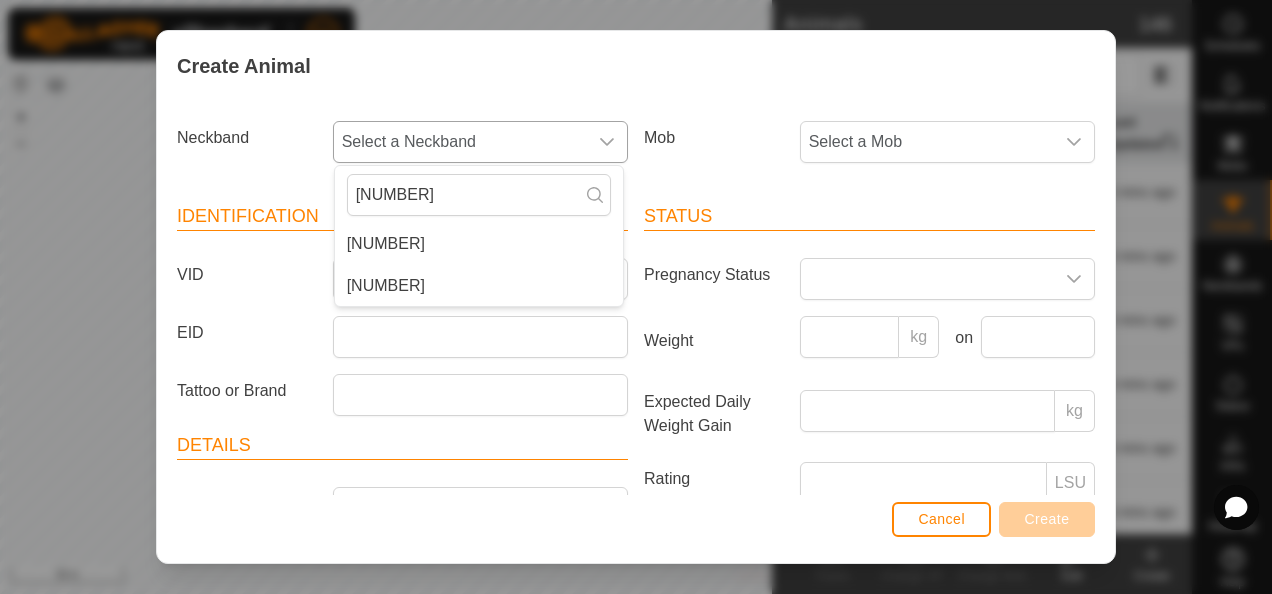 click on "[NUMBER]" at bounding box center (479, 286) 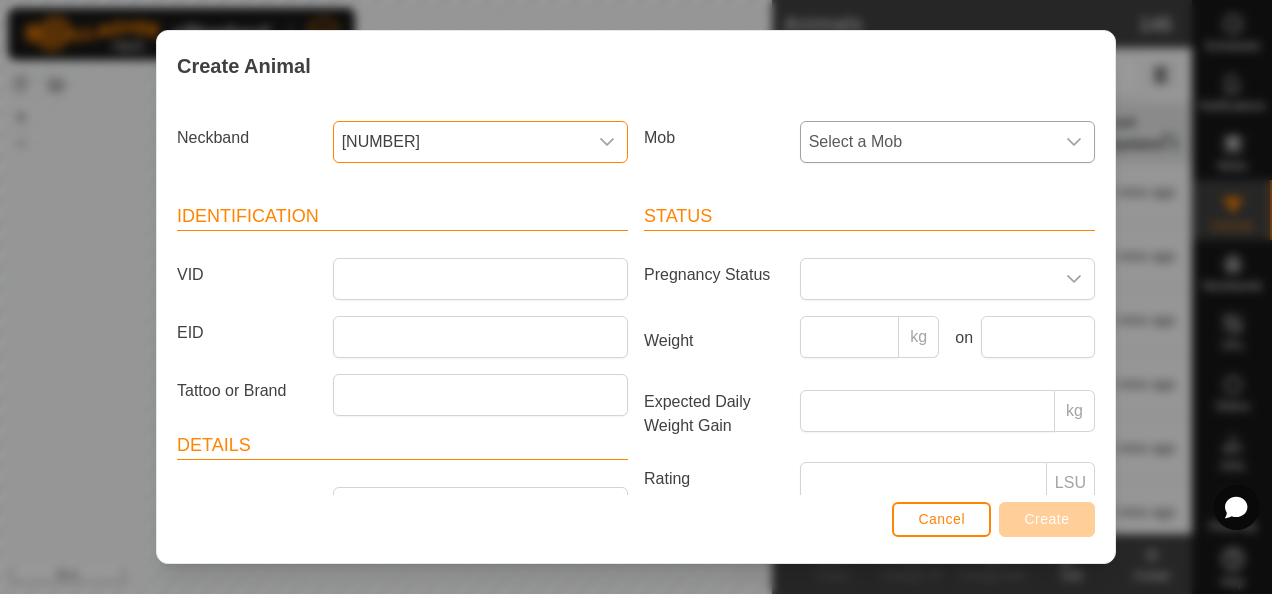 click on "Select a Mob" at bounding box center (927, 142) 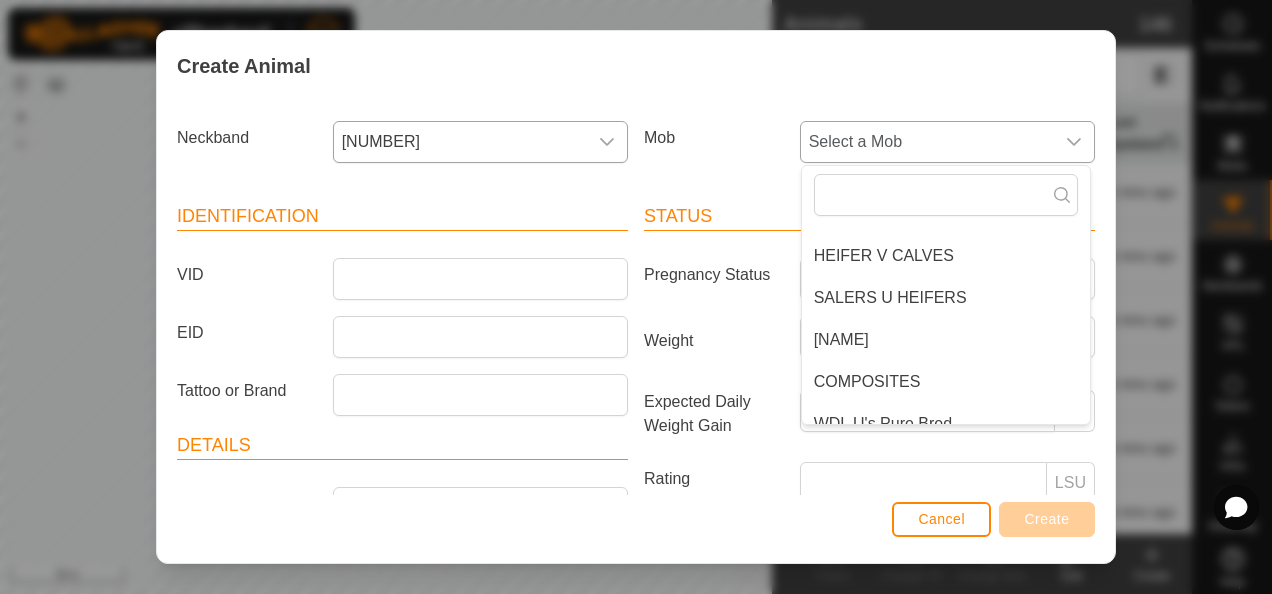 scroll, scrollTop: 200, scrollLeft: 0, axis: vertical 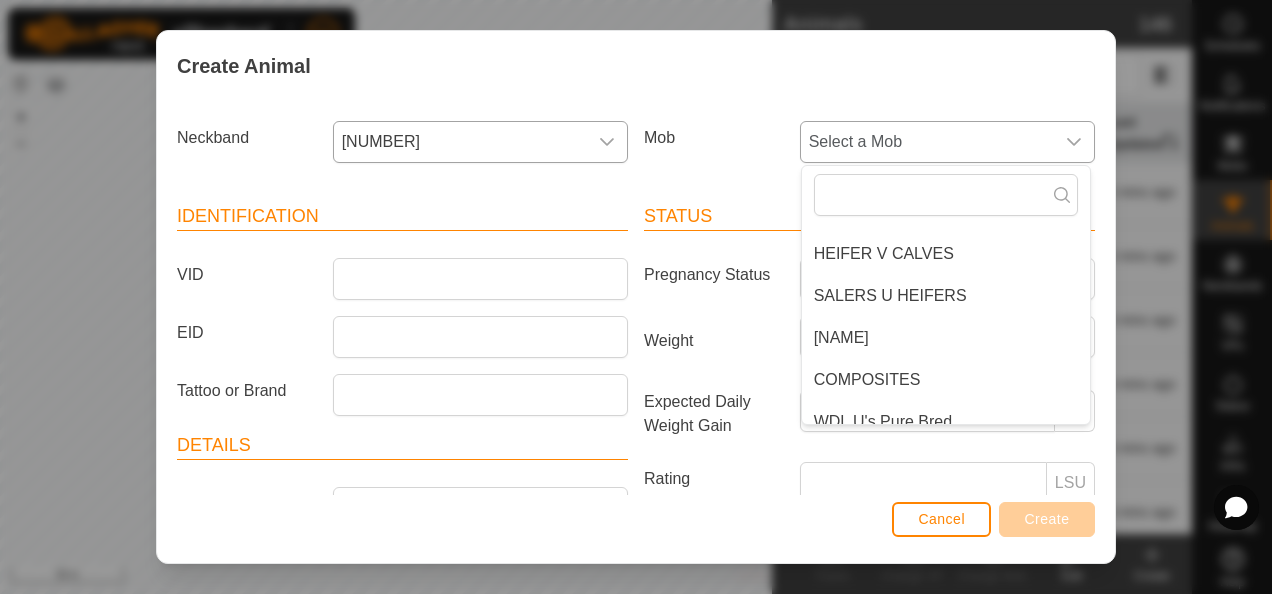 click on "[NAME]" at bounding box center (946, 338) 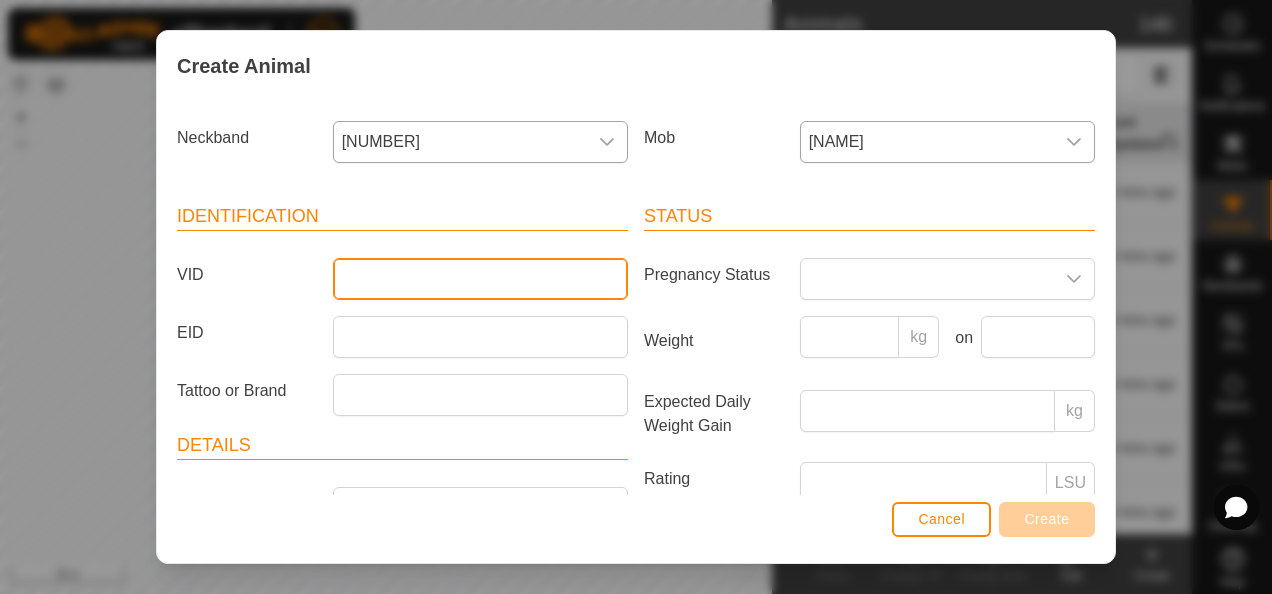 click on "VID" at bounding box center [480, 279] 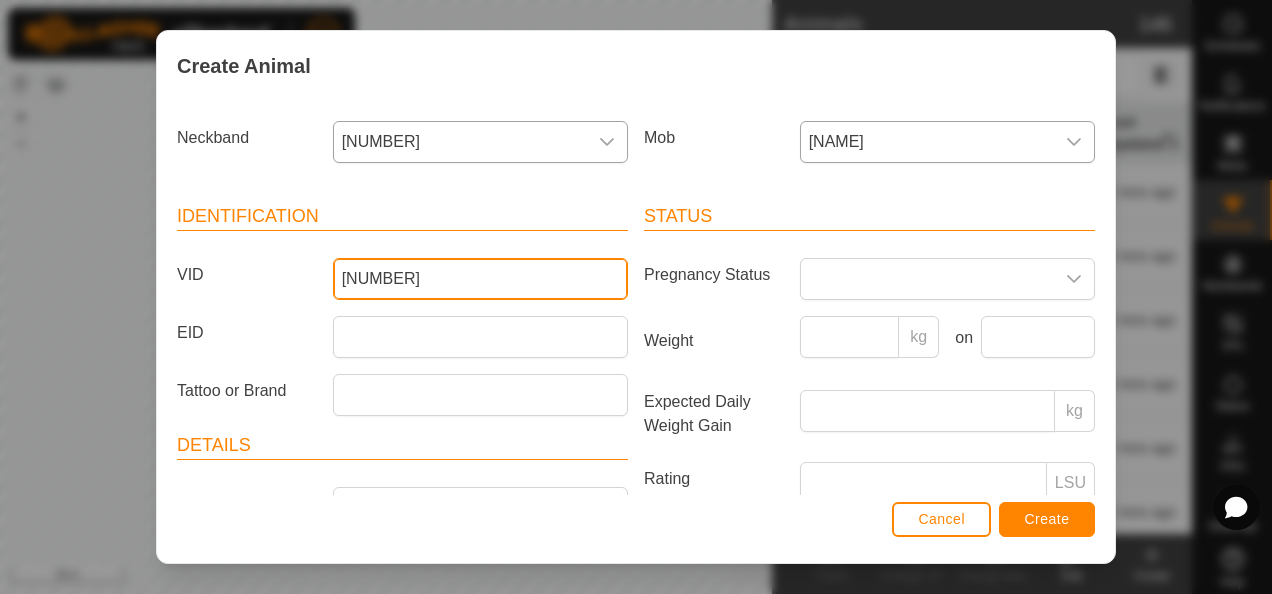type on "[NUMBER]" 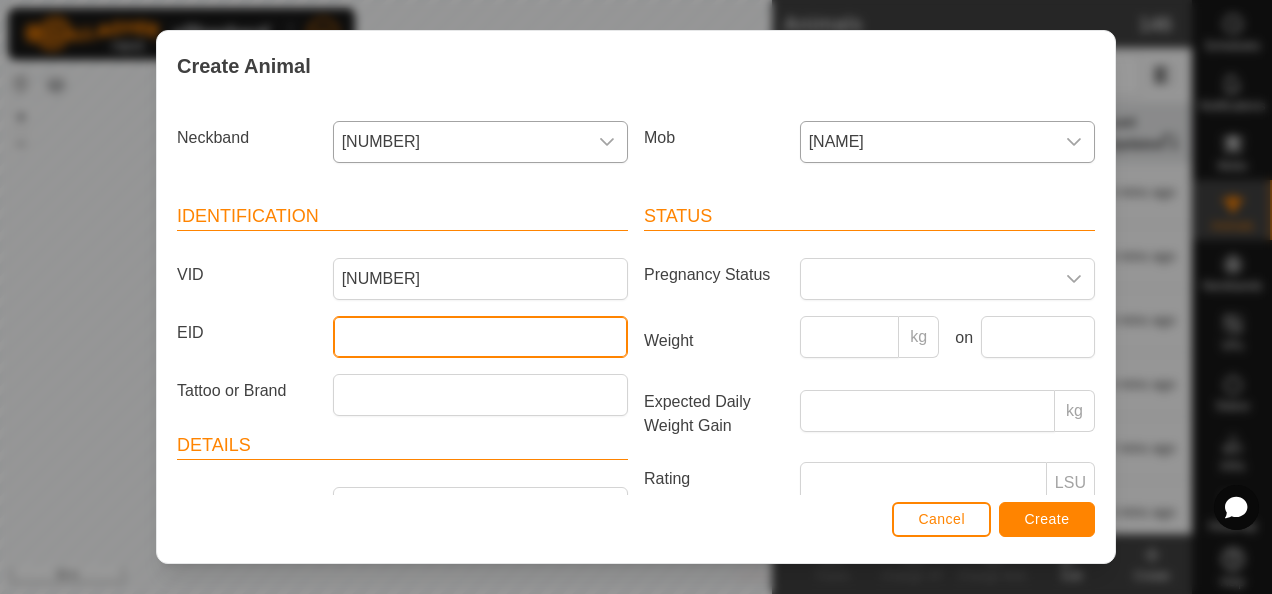click on "EID" at bounding box center (480, 337) 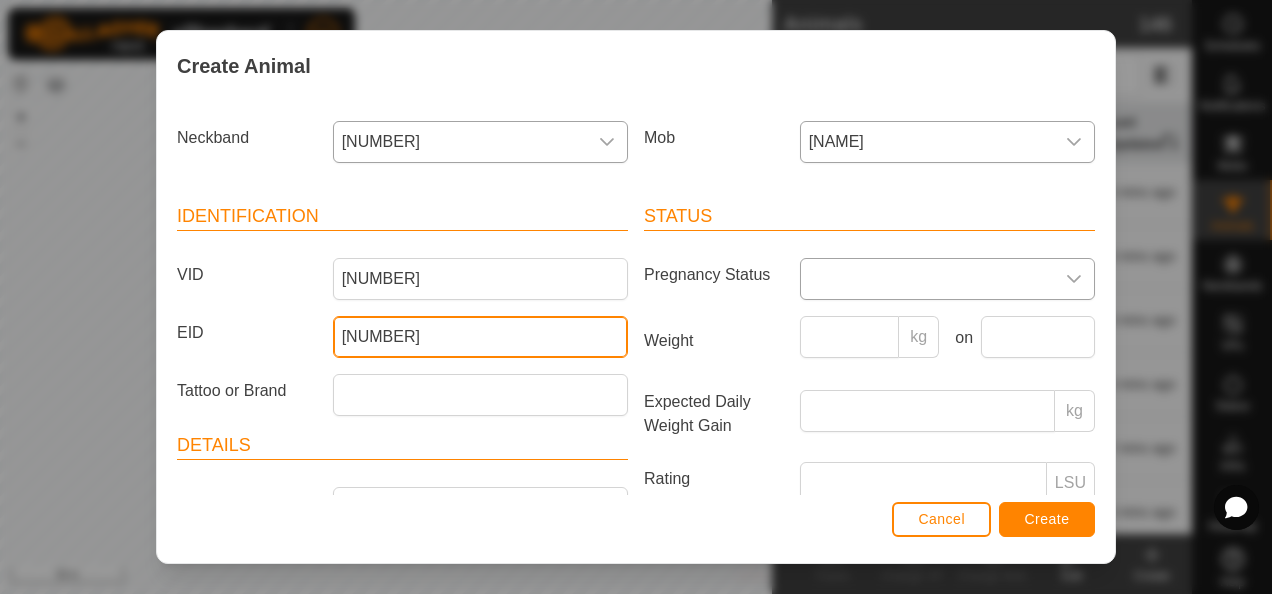 type on "[NUMBER]" 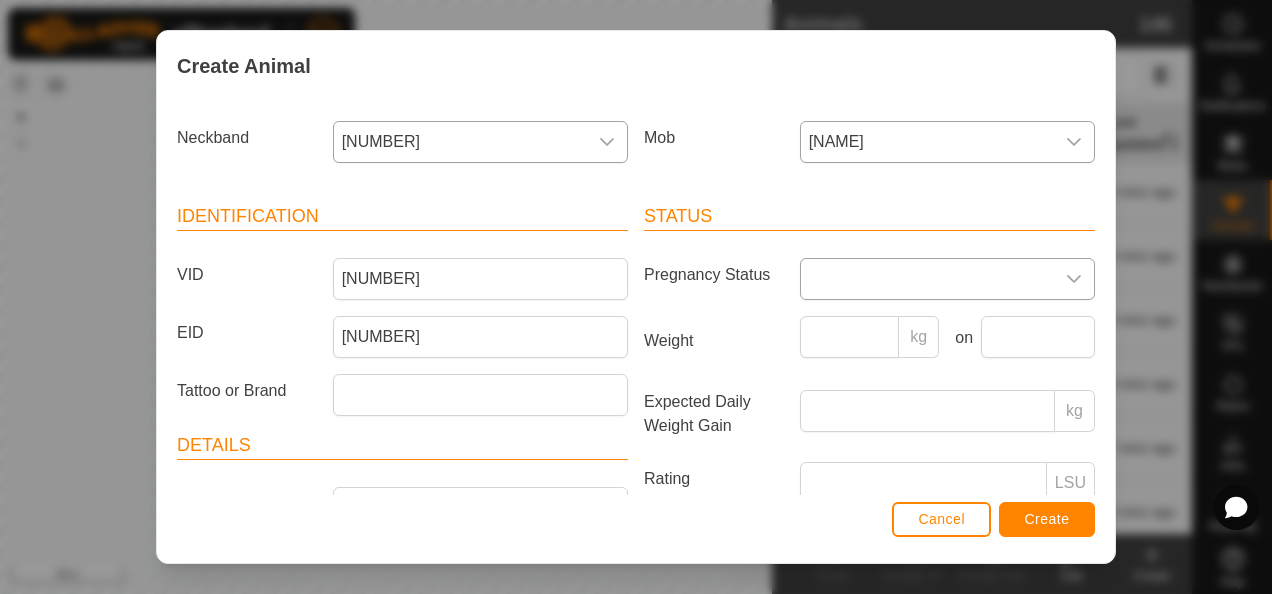 click at bounding box center (927, 279) 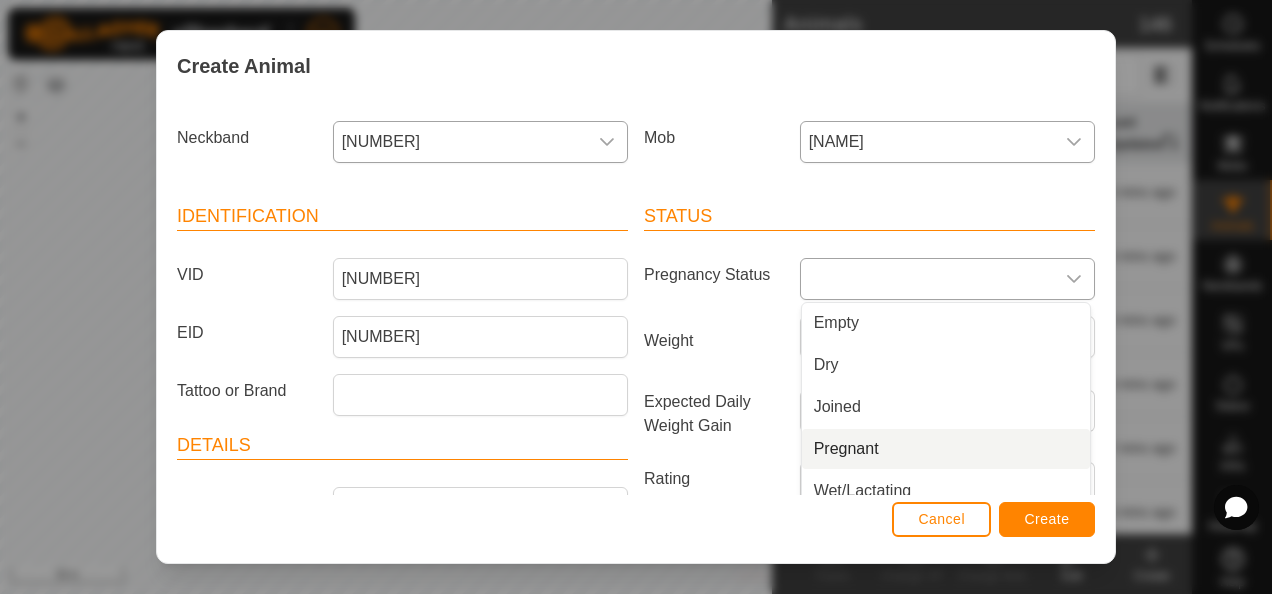click on "Pregnant" at bounding box center [946, 449] 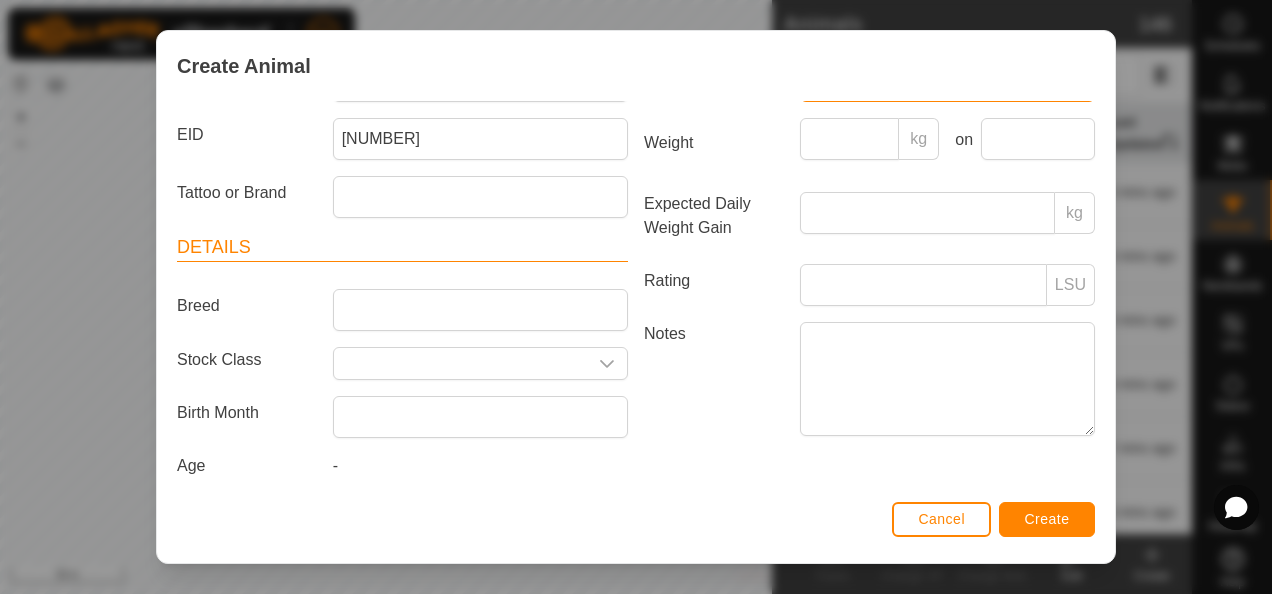 scroll, scrollTop: 200, scrollLeft: 0, axis: vertical 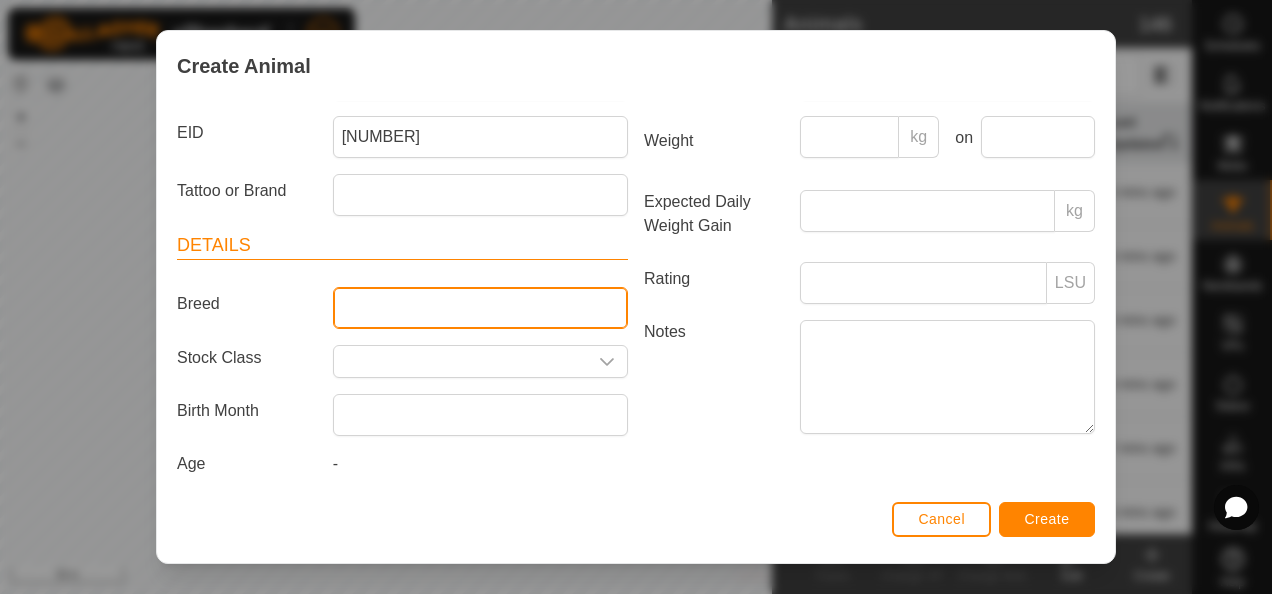 click on "Breed" at bounding box center [480, 308] 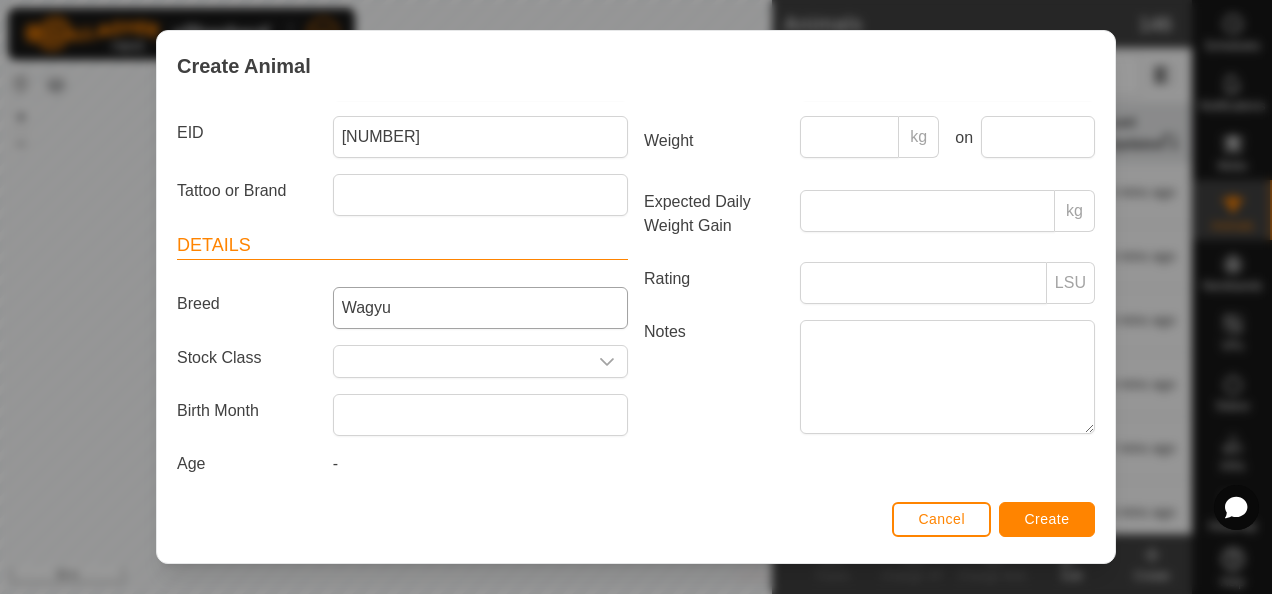 type on "PB" 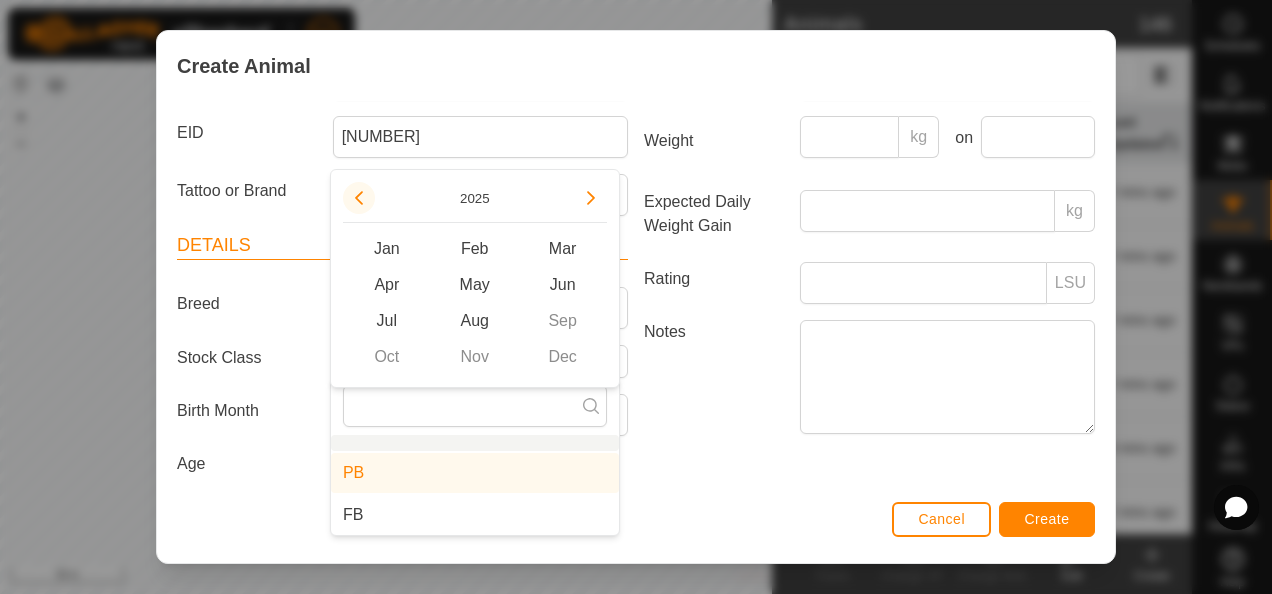 click at bounding box center [359, 198] 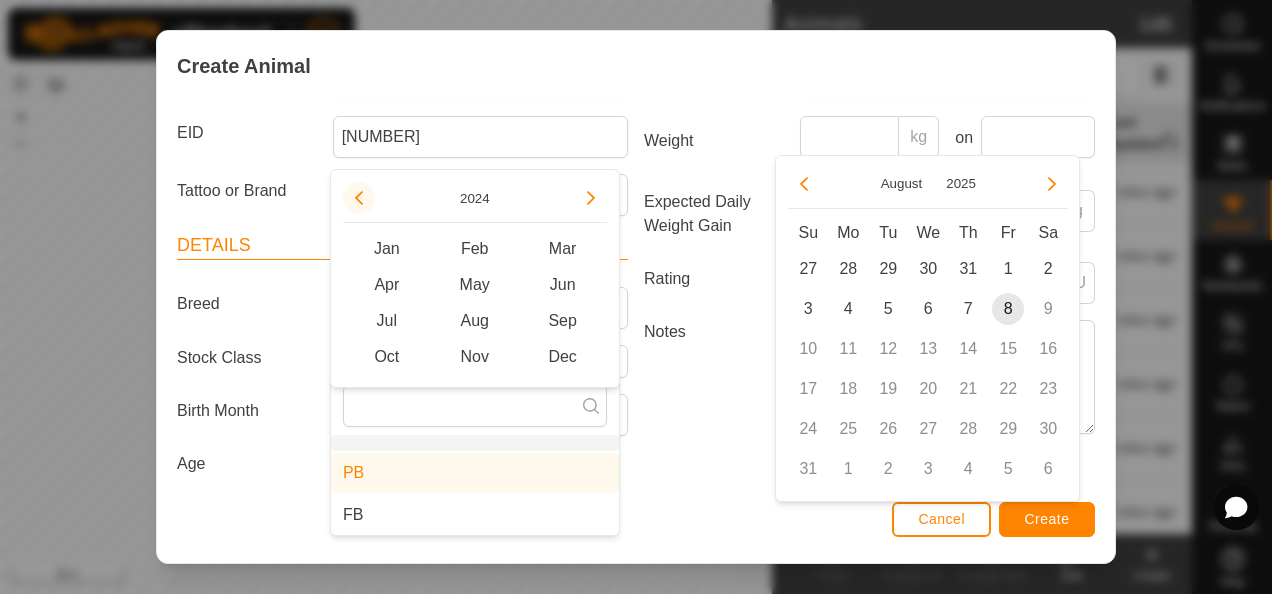click at bounding box center (360, 199) 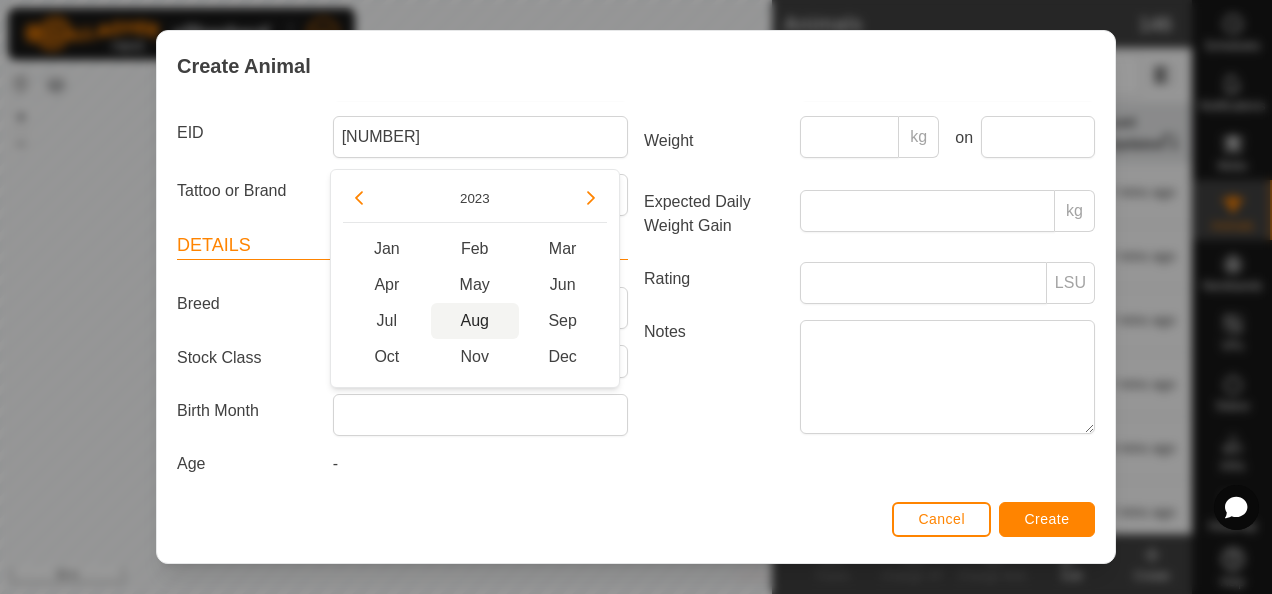 click on "Aug" at bounding box center [475, 321] 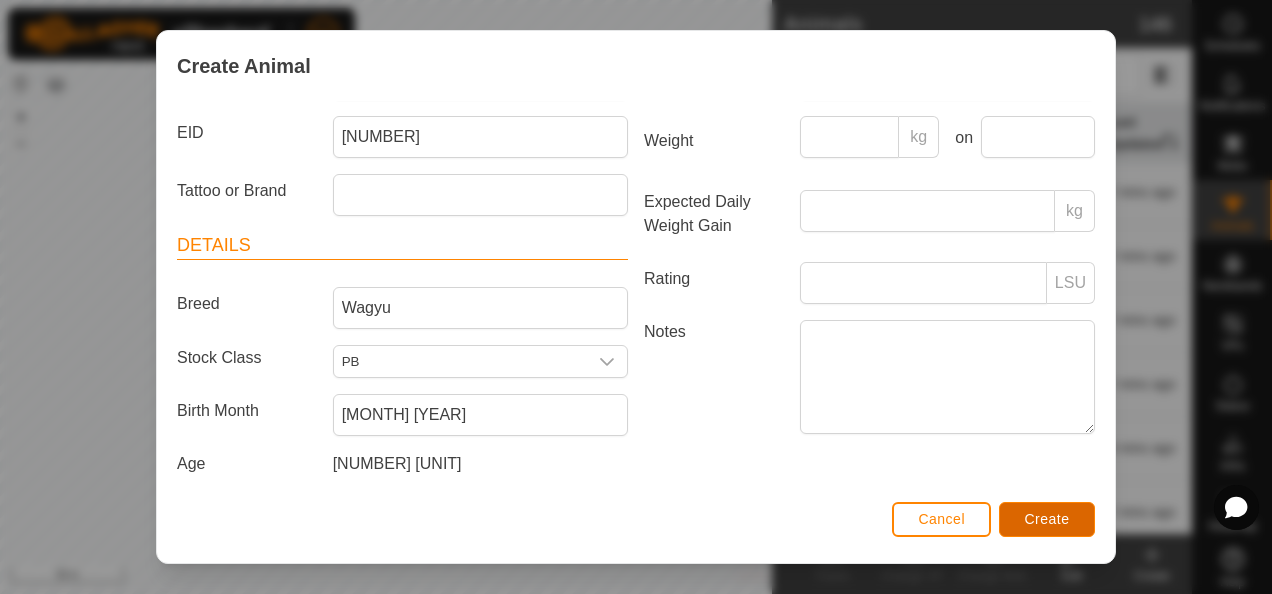 click on "Create" at bounding box center [1047, 519] 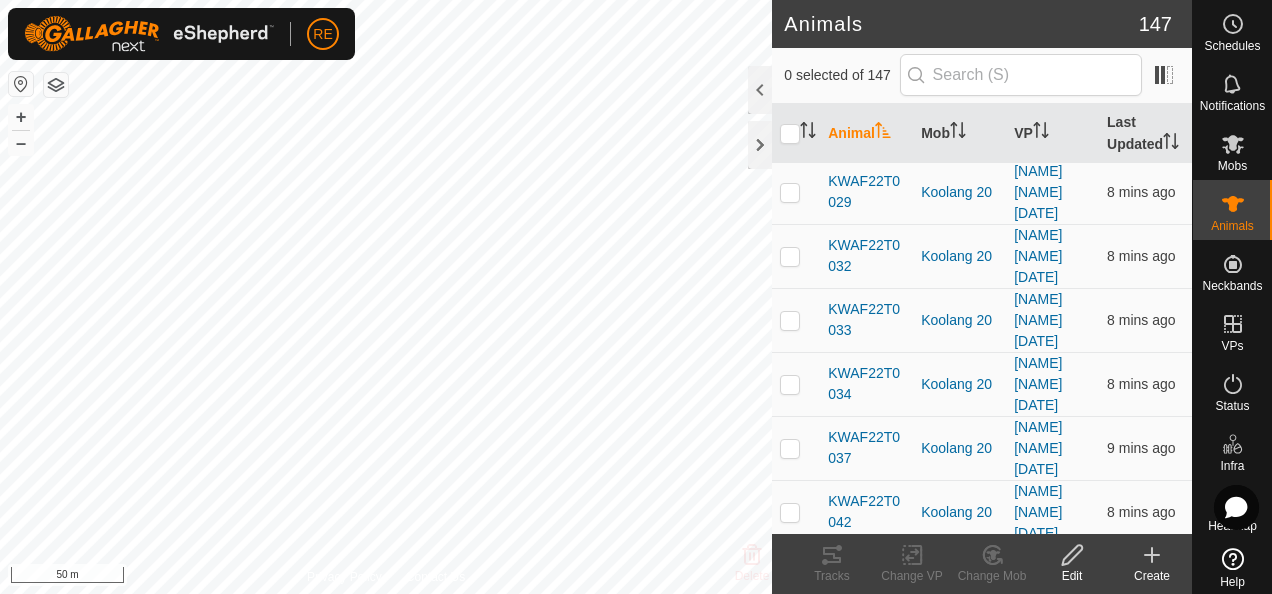 drag, startPoint x: 1152, startPoint y: 557, endPoint x: 980, endPoint y: 557, distance: 172 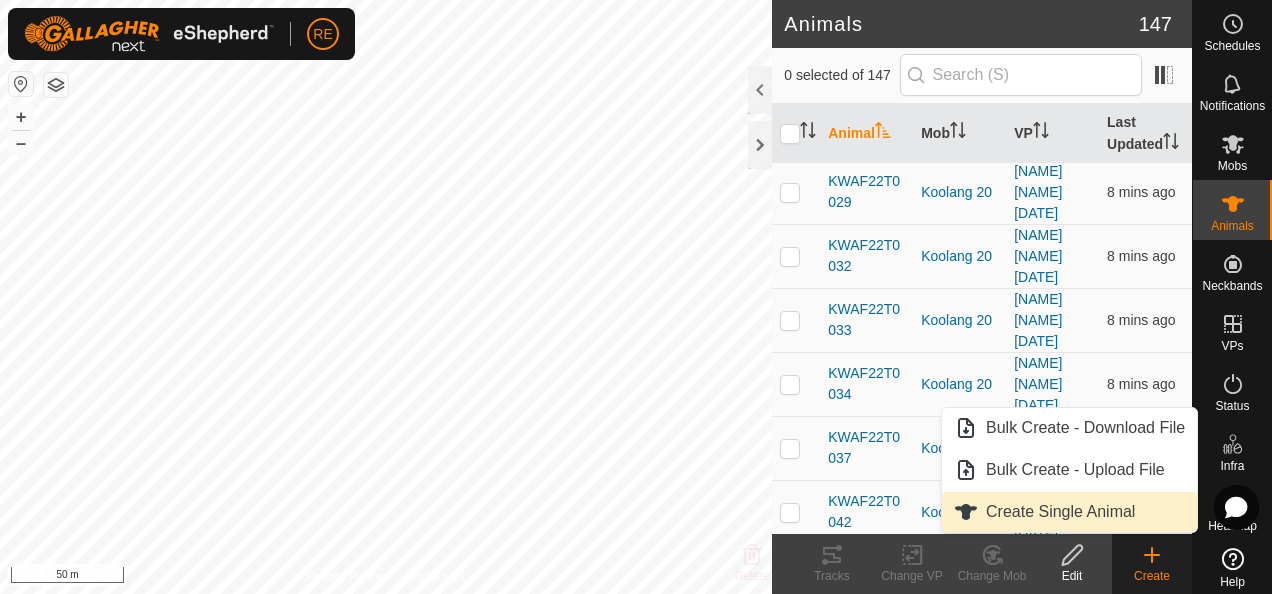 click on "Create Single Animal" at bounding box center (1069, 512) 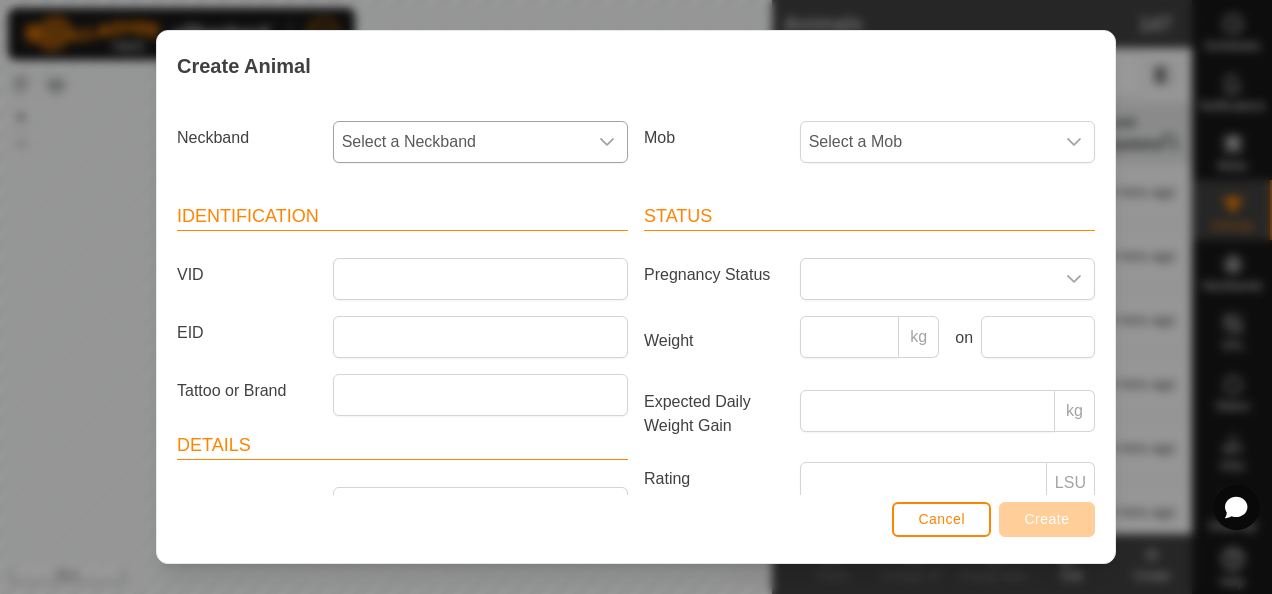 click on "Select a Neckband" at bounding box center [460, 142] 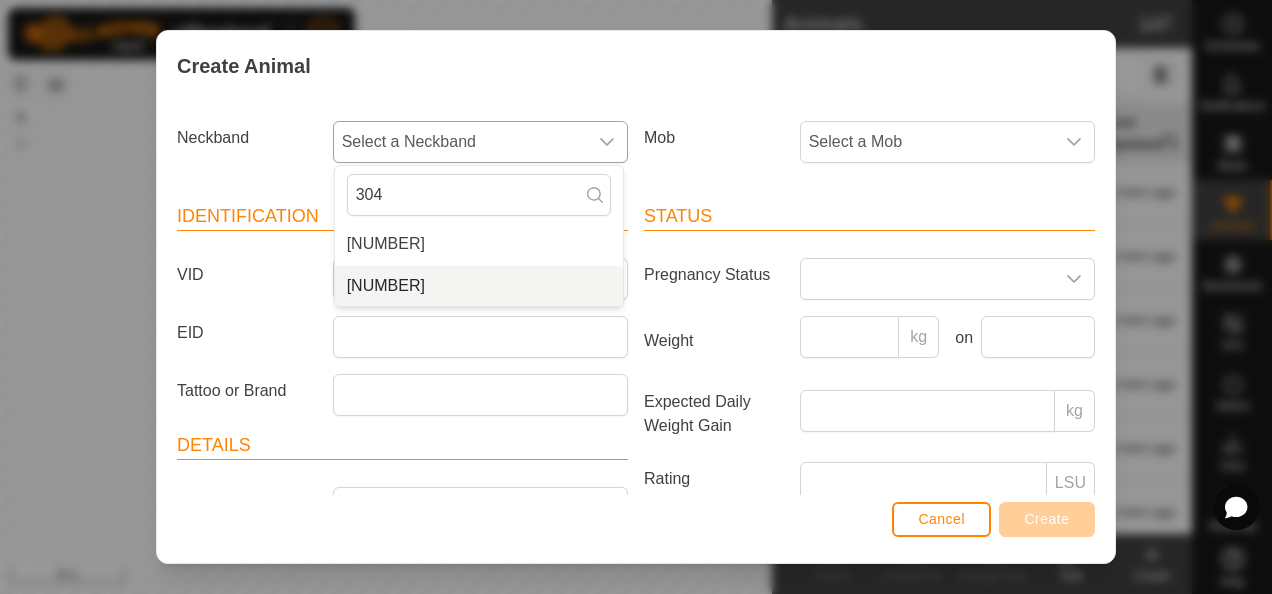 type on "304" 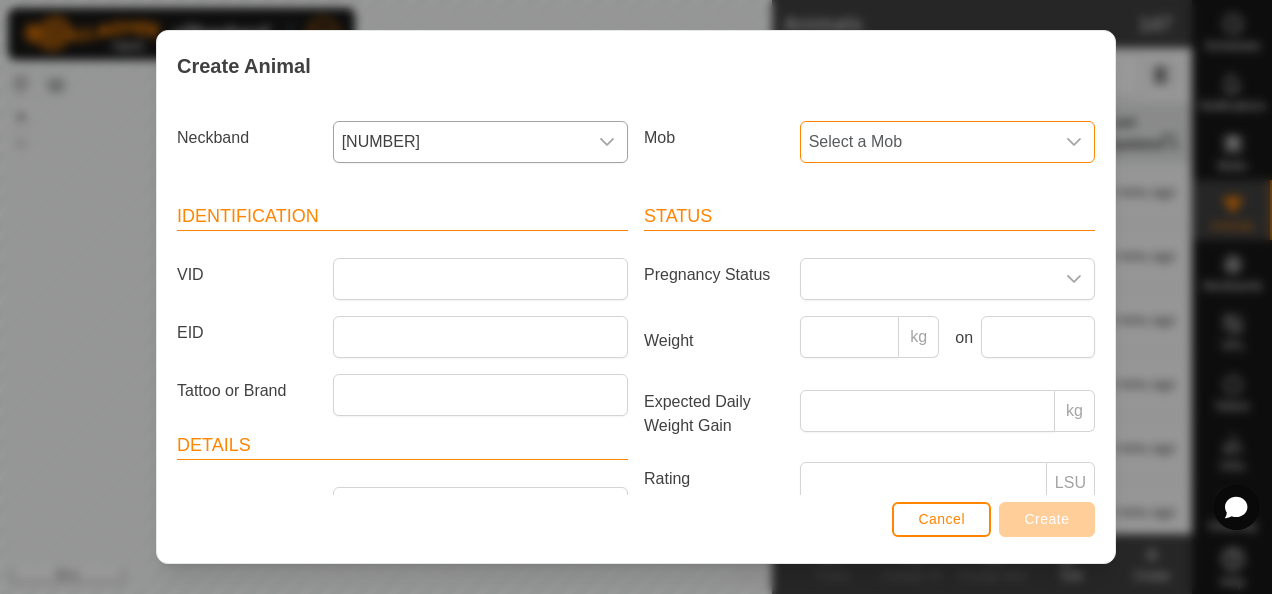 click on "Select a Mob" at bounding box center (927, 142) 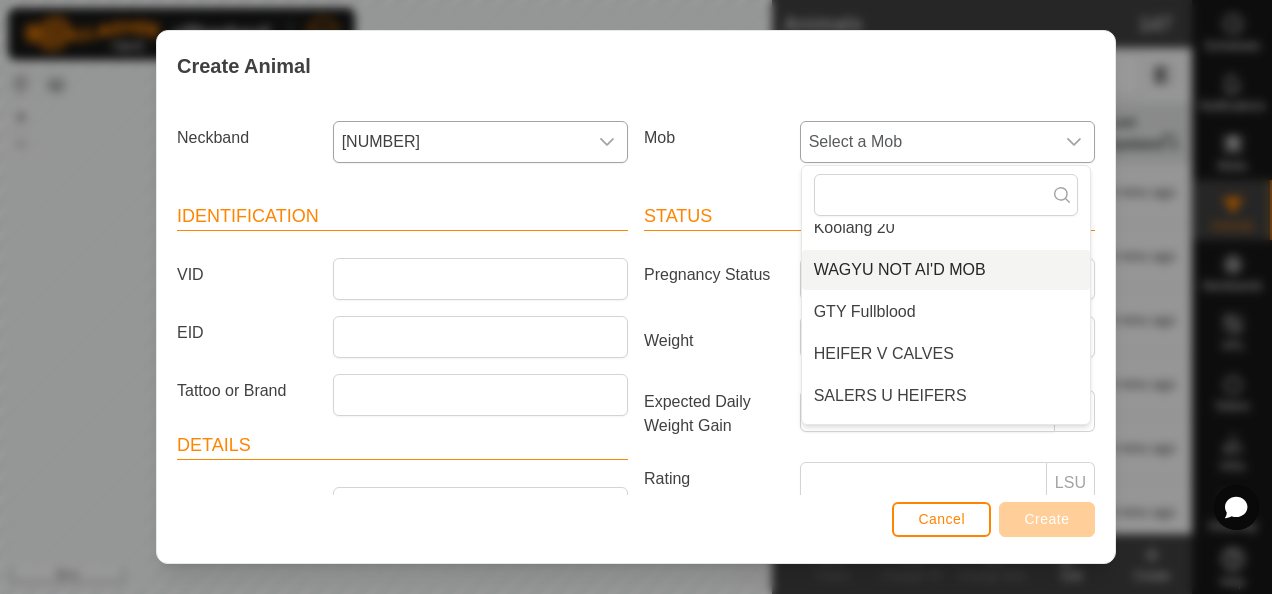 scroll, scrollTop: 200, scrollLeft: 0, axis: vertical 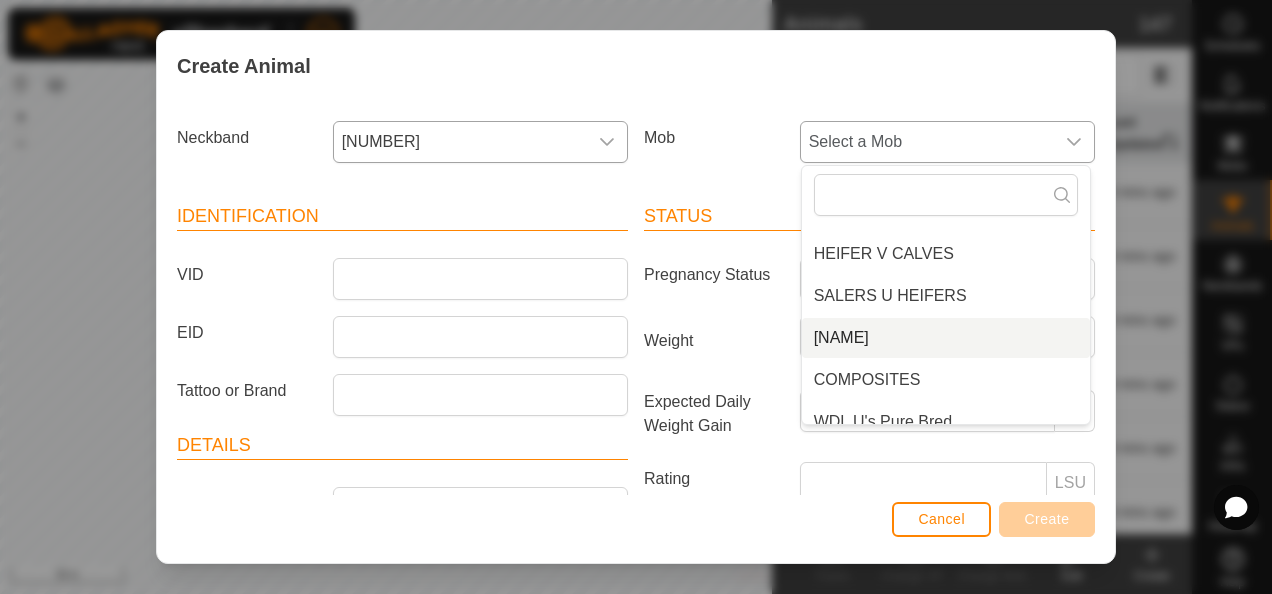 click on "[NAME]" at bounding box center (946, 338) 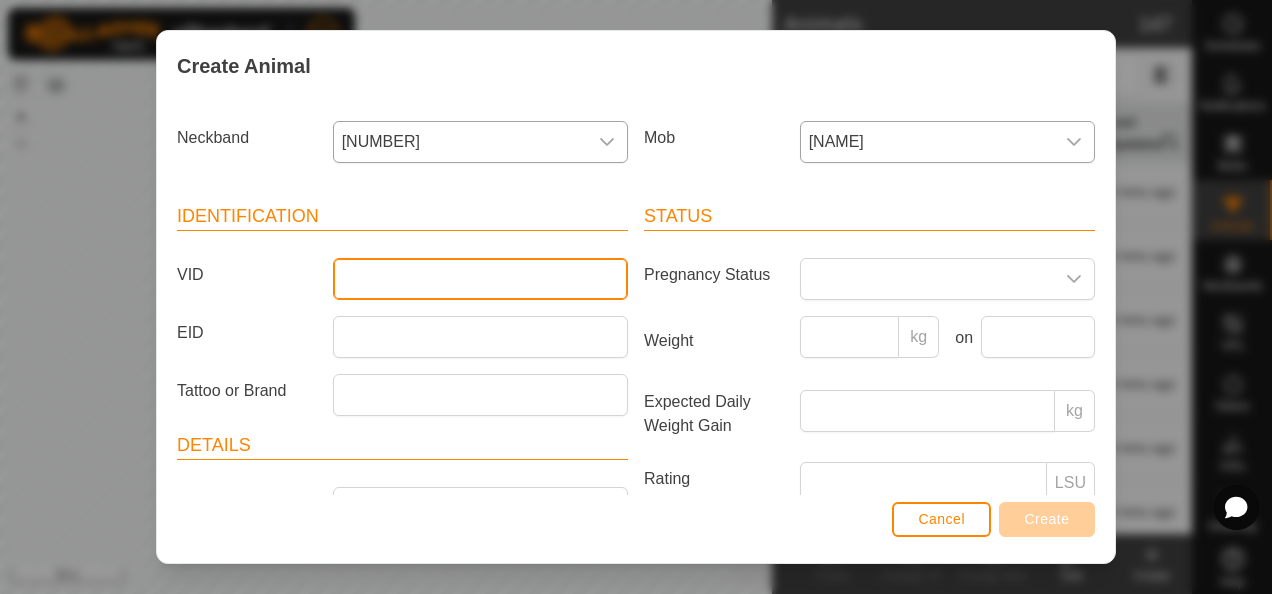 click on "VID" at bounding box center (480, 279) 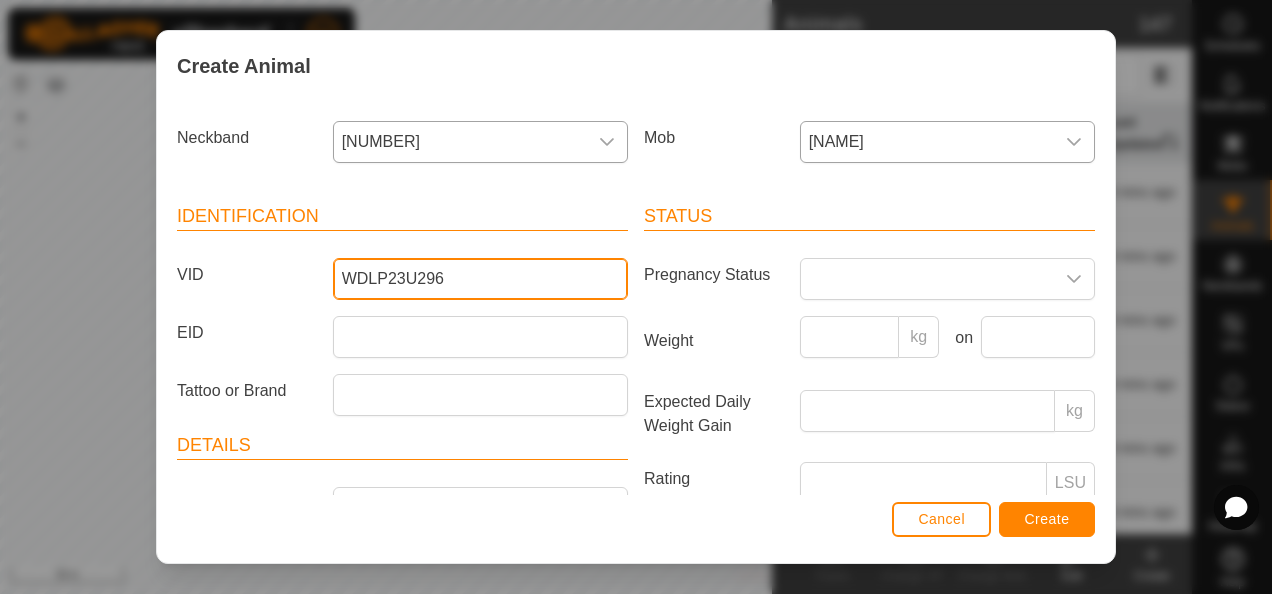 type on "WDLP23U296" 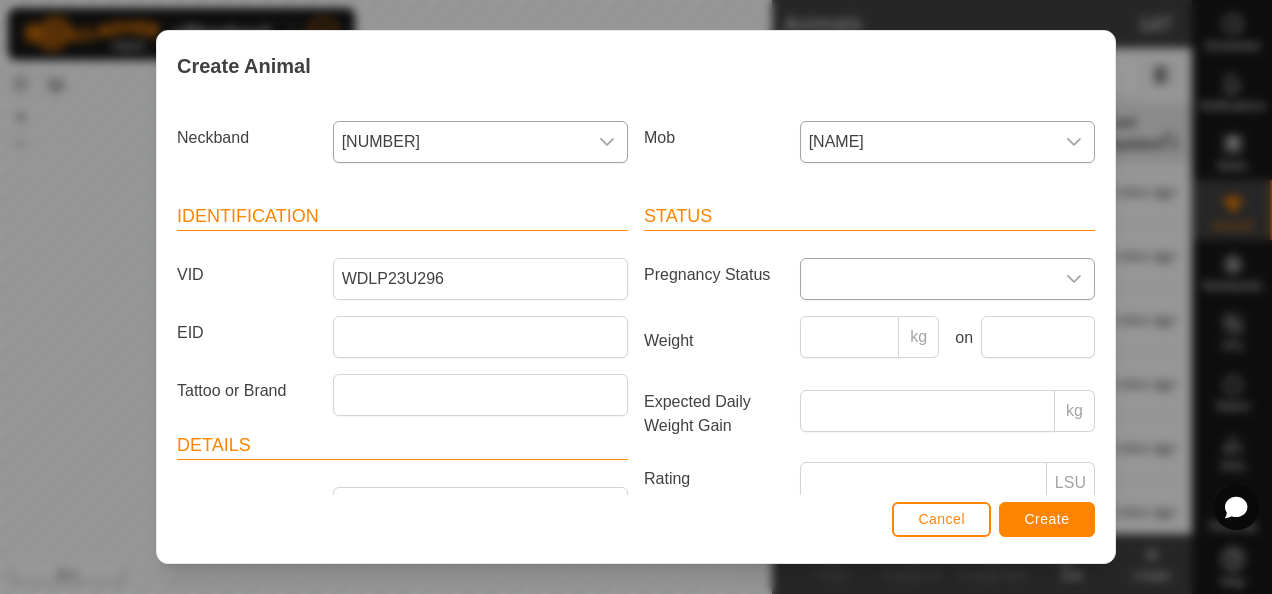 click at bounding box center [927, 279] 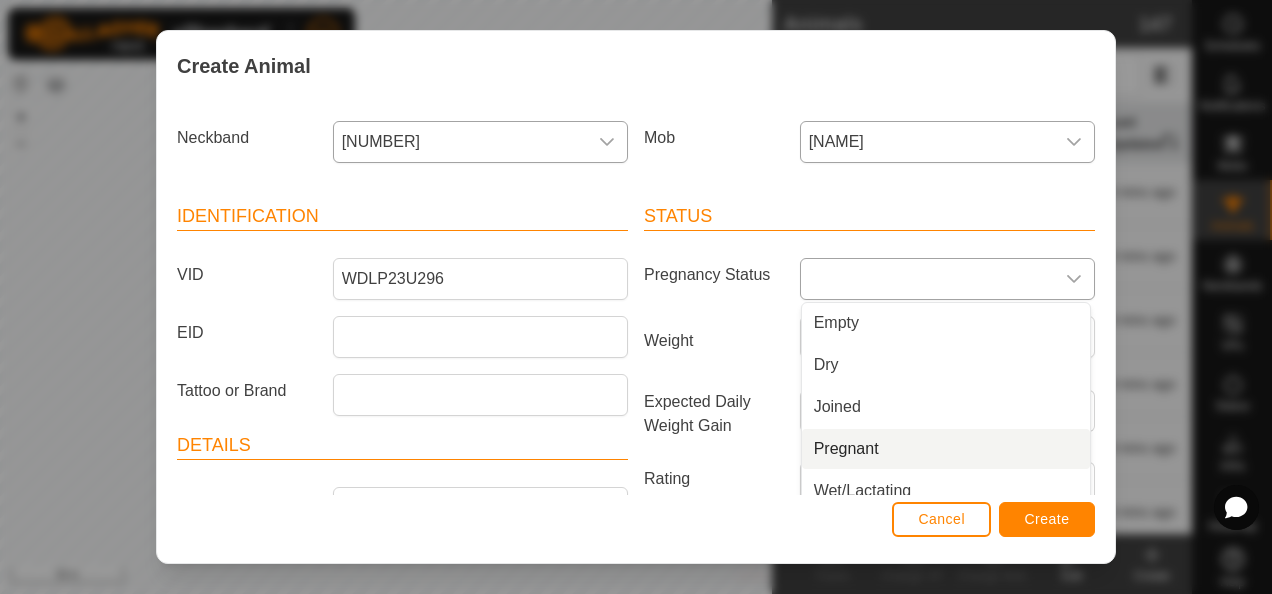 click on "Pregnant" at bounding box center (946, 449) 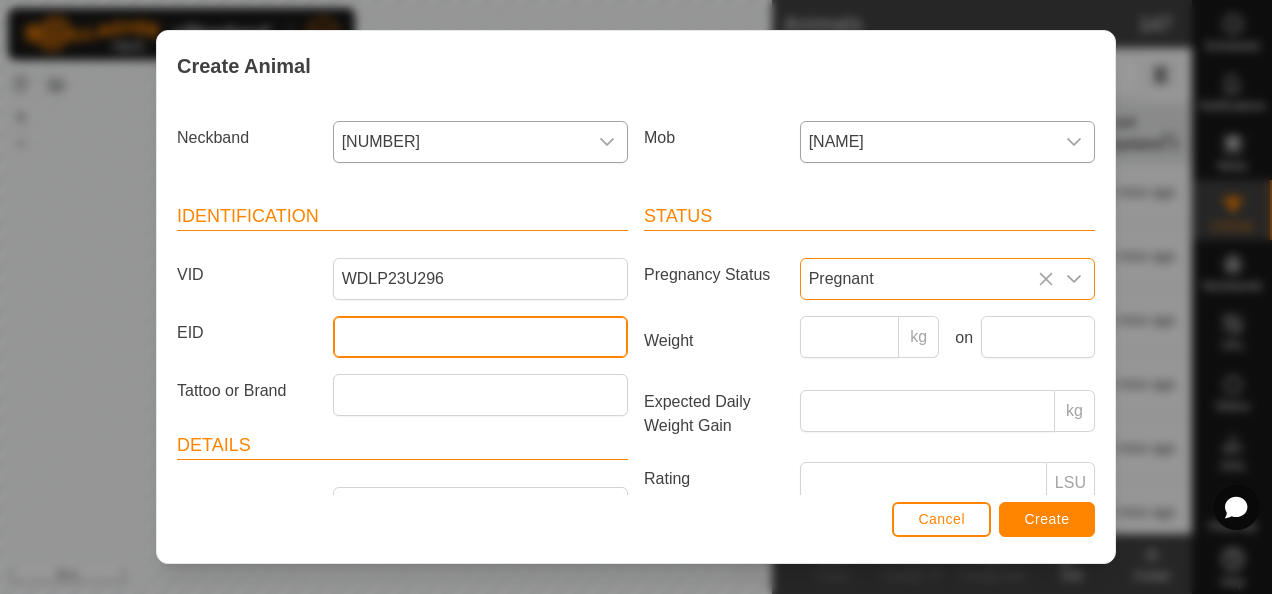 click on "EID" at bounding box center [480, 337] 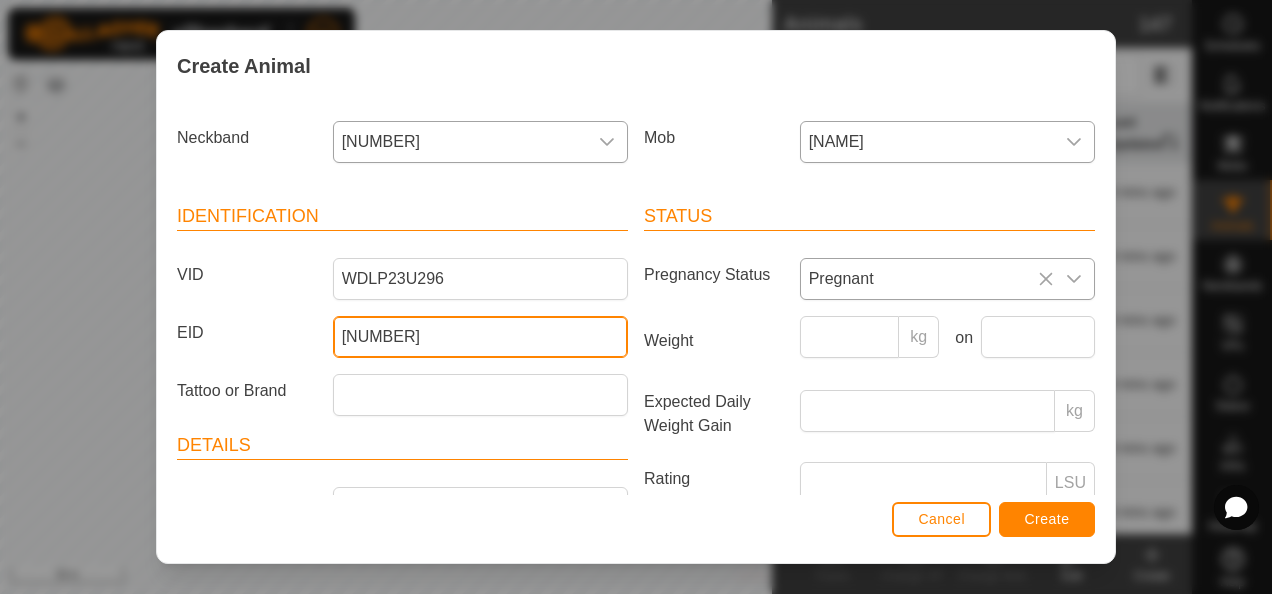 scroll, scrollTop: 207, scrollLeft: 0, axis: vertical 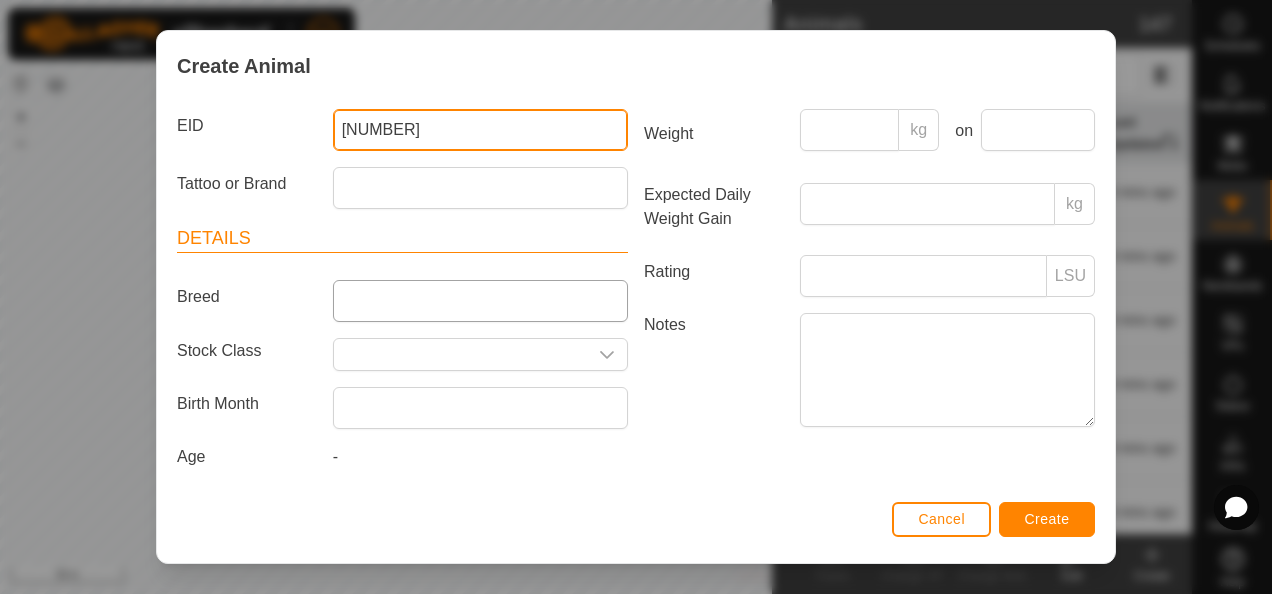 type on "[NUMBER]" 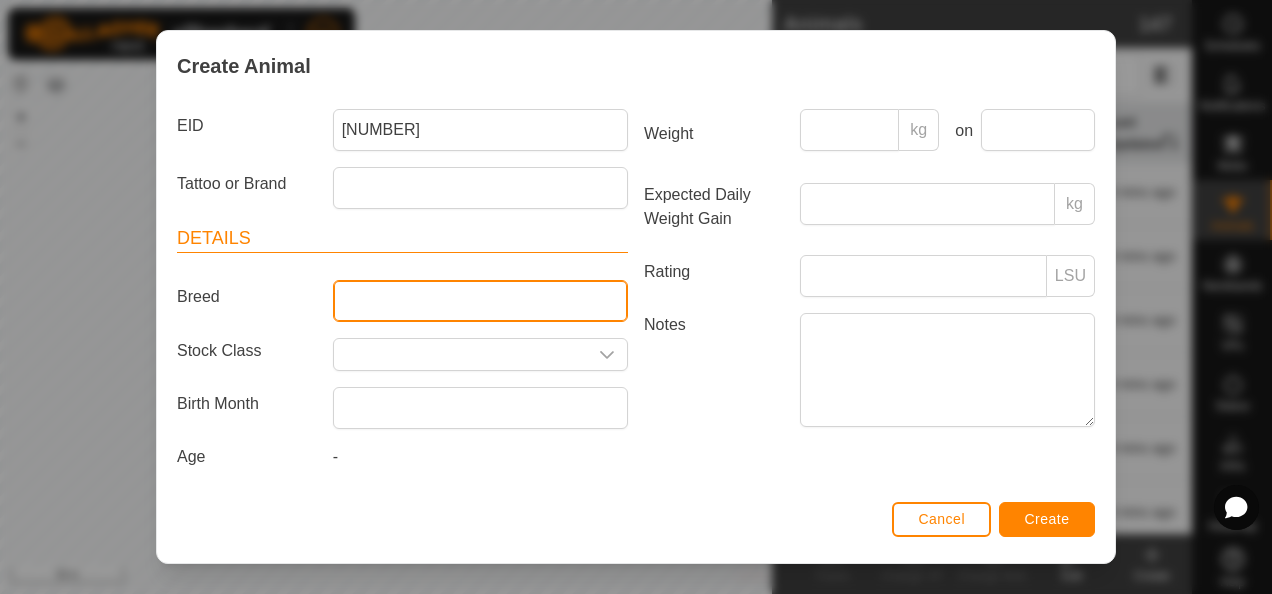 click on "Breed" at bounding box center (480, 301) 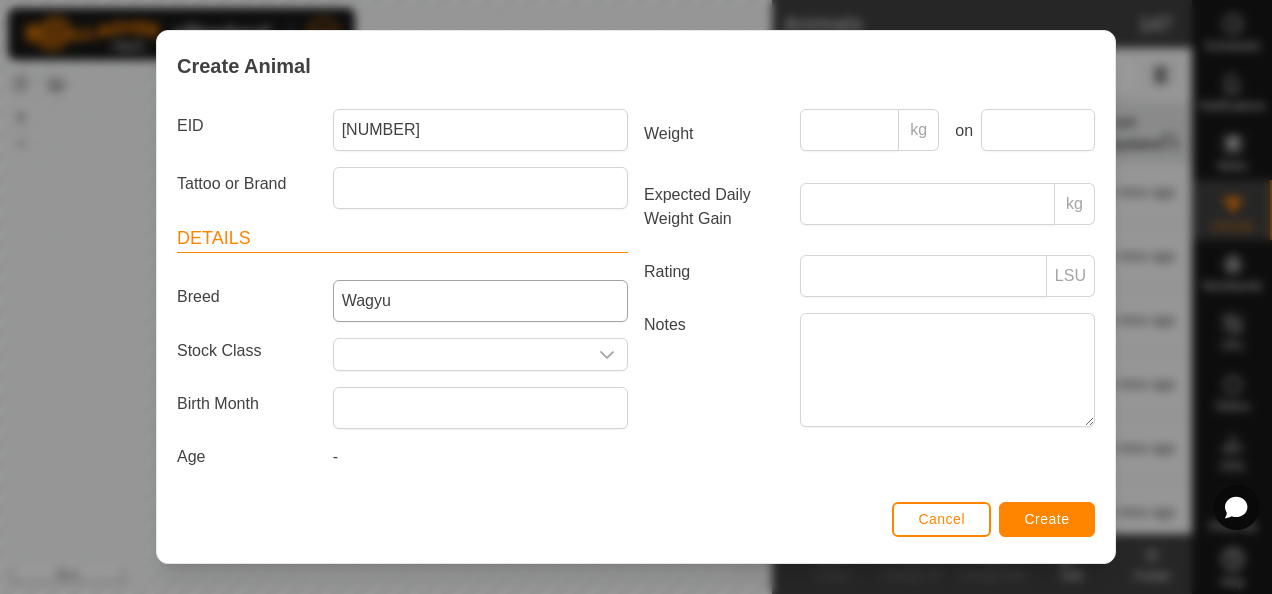 type on "PB" 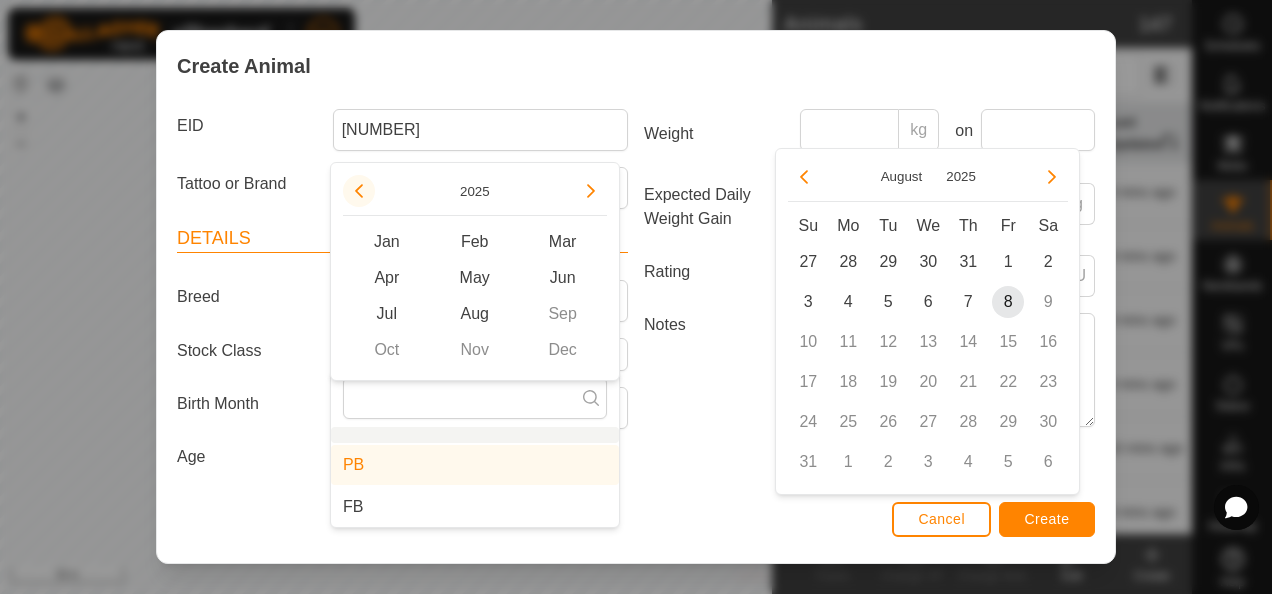 click at bounding box center (359, 191) 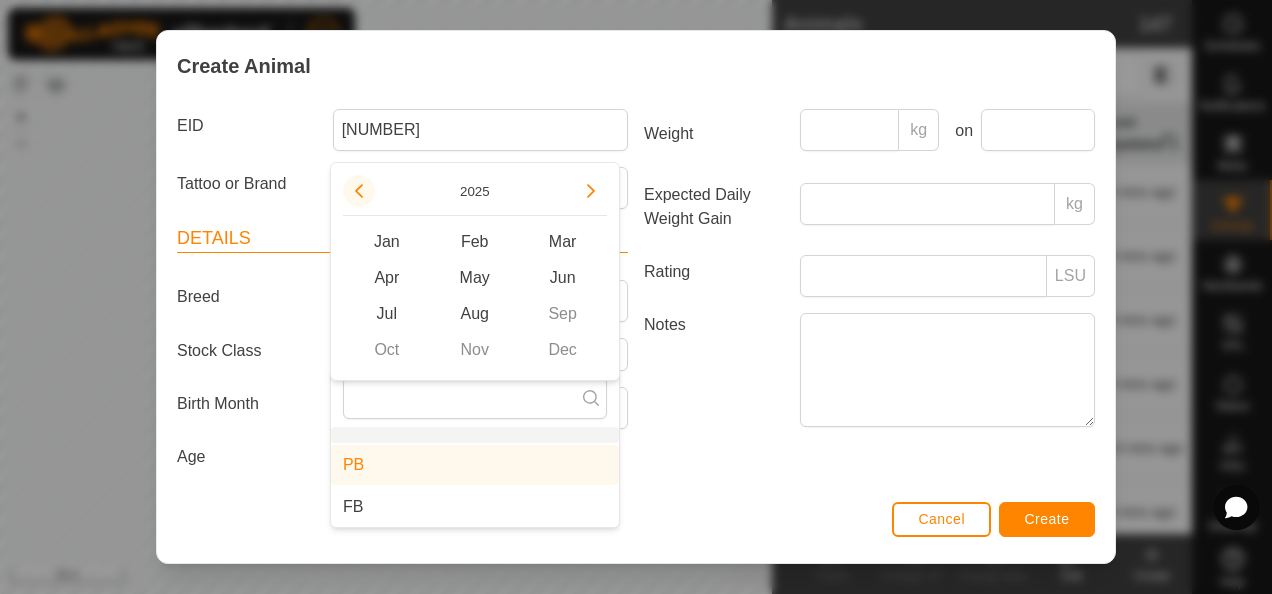 click at bounding box center [365, 181] 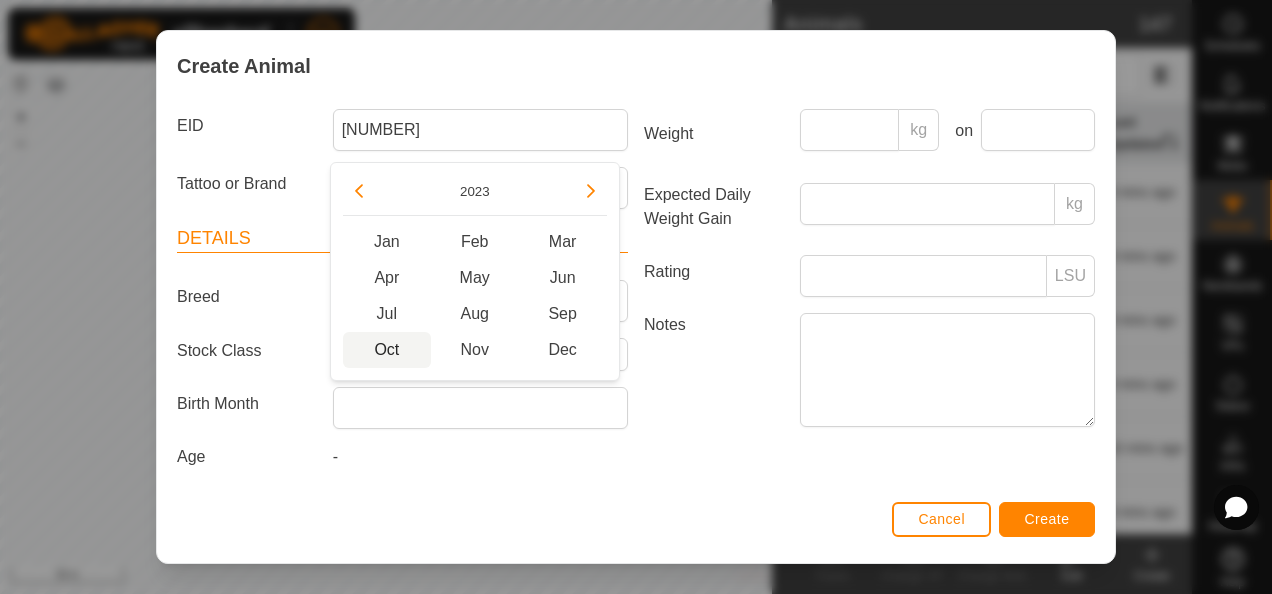 click on "Oct" at bounding box center [387, 350] 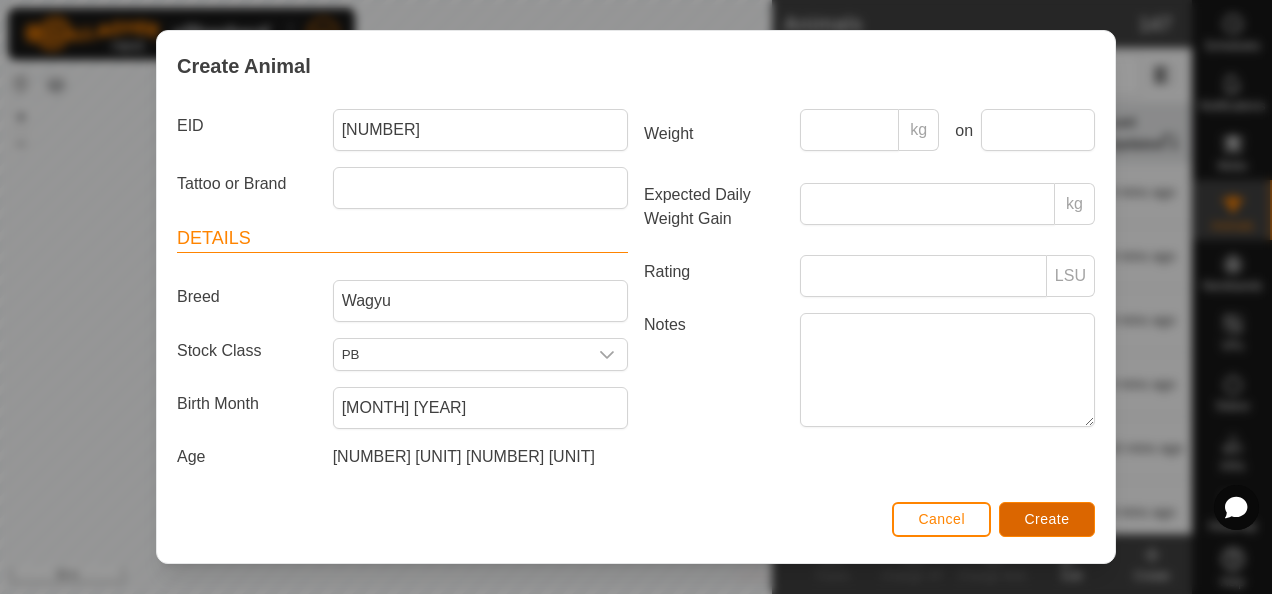 click on "Create" at bounding box center [1047, 519] 